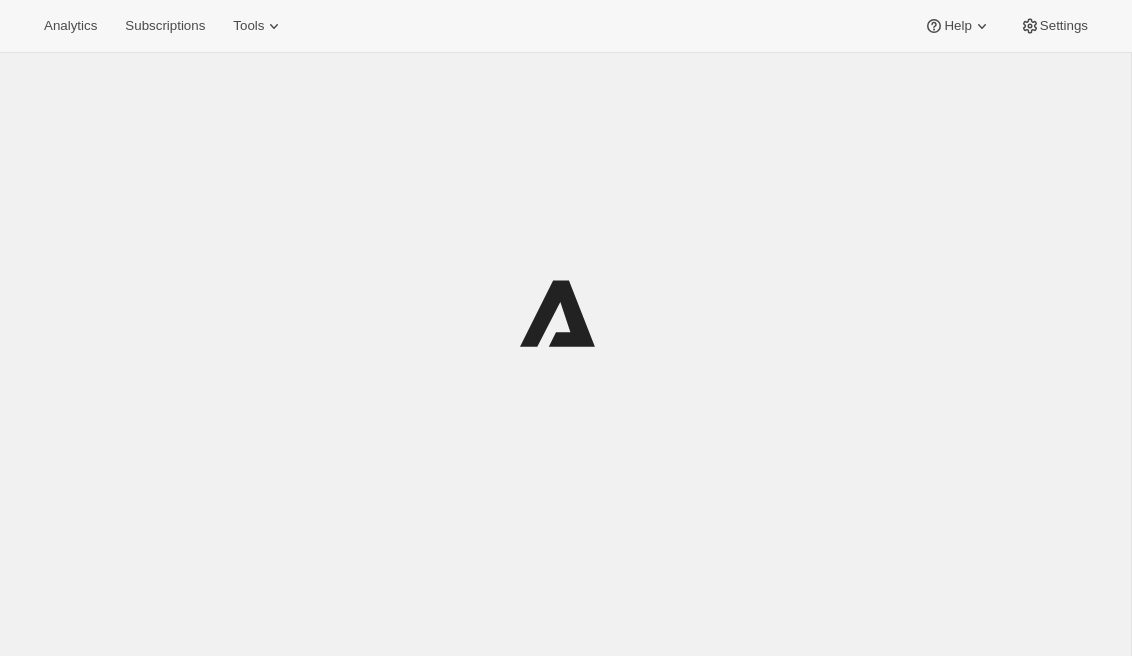 scroll, scrollTop: 0, scrollLeft: 0, axis: both 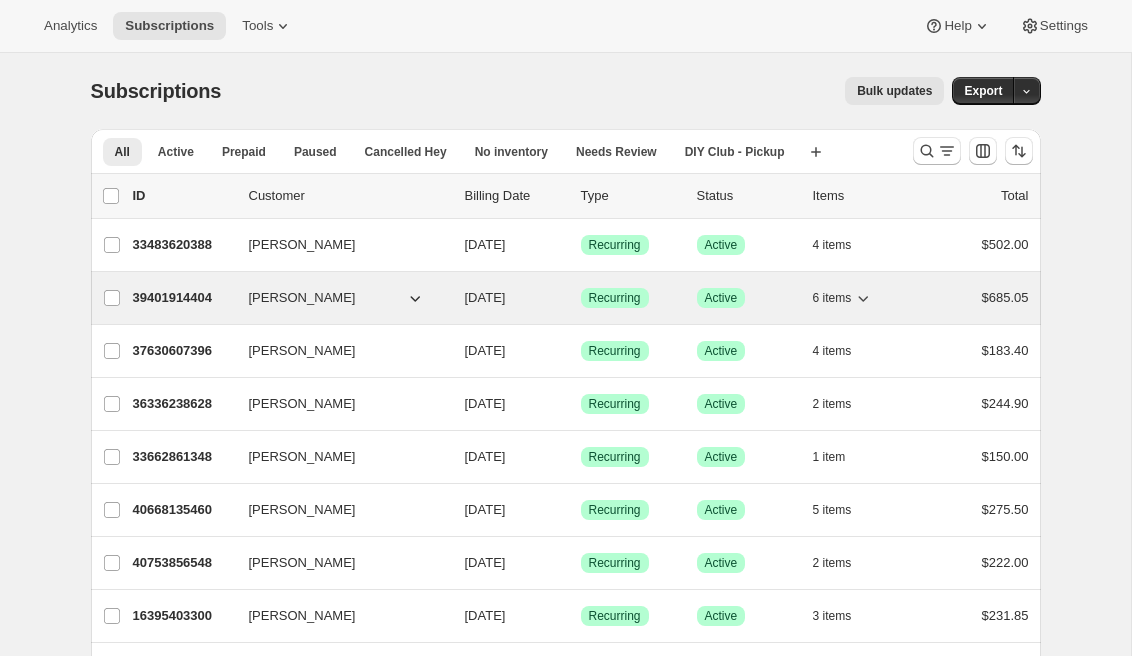 click on "39401914404" at bounding box center (183, 298) 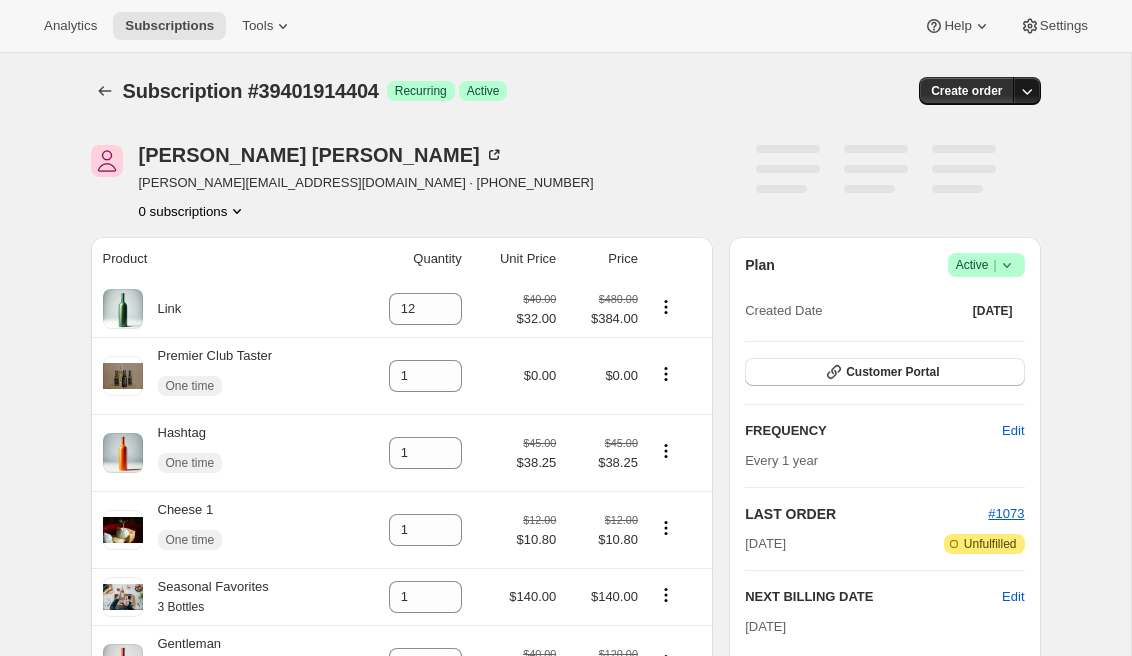 click 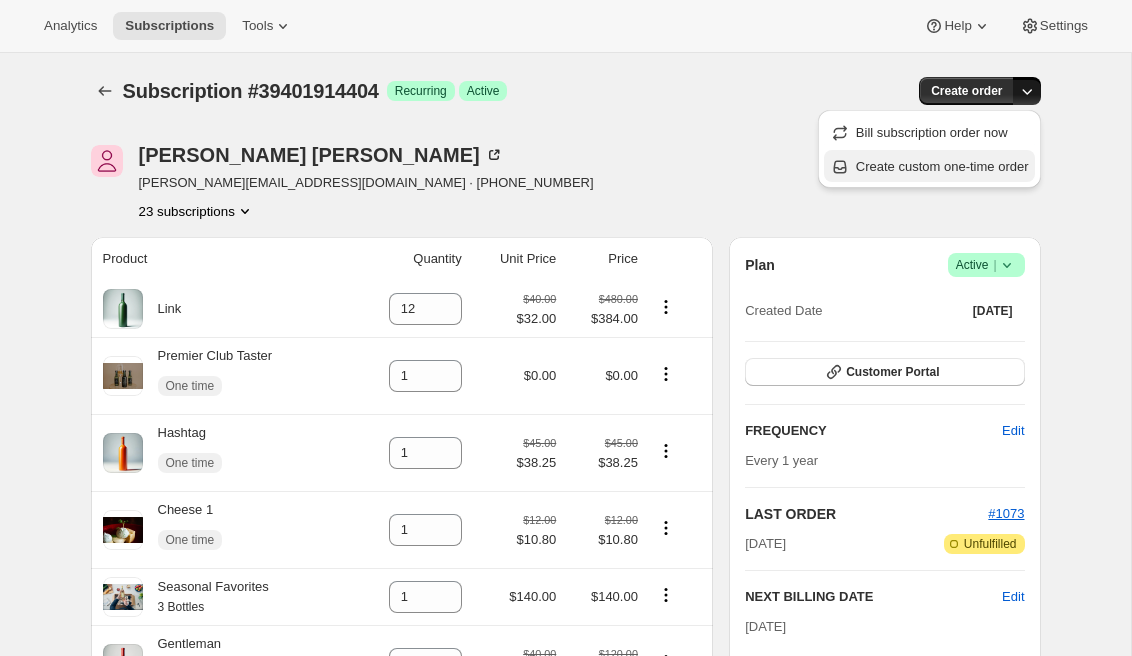 click on "Create custom one-time order" at bounding box center [942, 166] 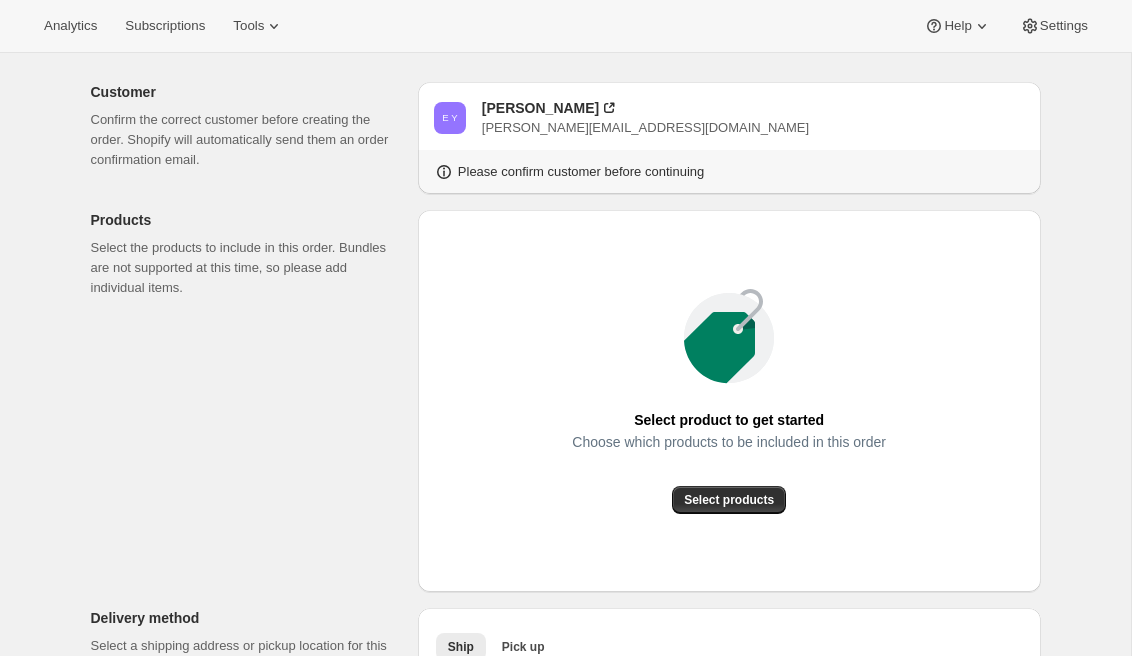 scroll, scrollTop: 116, scrollLeft: 0, axis: vertical 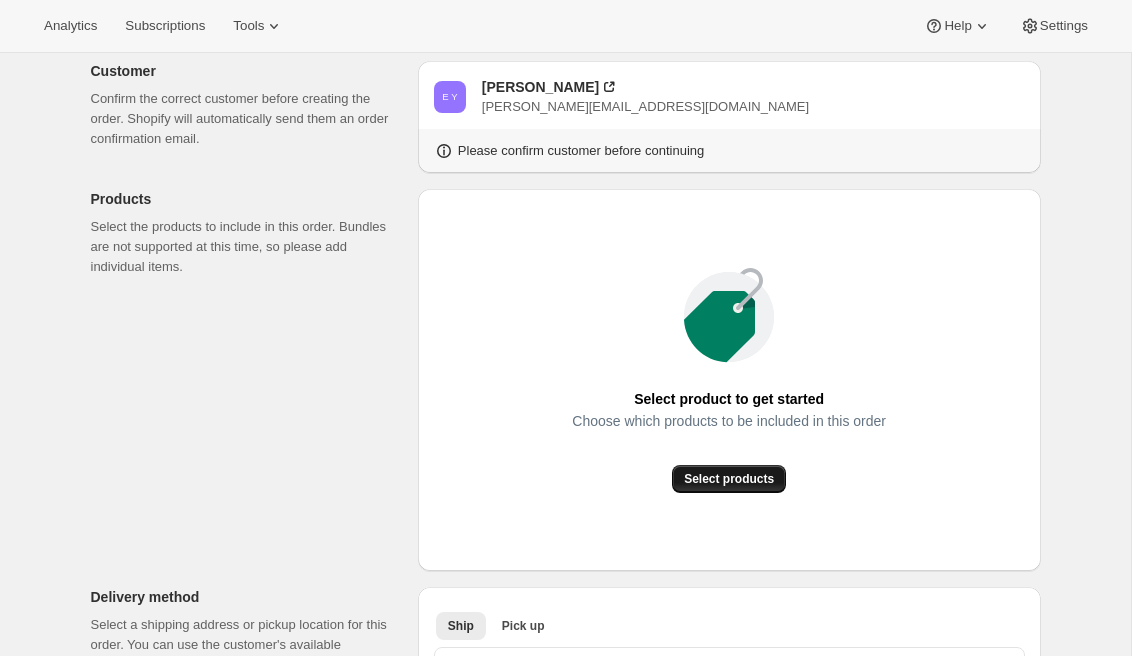 click on "Select products" at bounding box center [729, 479] 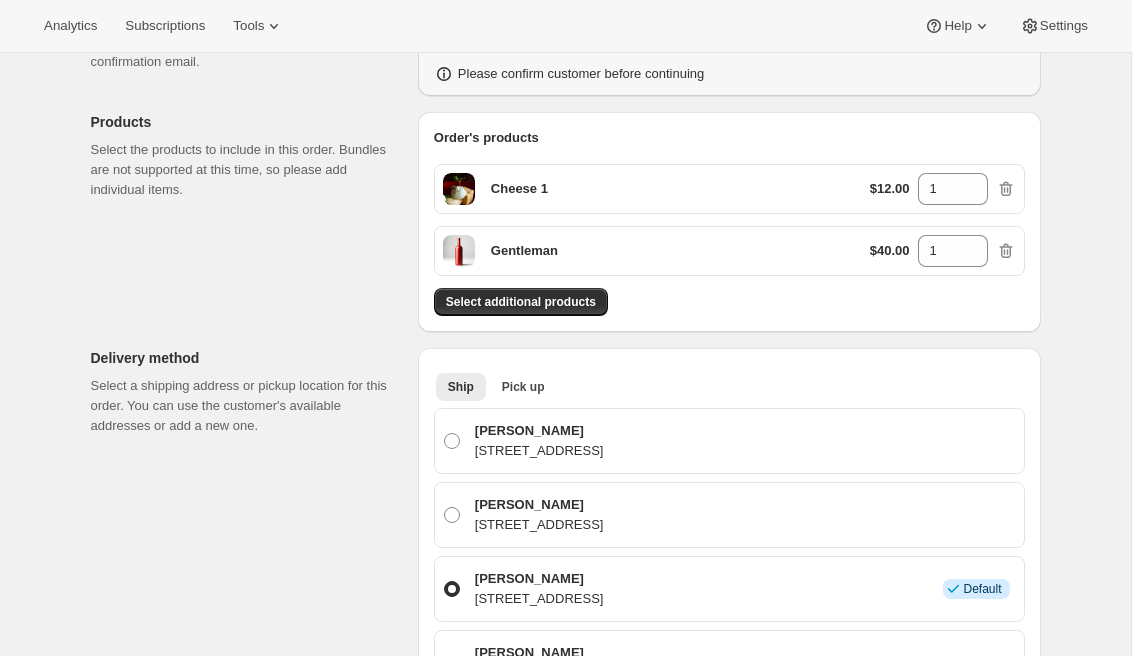 scroll, scrollTop: 243, scrollLeft: 0, axis: vertical 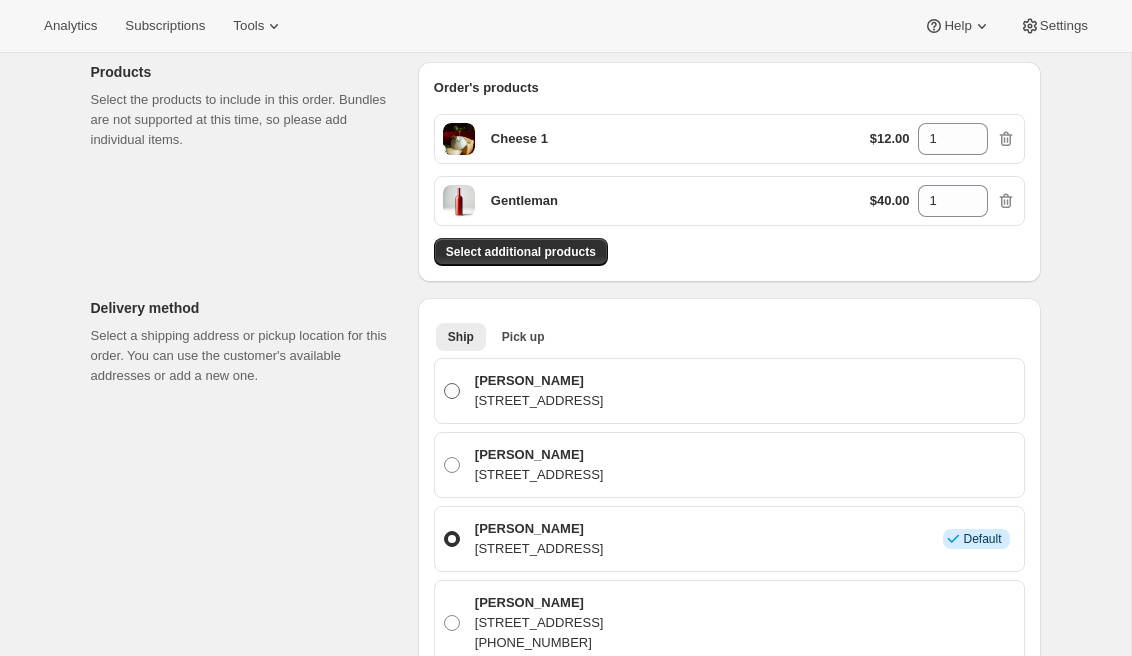 click on "[STREET_ADDRESS]" at bounding box center [539, 401] 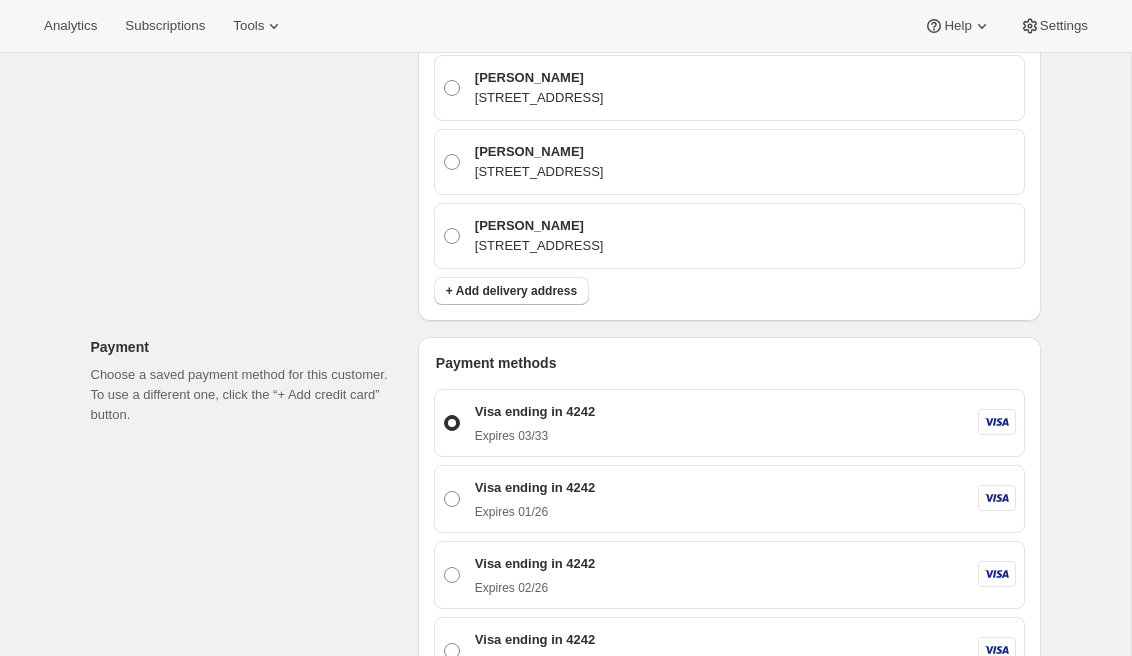 scroll, scrollTop: 1111, scrollLeft: 0, axis: vertical 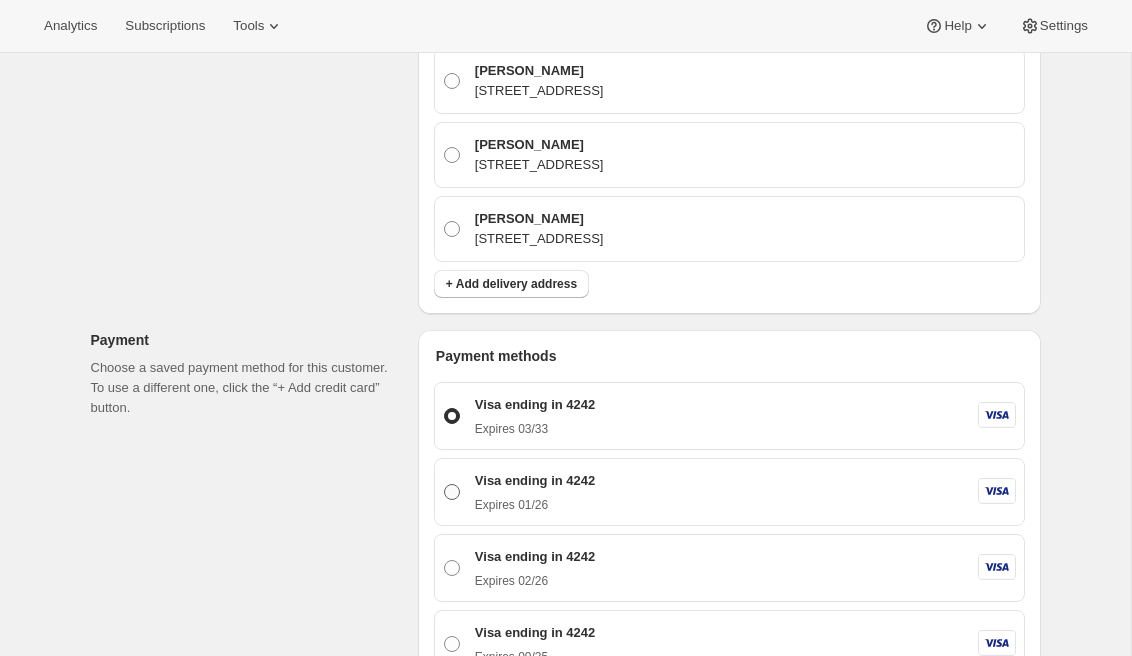 click on "Expires 01/26" at bounding box center (535, 502) 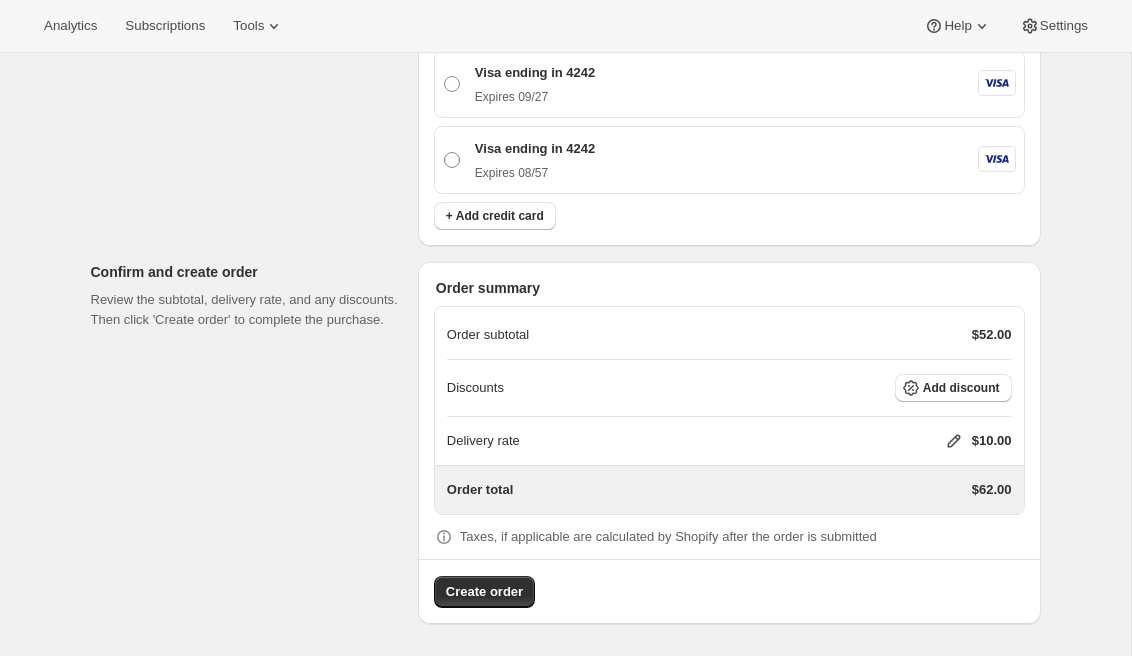 scroll, scrollTop: 1975, scrollLeft: 0, axis: vertical 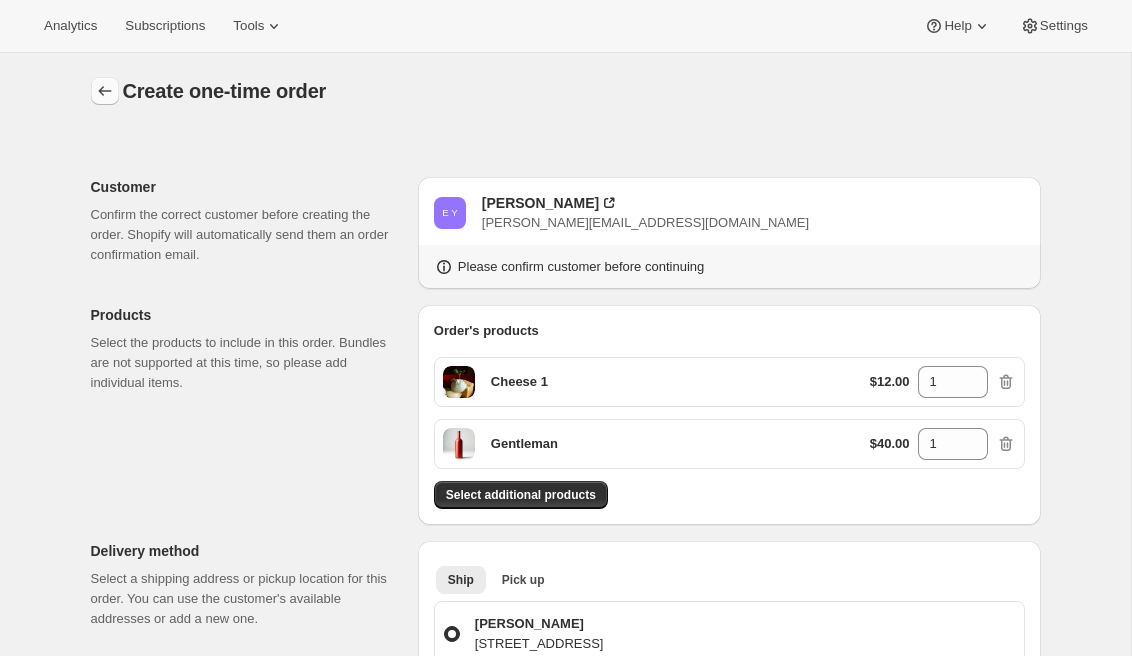 click 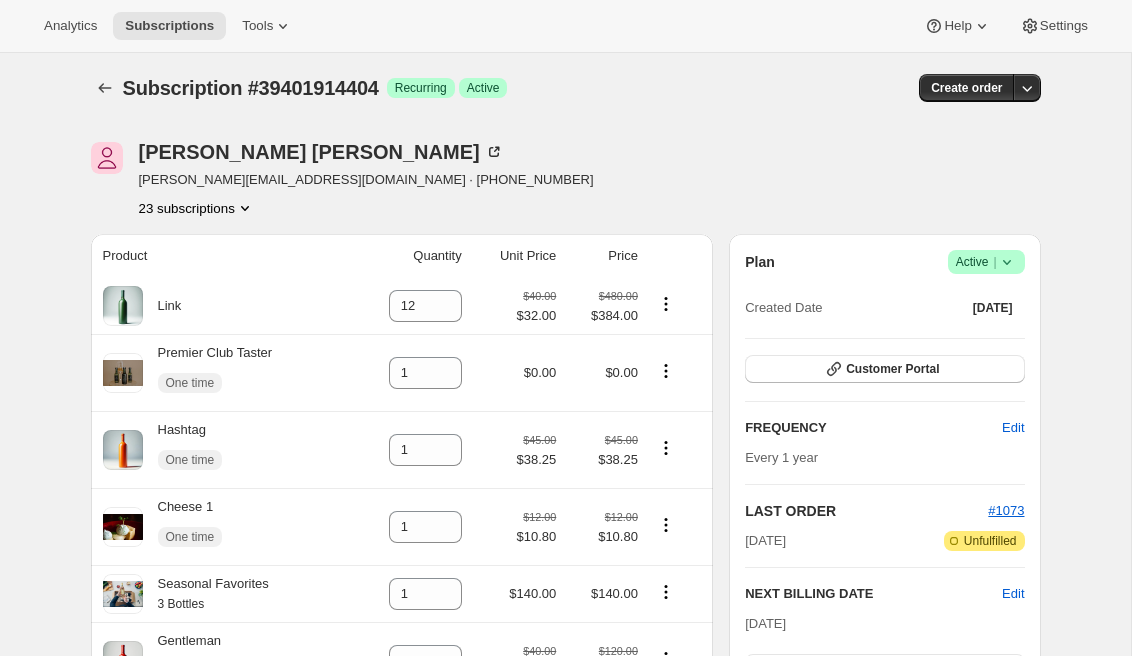scroll, scrollTop: 0, scrollLeft: 0, axis: both 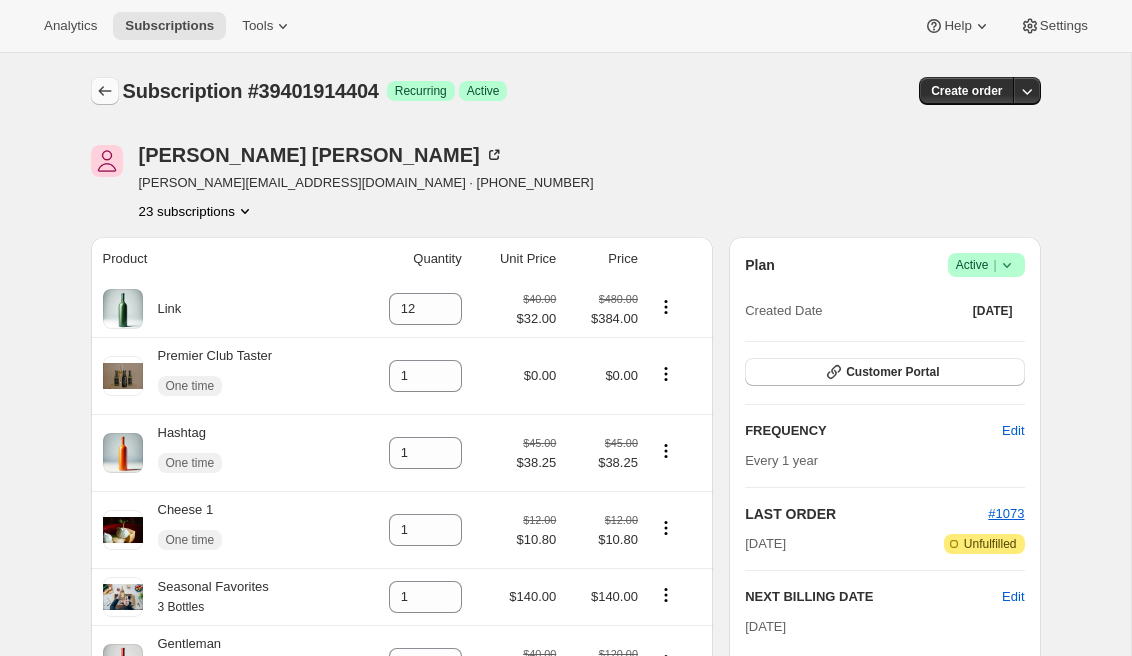 click 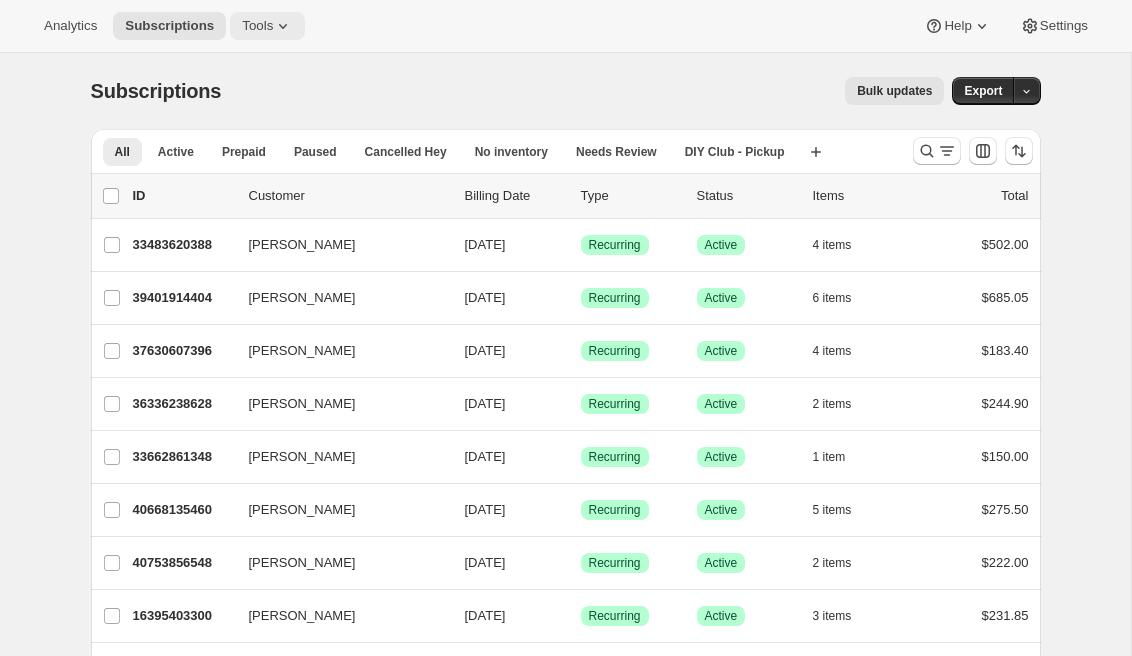 click on "Tools" at bounding box center (267, 26) 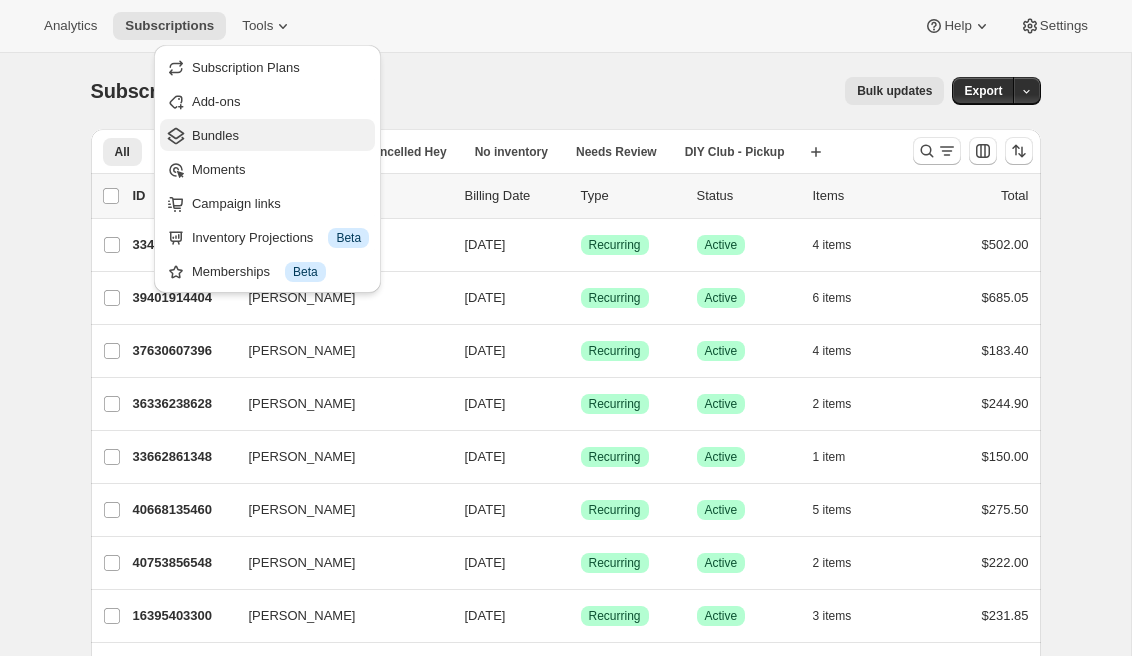 click on "Bundles" at bounding box center [280, 136] 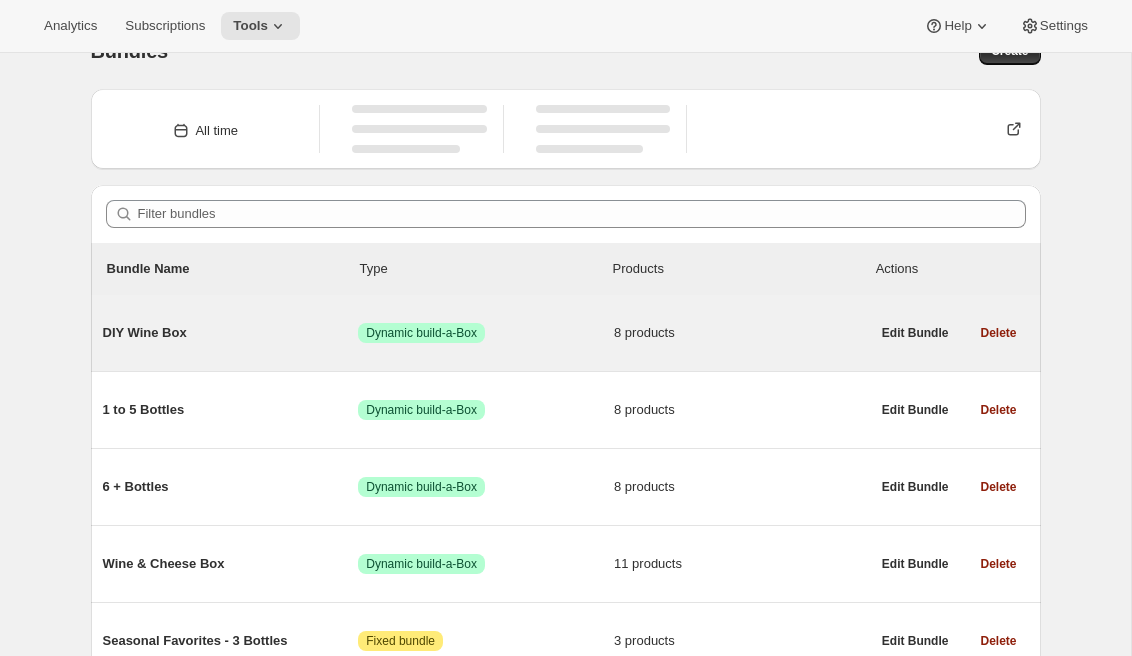 scroll, scrollTop: 75, scrollLeft: 0, axis: vertical 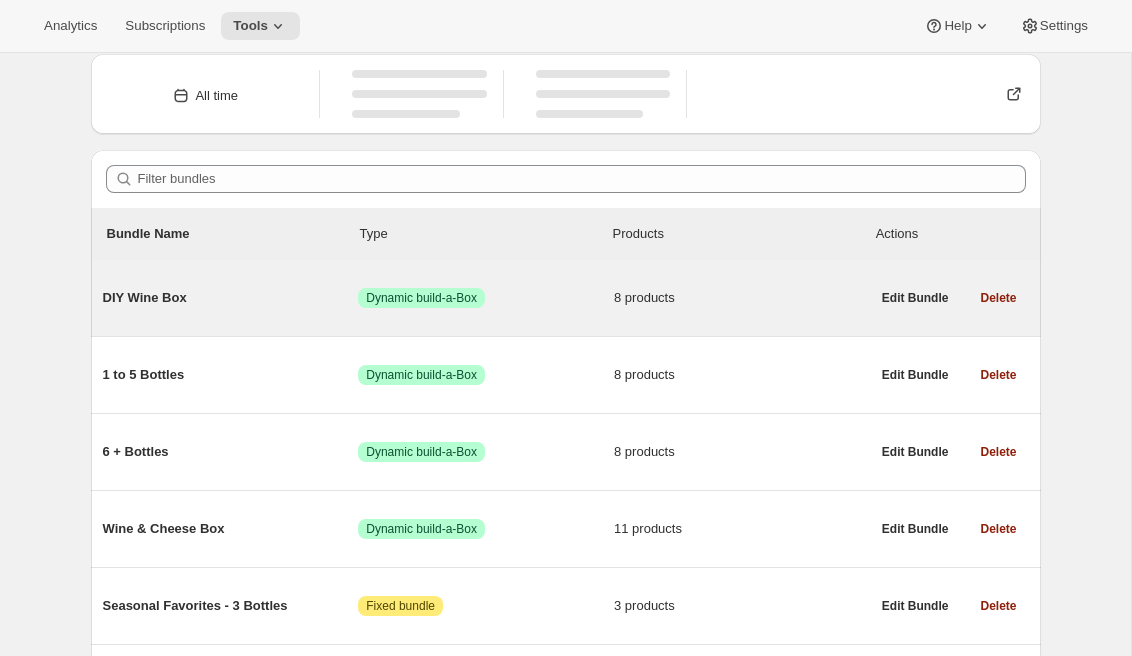 click on "DIY Wine Box Success Dynamic build-a-Box 8 products" at bounding box center [486, 298] 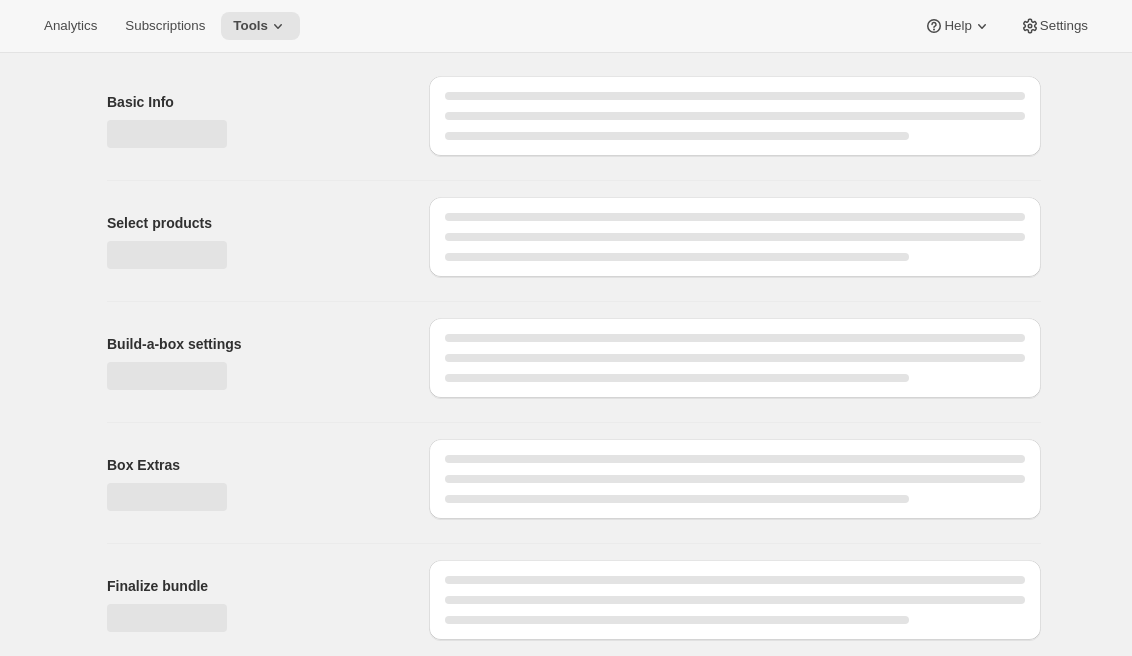 scroll, scrollTop: 0, scrollLeft: 0, axis: both 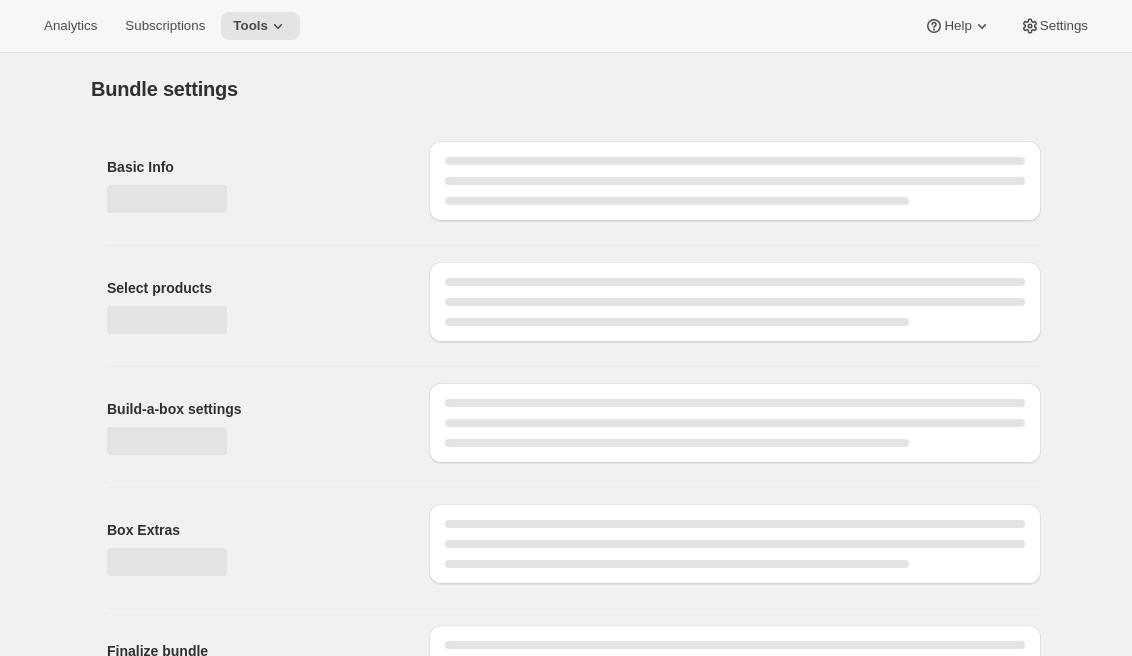 type on "DIY Wine Box" 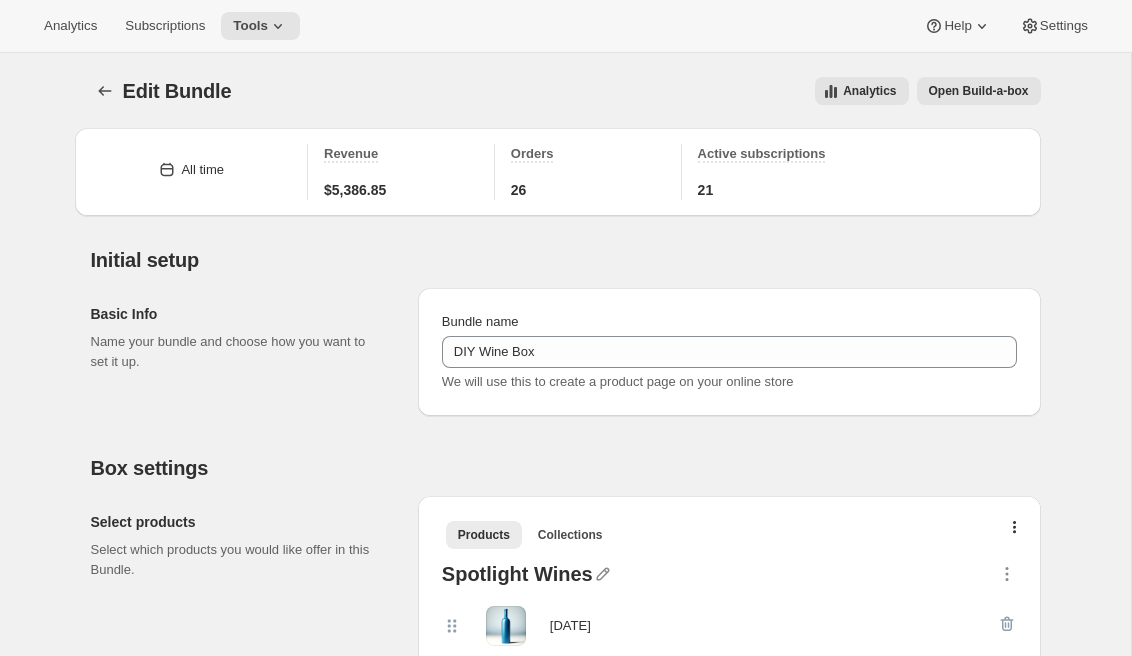 scroll, scrollTop: 347, scrollLeft: 0, axis: vertical 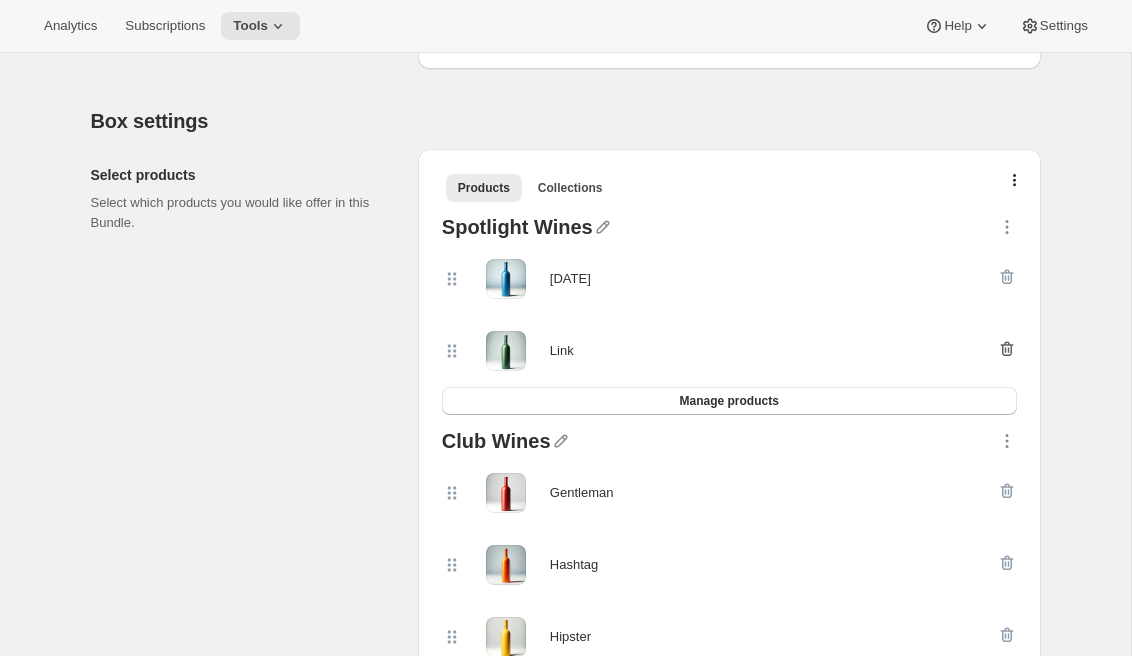 click 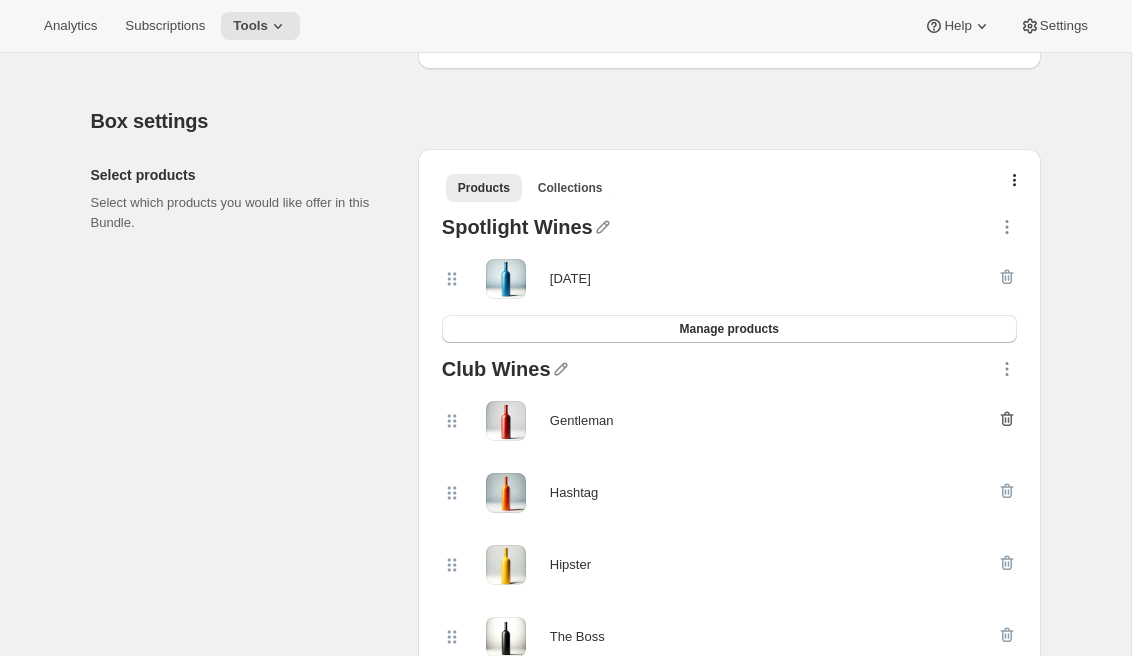 click 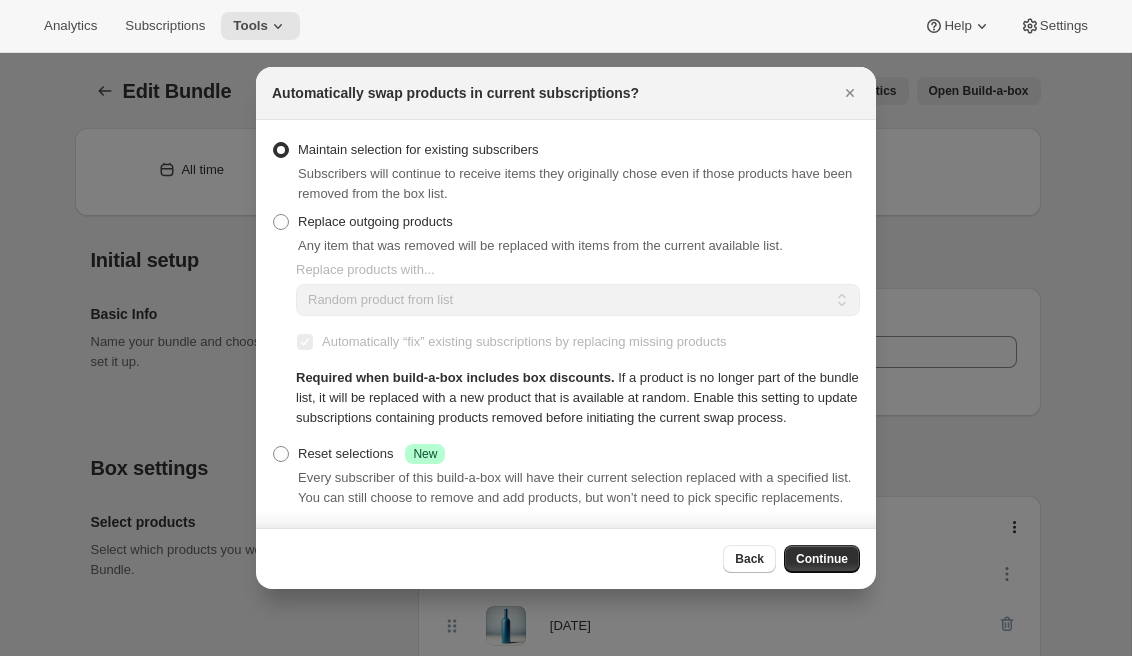 scroll, scrollTop: 347, scrollLeft: 0, axis: vertical 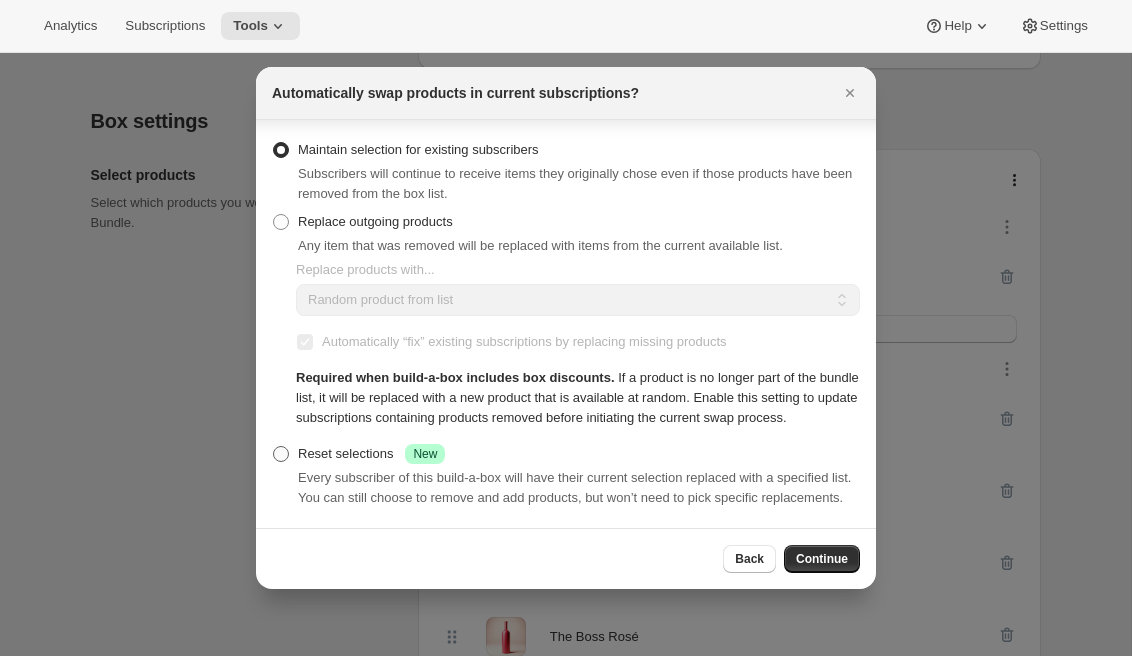 click on "Reset selections Success New" at bounding box center (371, 454) 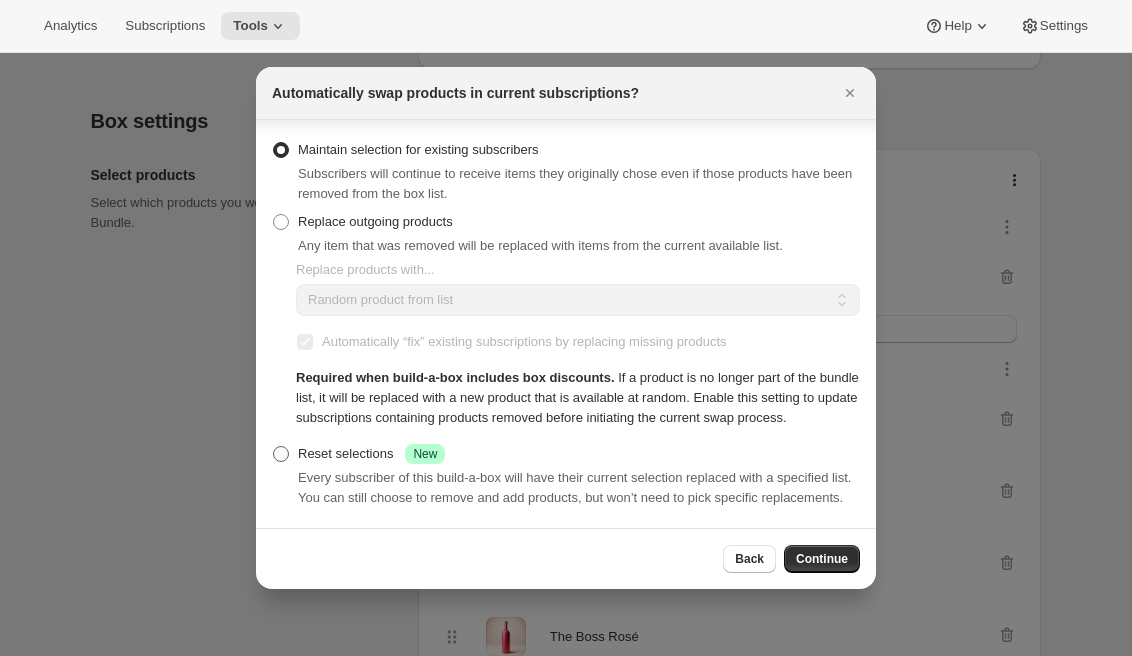 radio on "true" 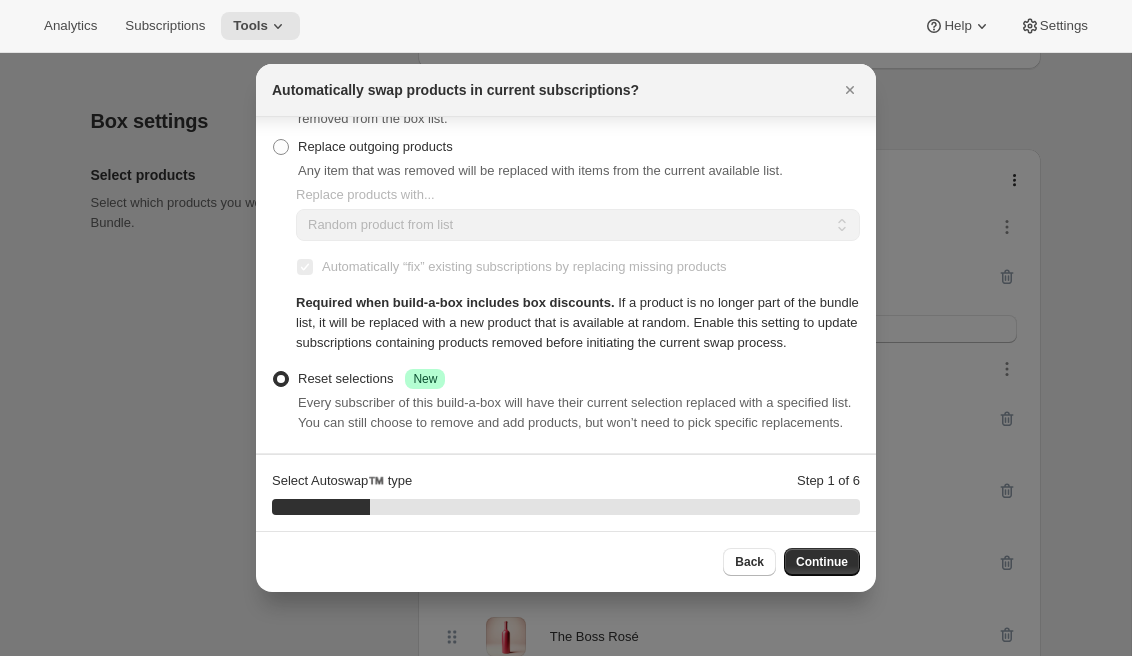 scroll, scrollTop: 112, scrollLeft: 0, axis: vertical 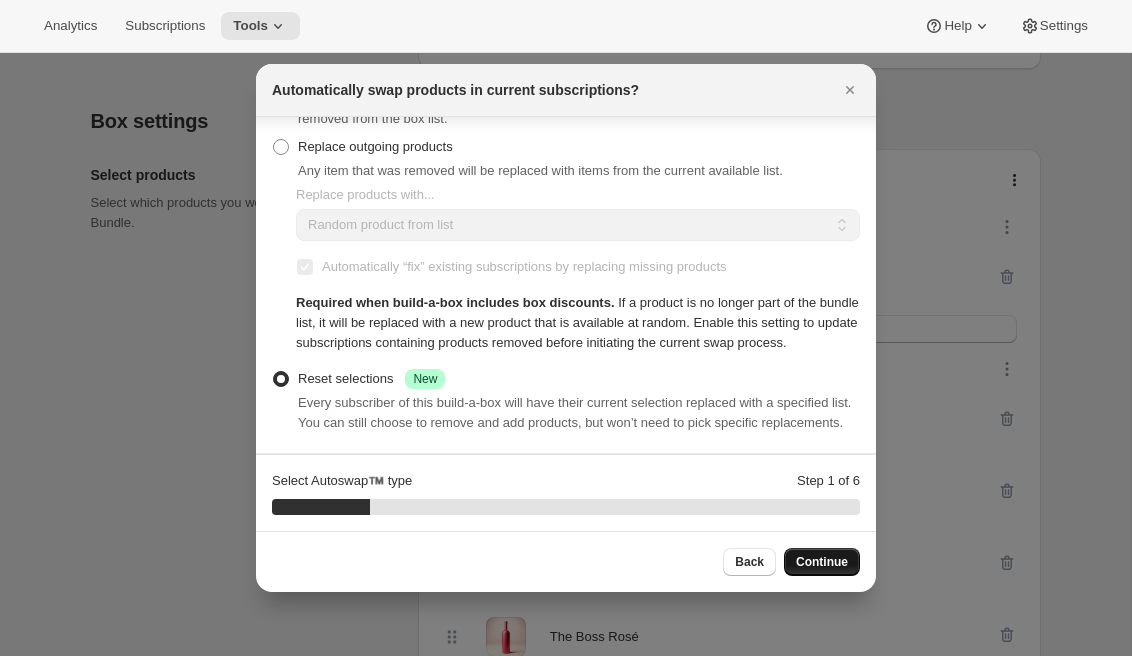 click on "Continue" at bounding box center (822, 562) 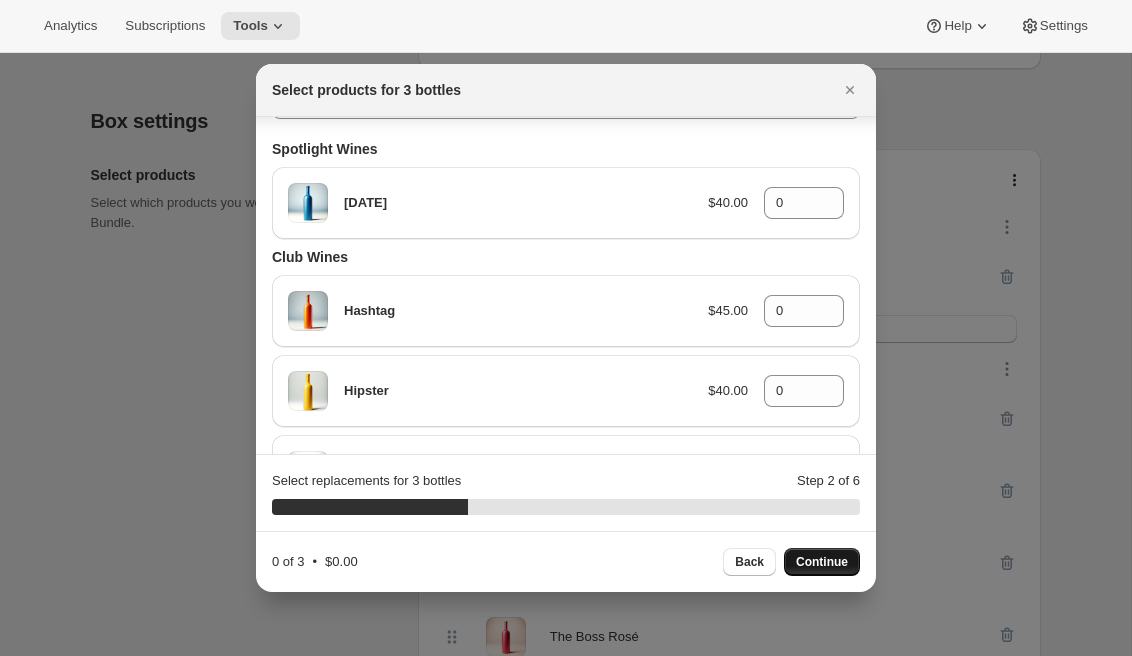 scroll, scrollTop: 0, scrollLeft: 0, axis: both 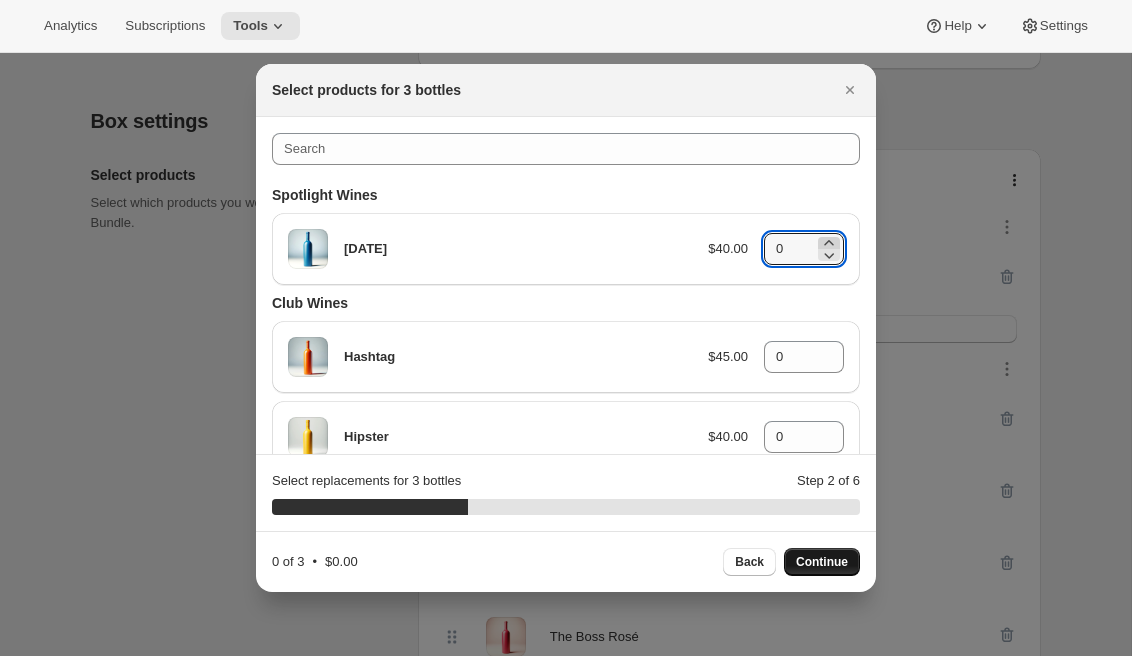 click 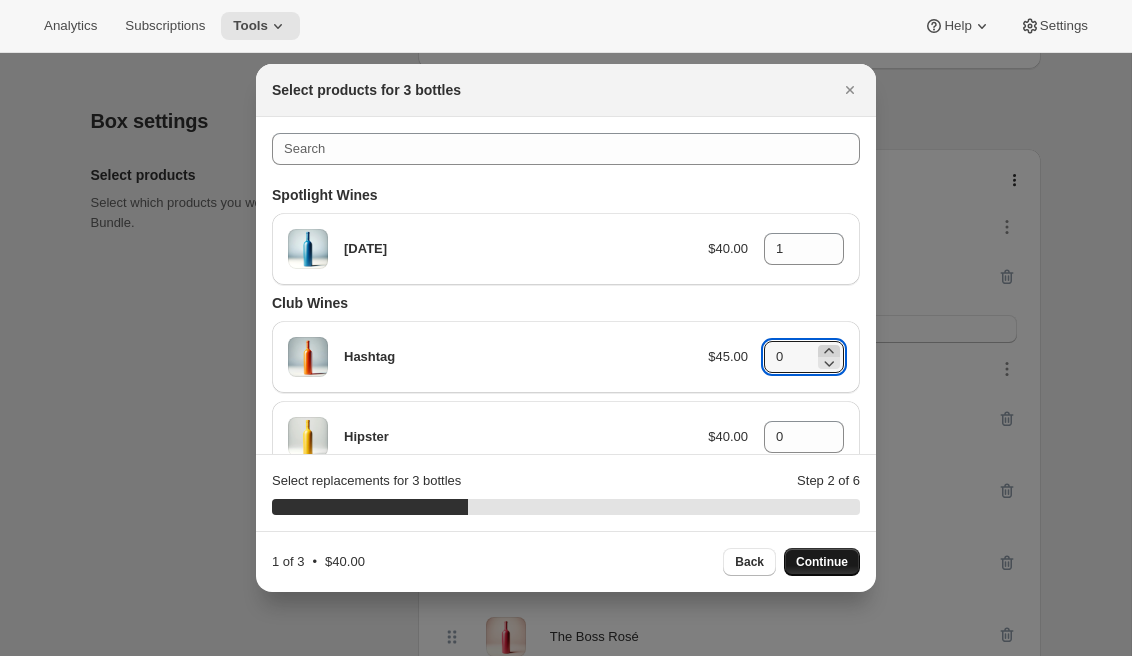 click 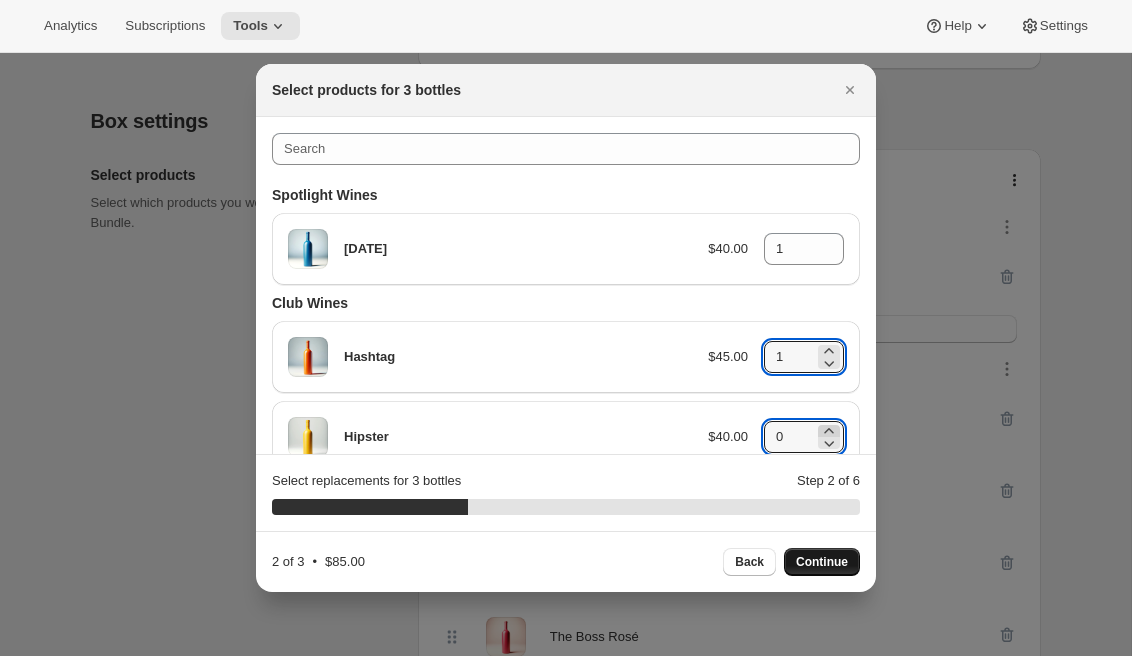 click 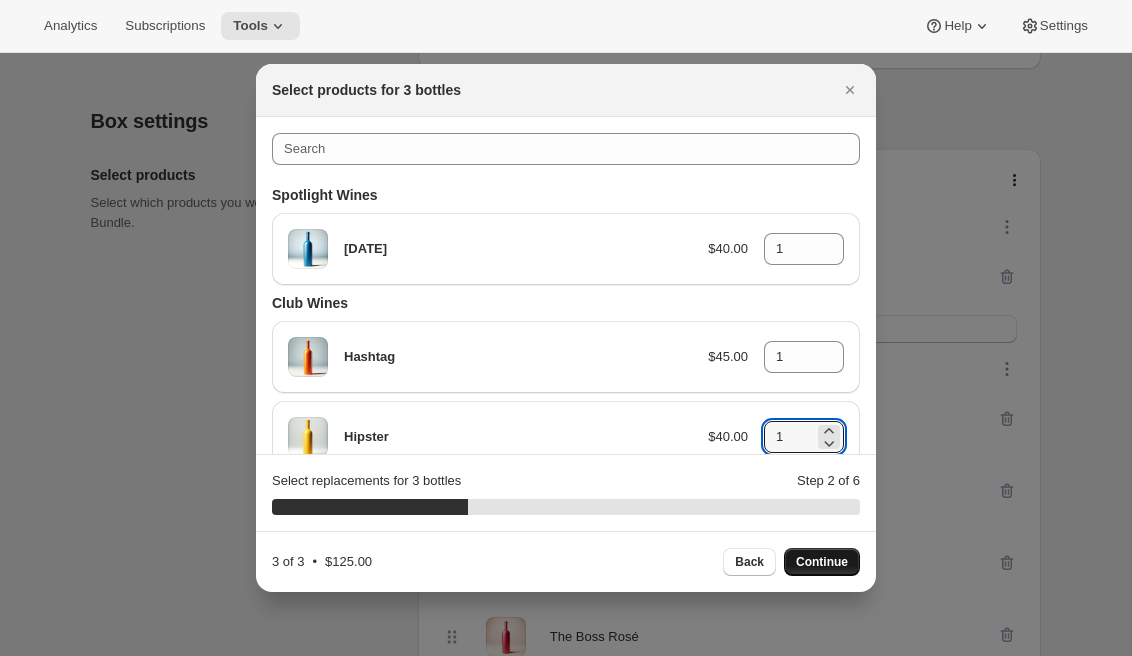 scroll, scrollTop: 53, scrollLeft: 0, axis: vertical 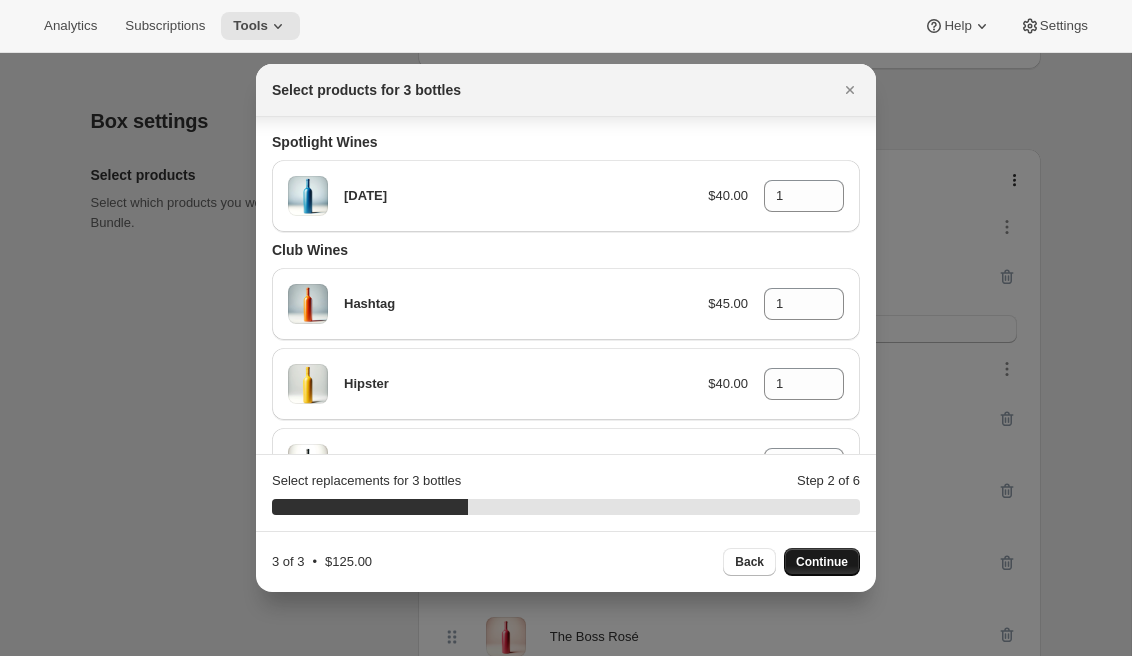 click on "Continue" at bounding box center [822, 562] 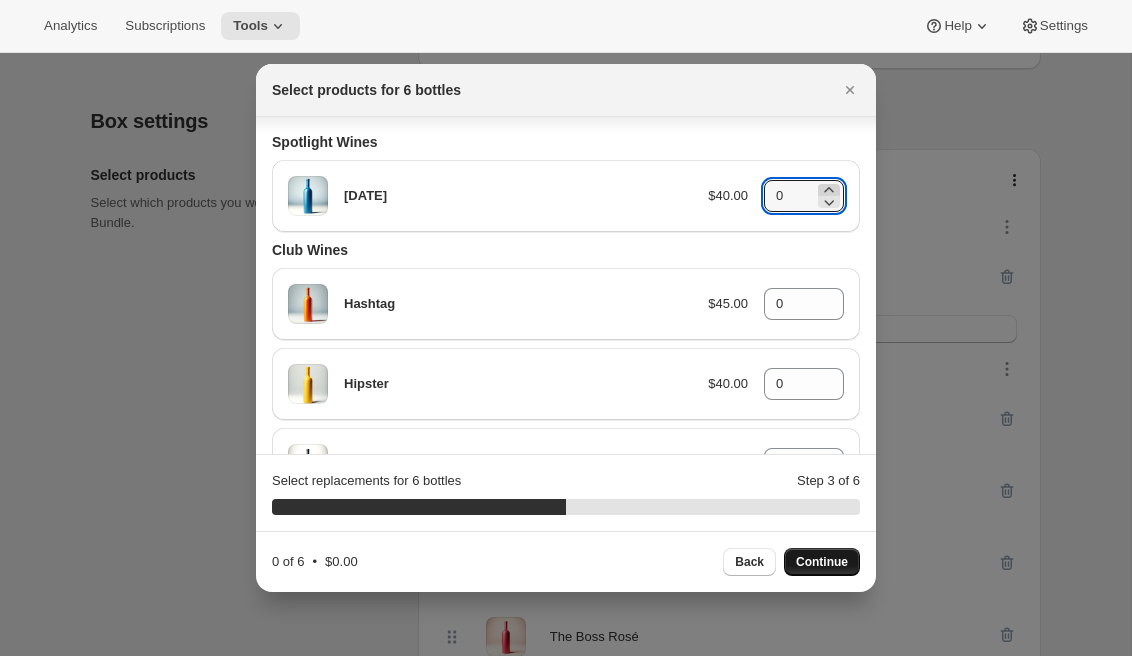click 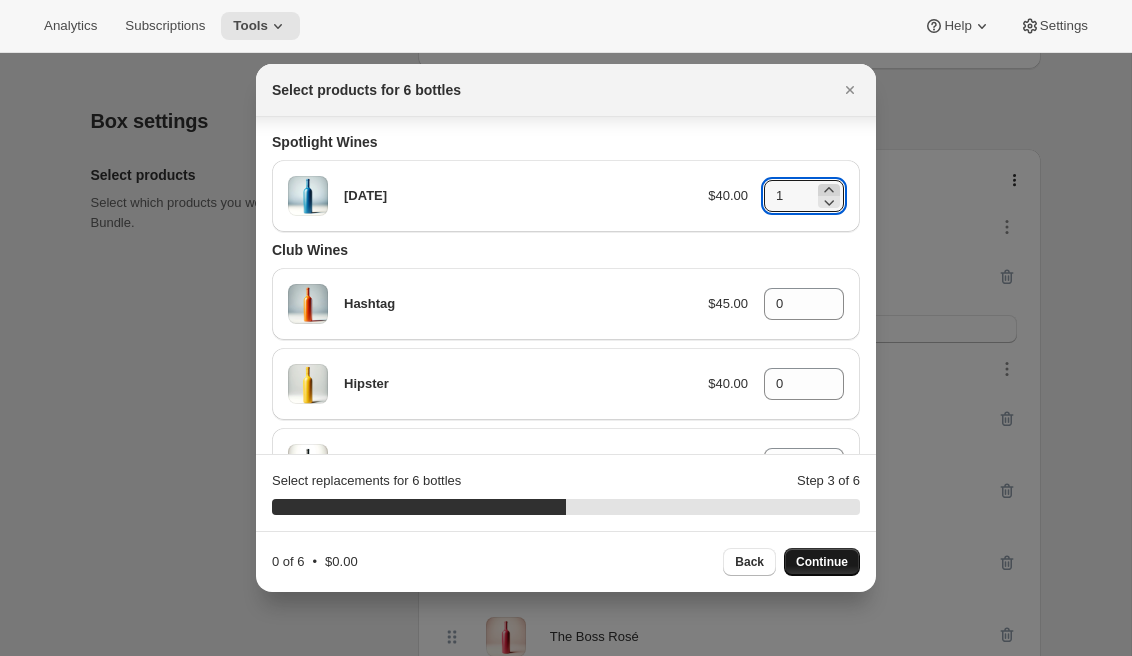 click 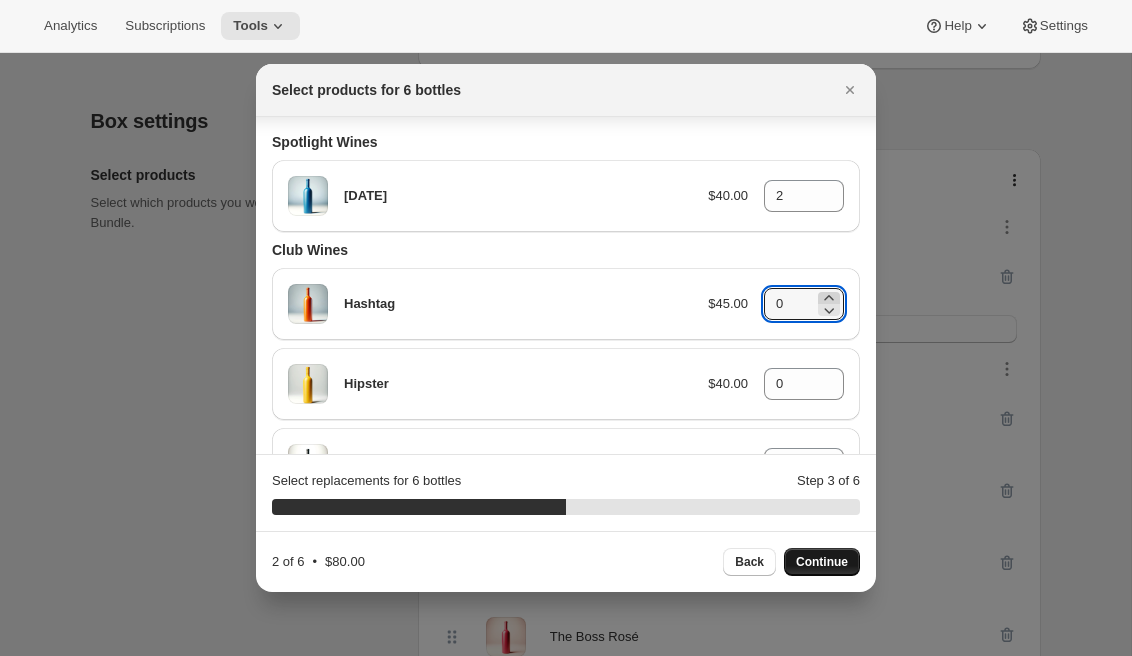 click 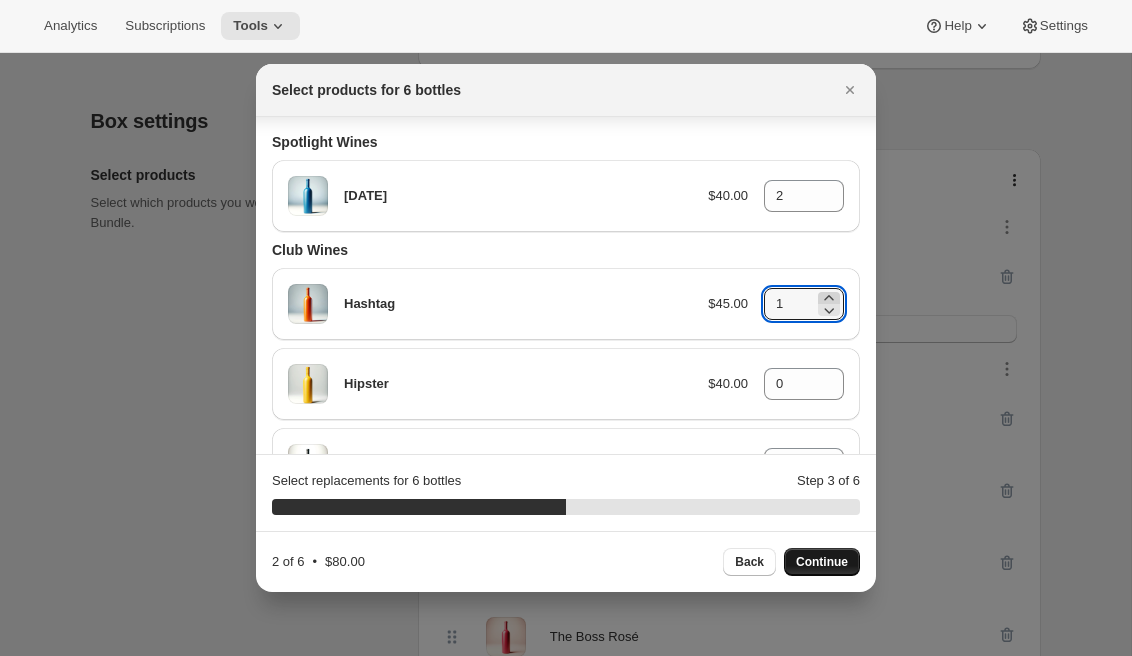 click 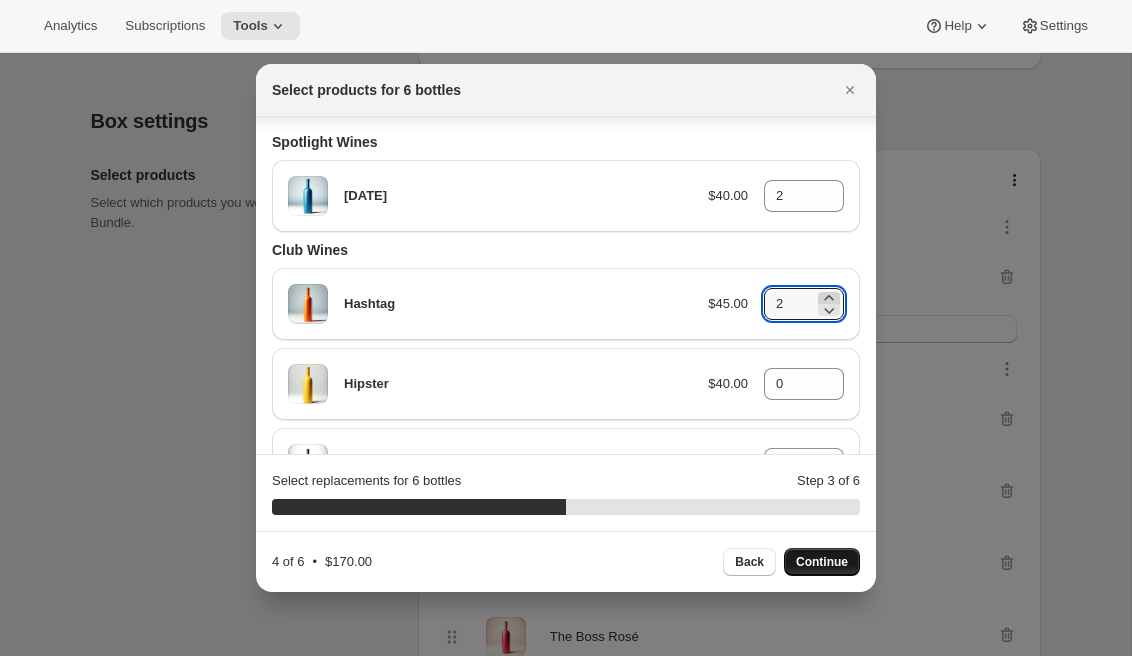 click 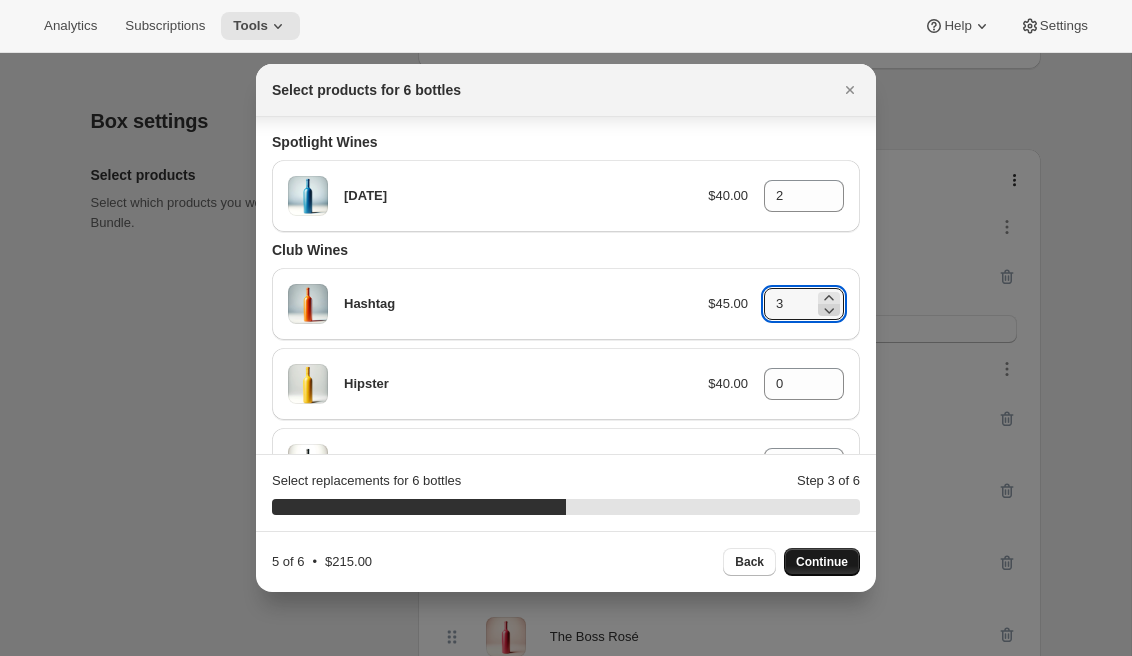click 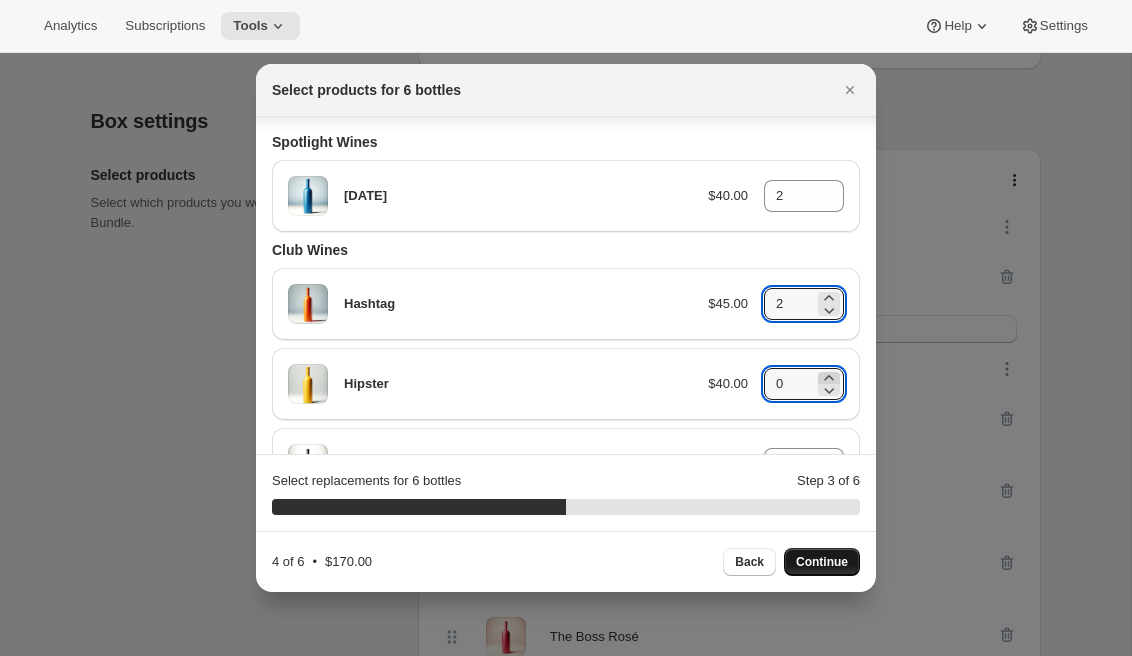 click 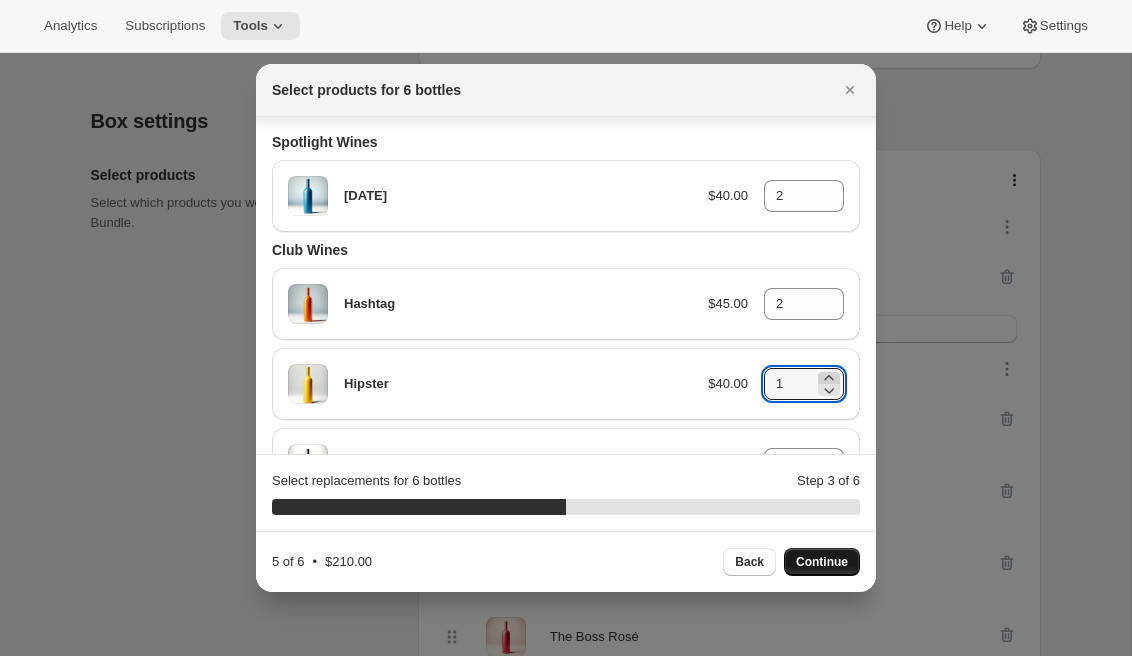click 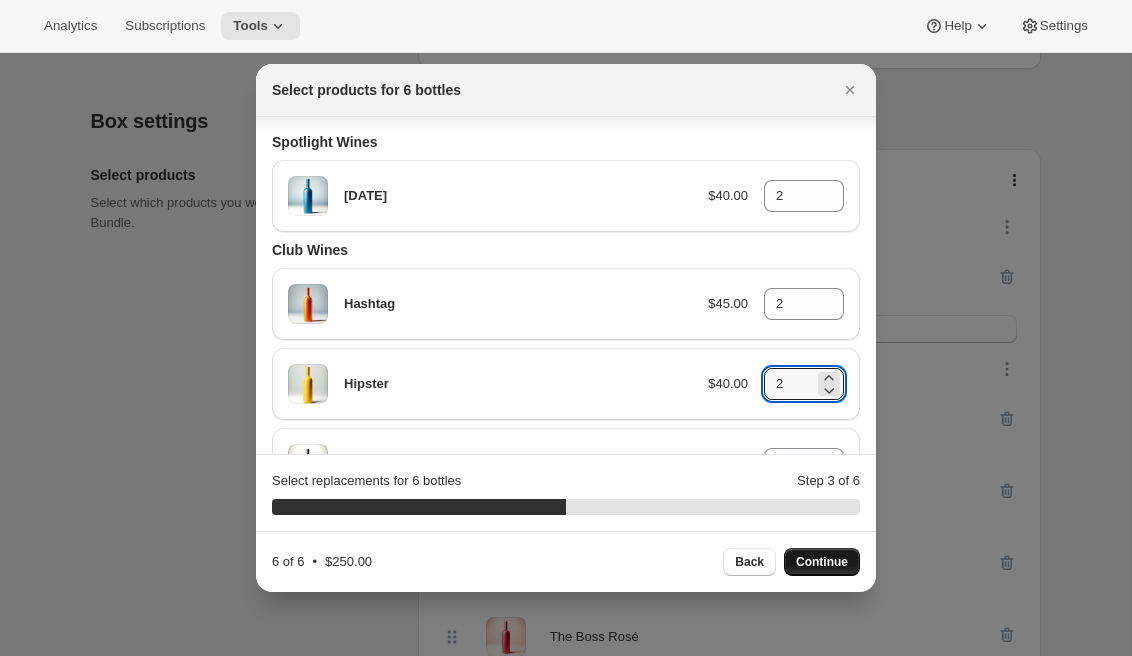 click on "Continue" at bounding box center (822, 562) 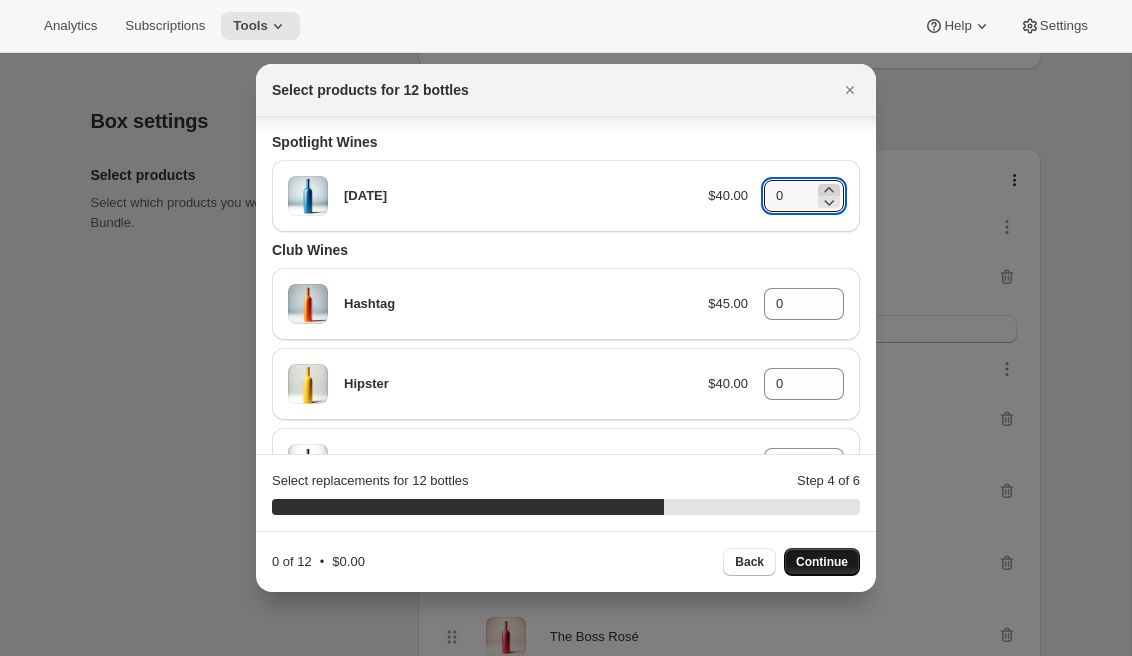 click 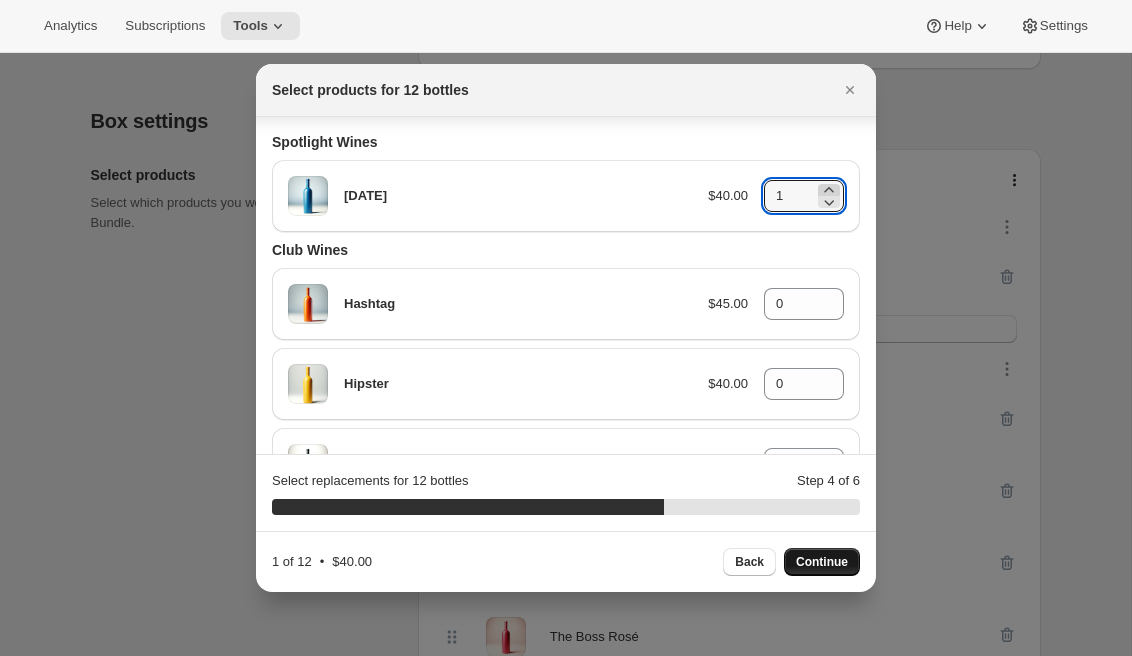 click 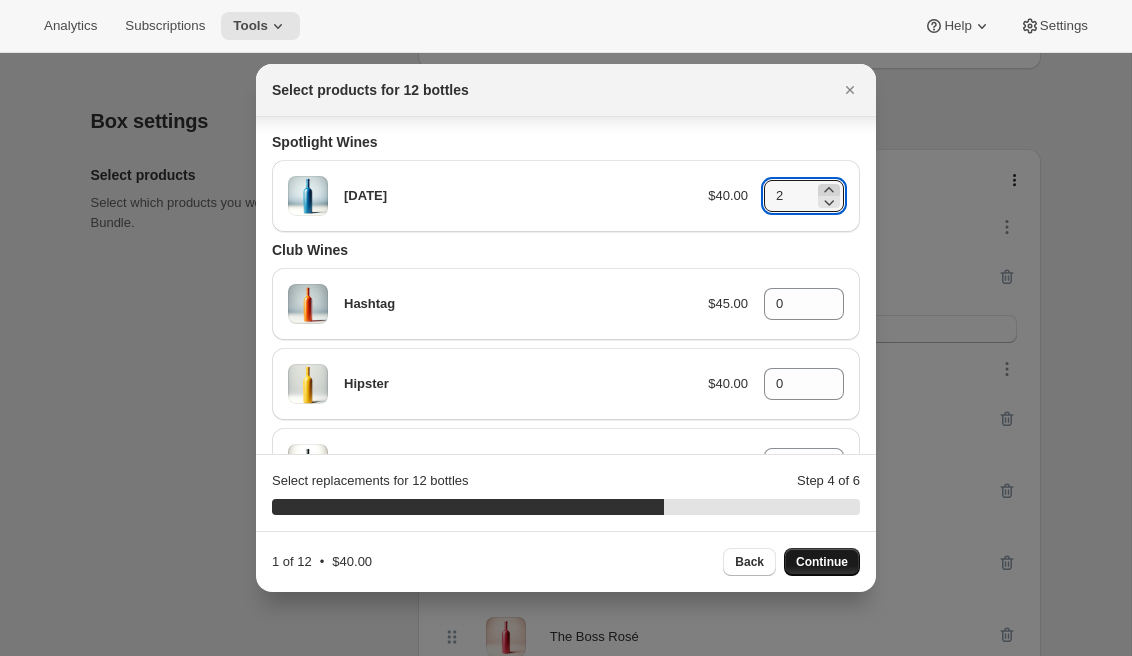 click 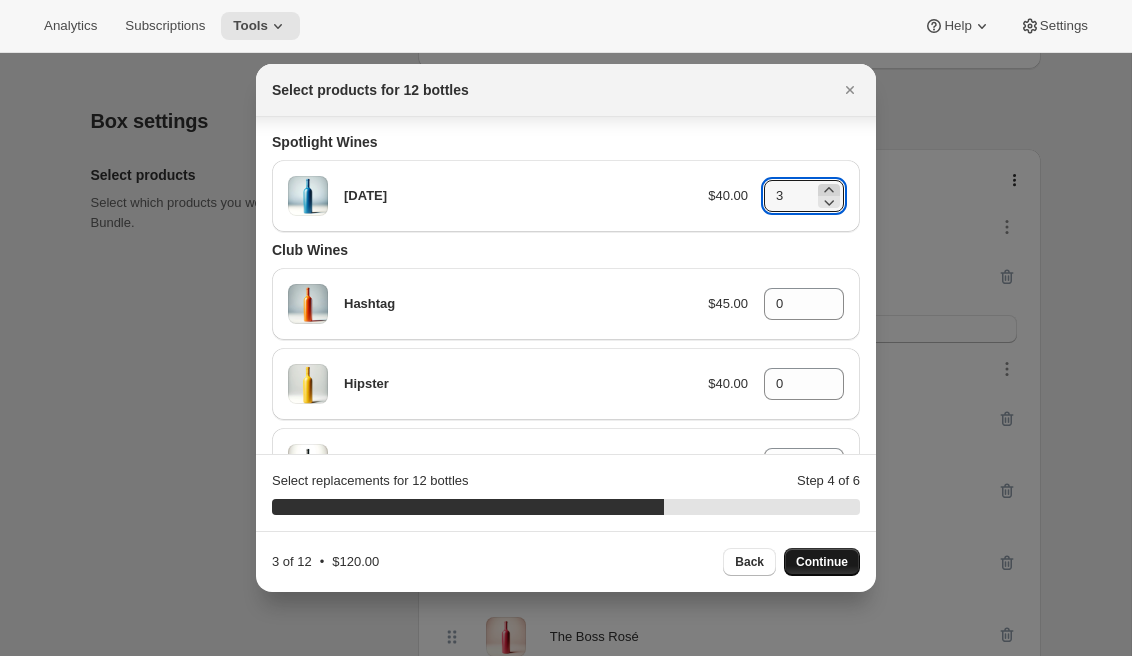 click 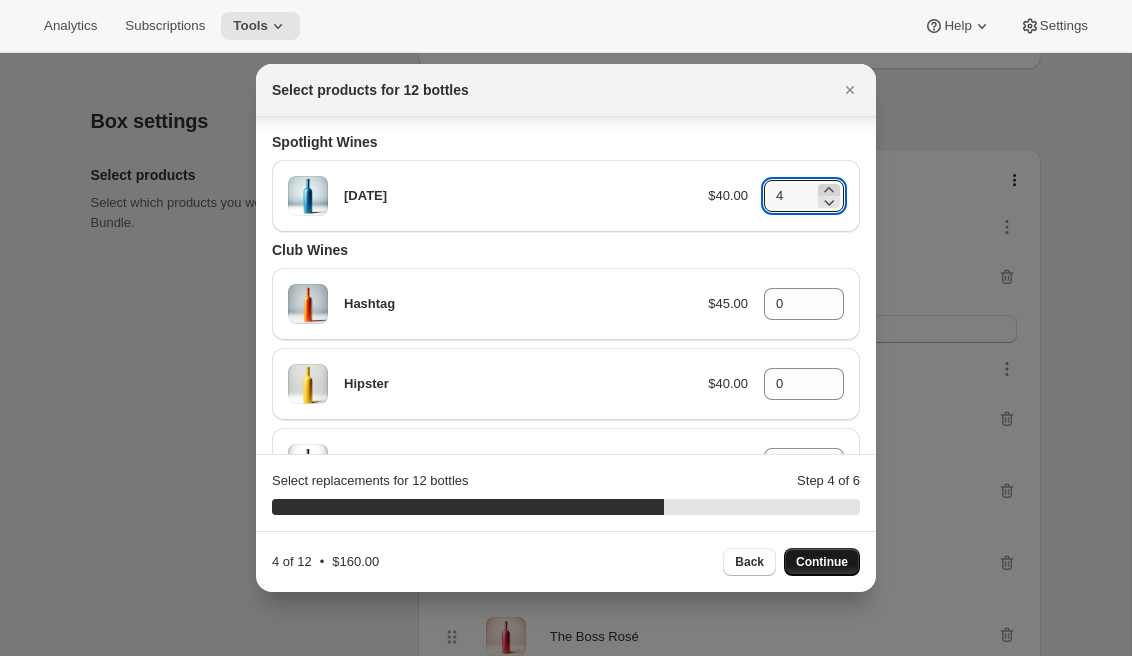 click 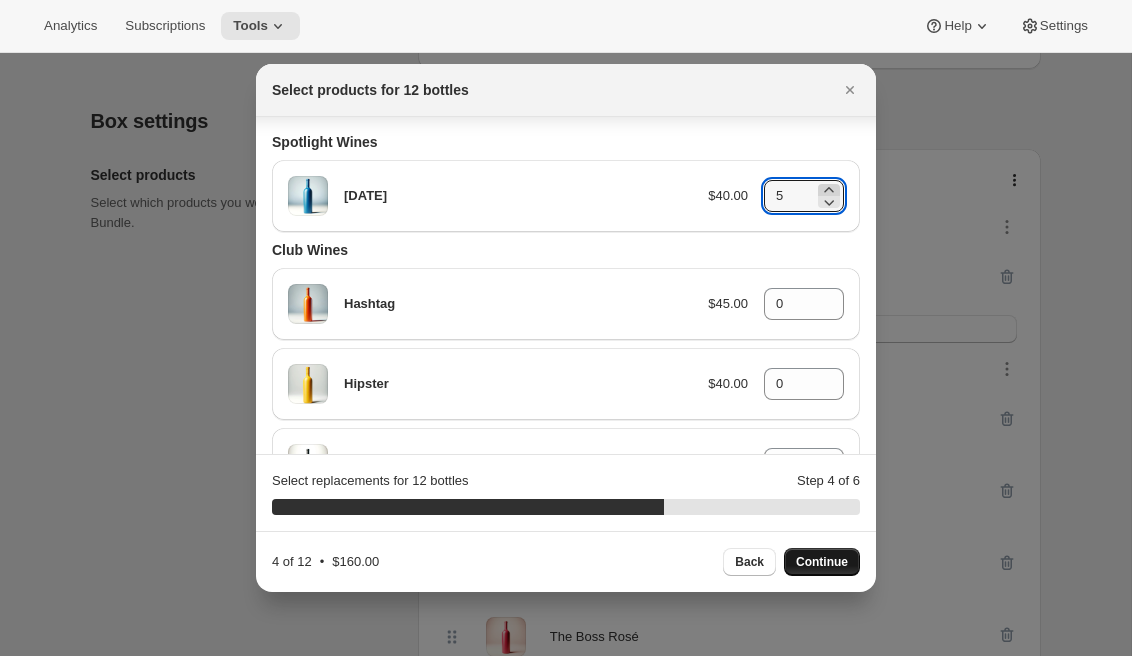 click 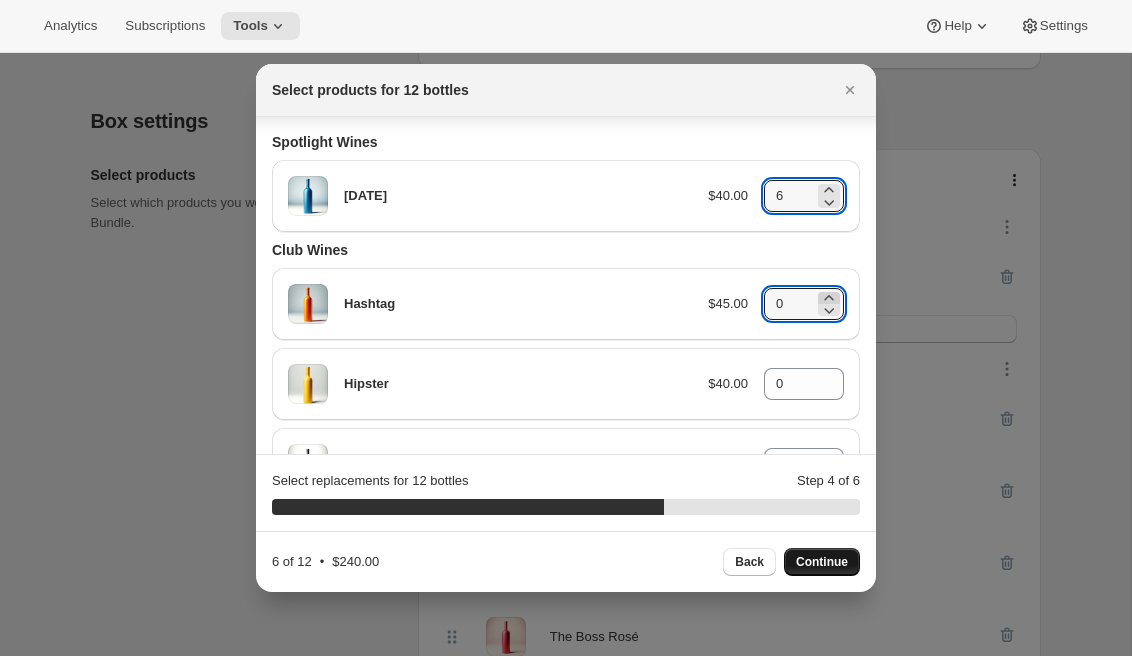 click 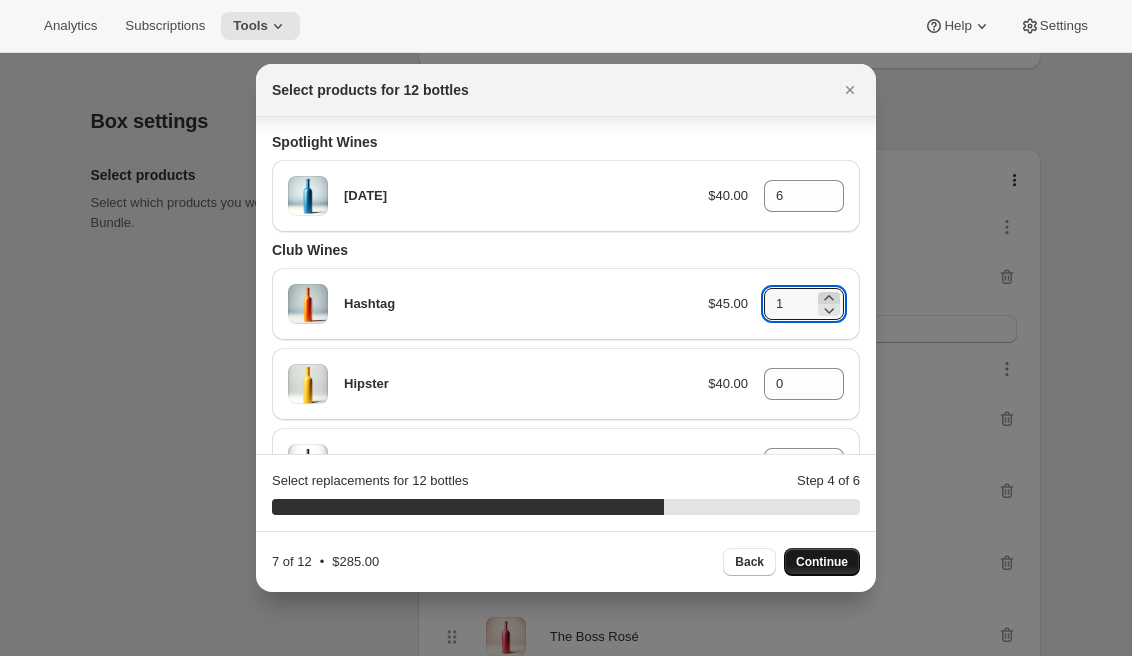 click 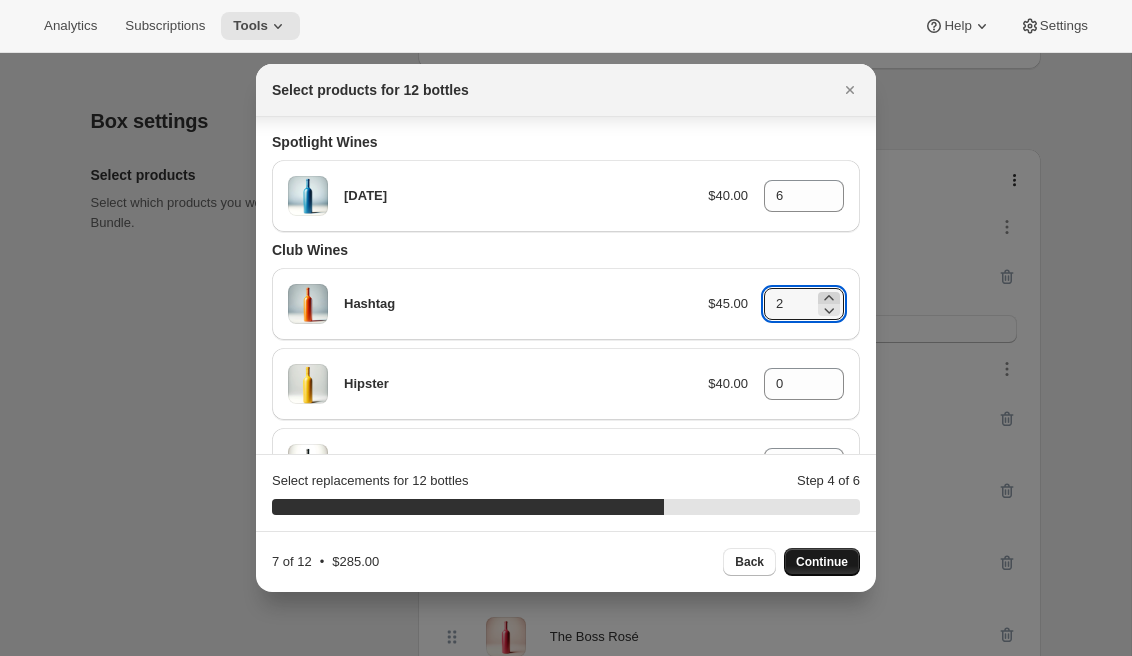 click 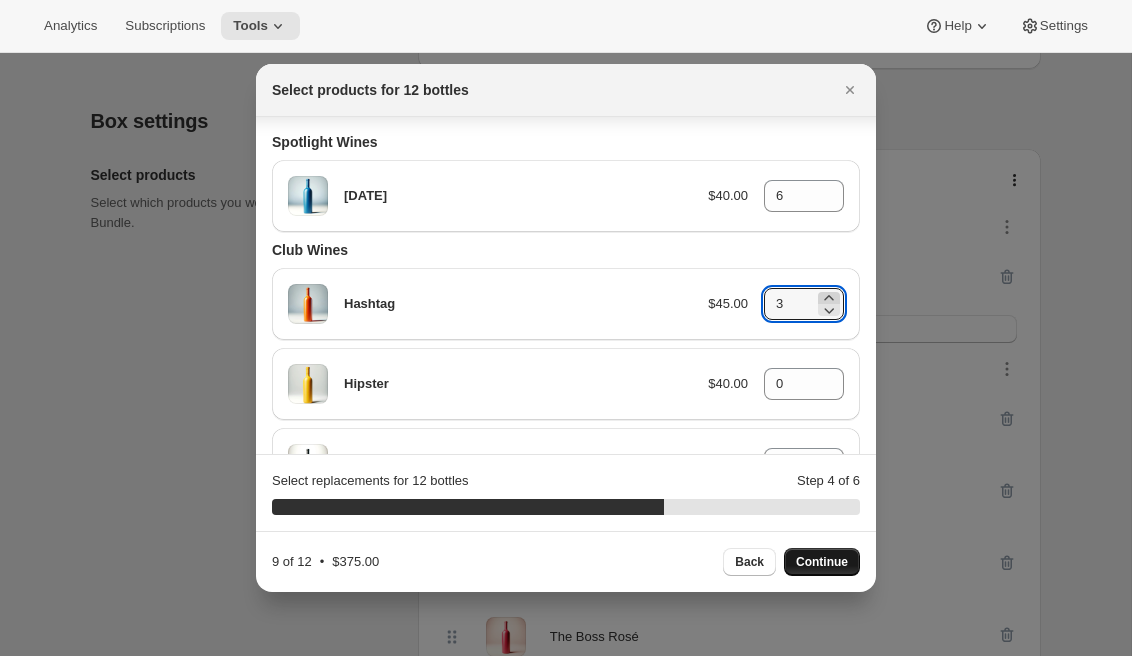 click 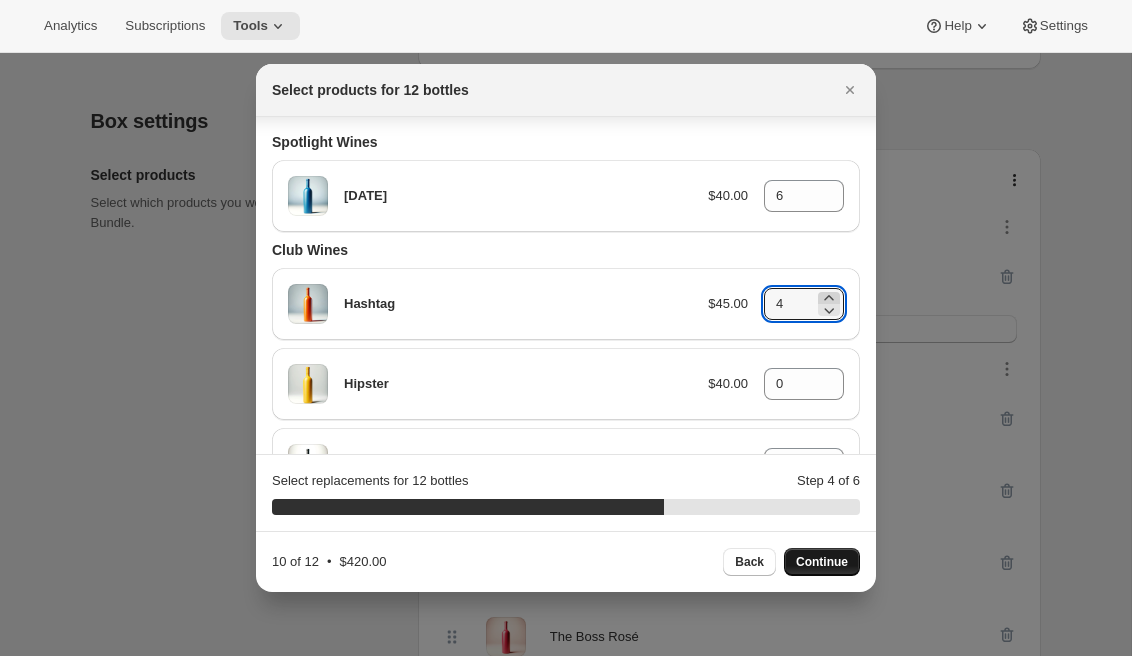 click 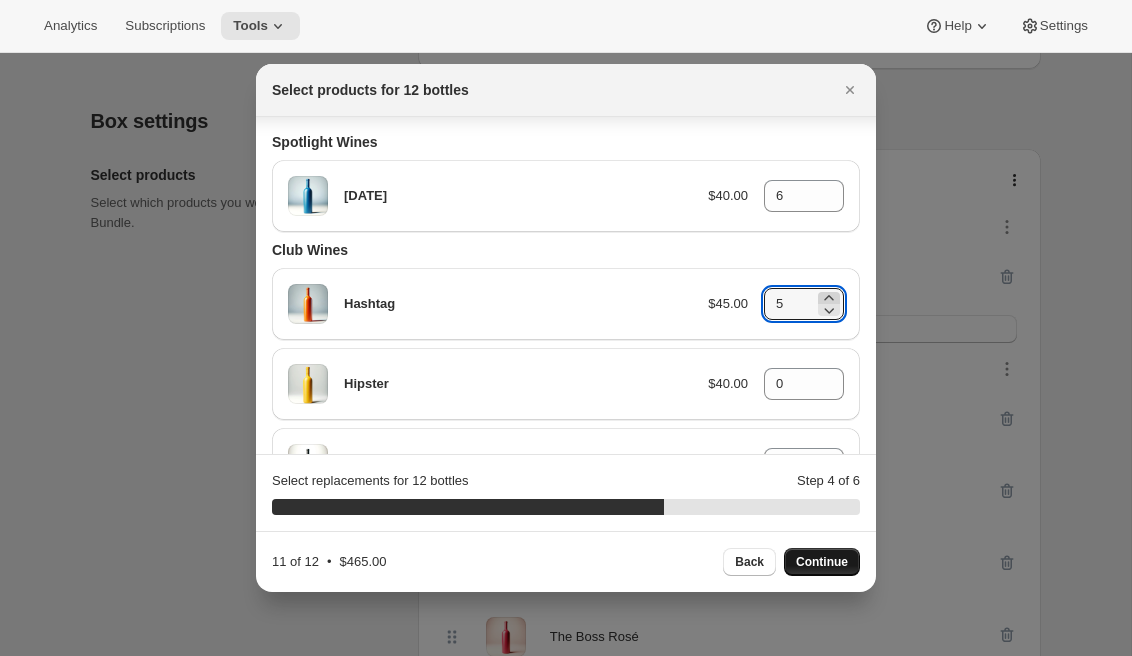 click 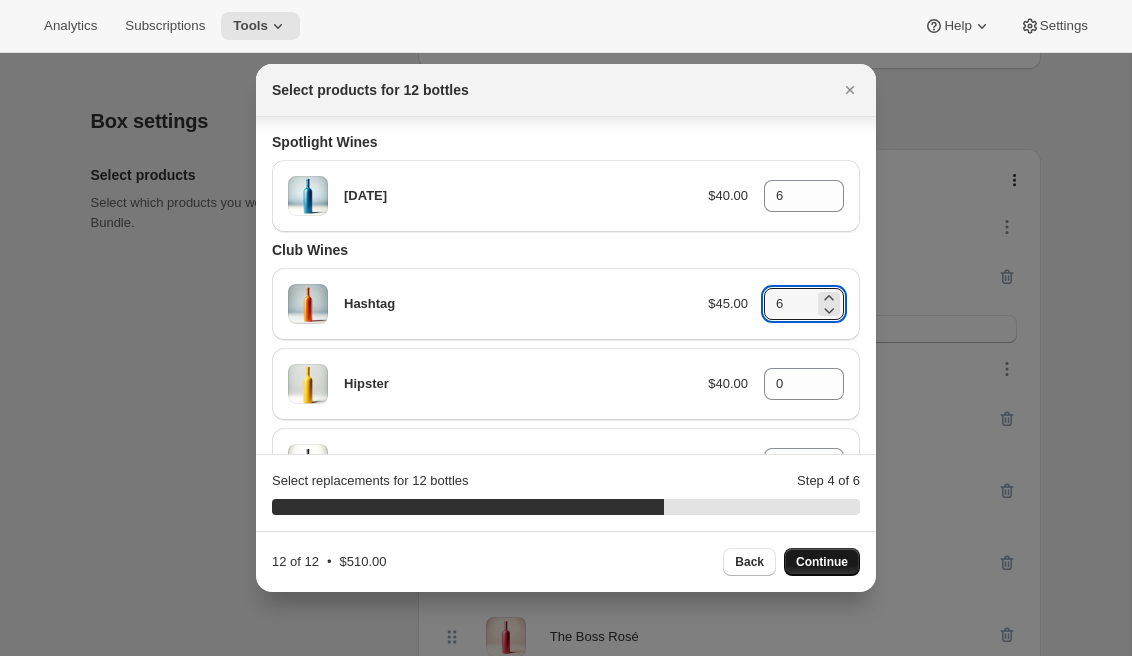 click on "Continue" at bounding box center [822, 562] 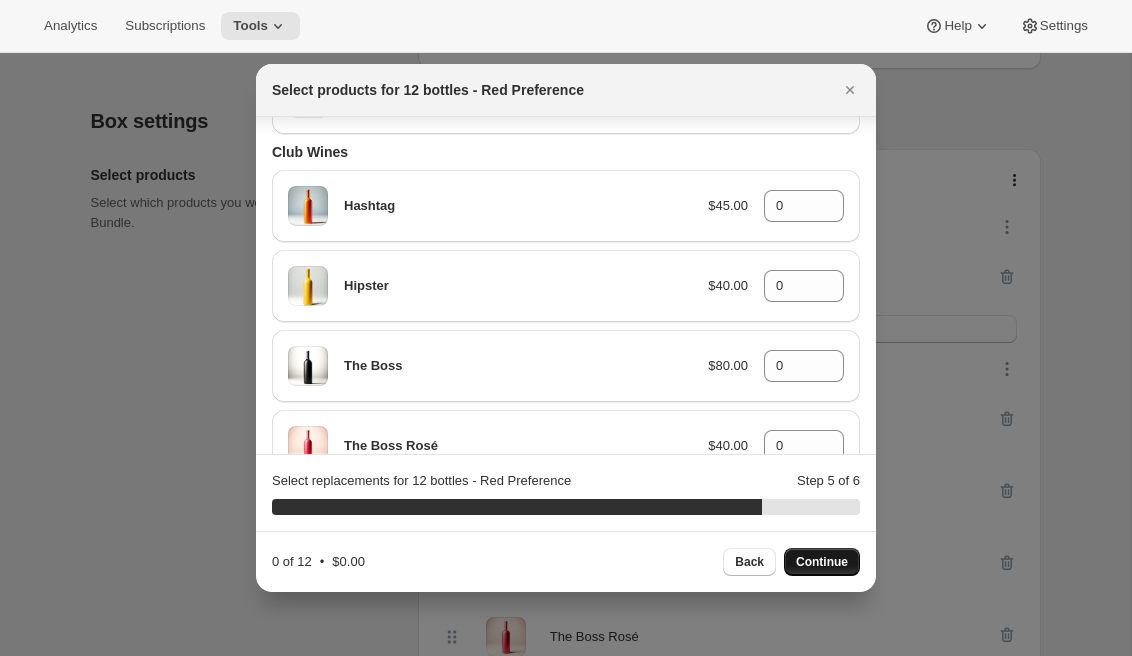 scroll, scrollTop: 148, scrollLeft: 0, axis: vertical 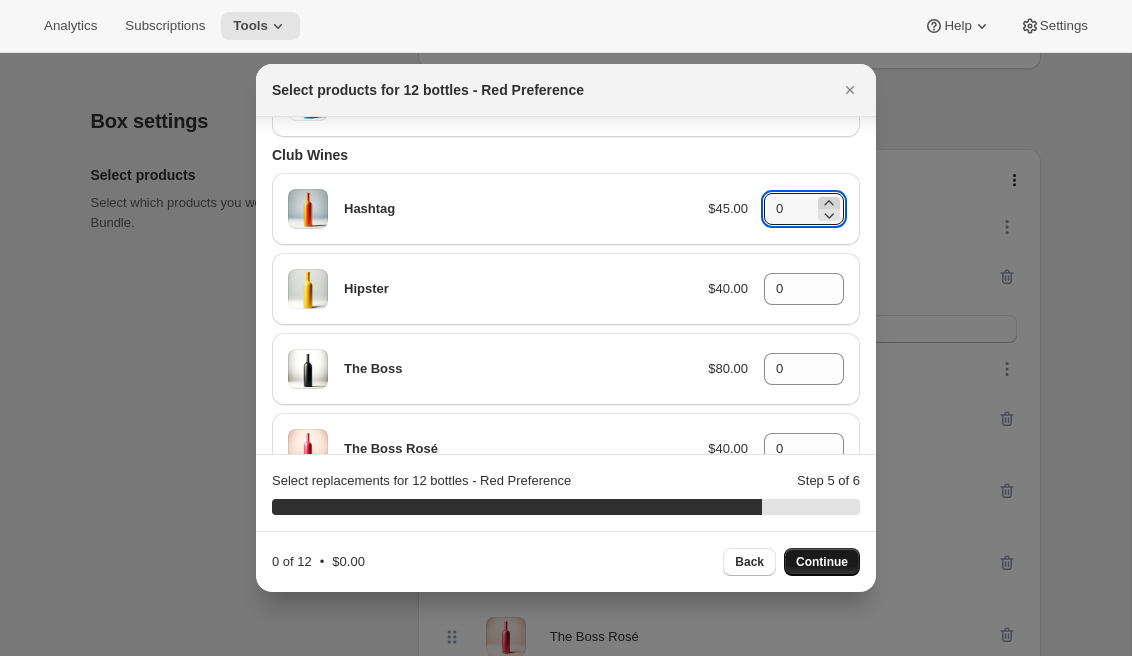 click 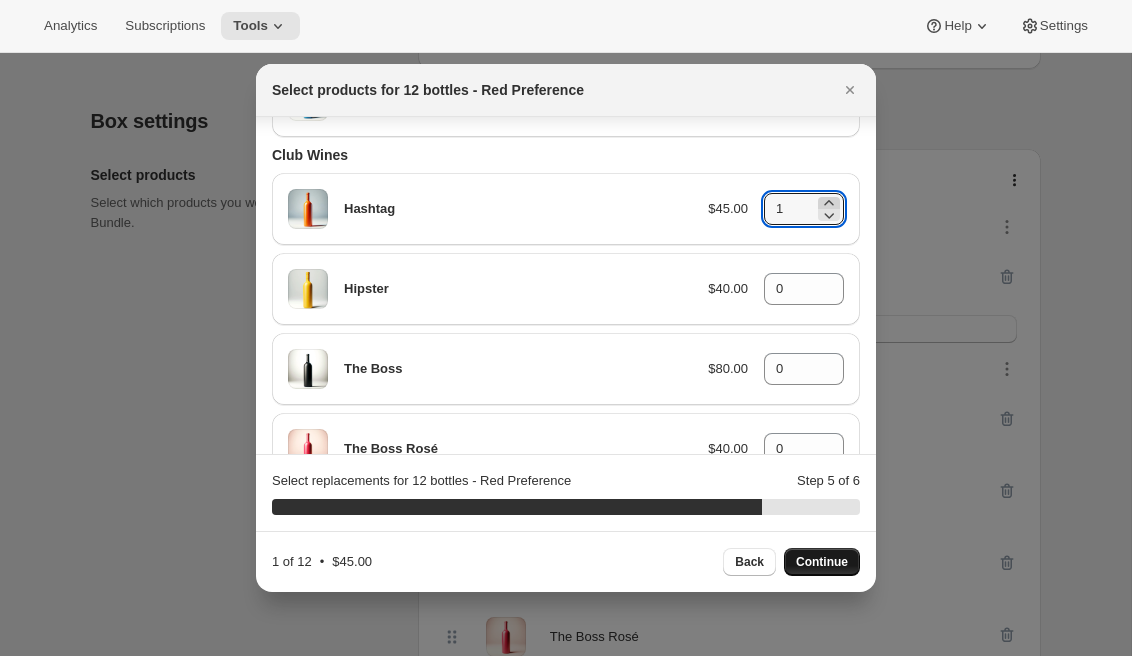 click 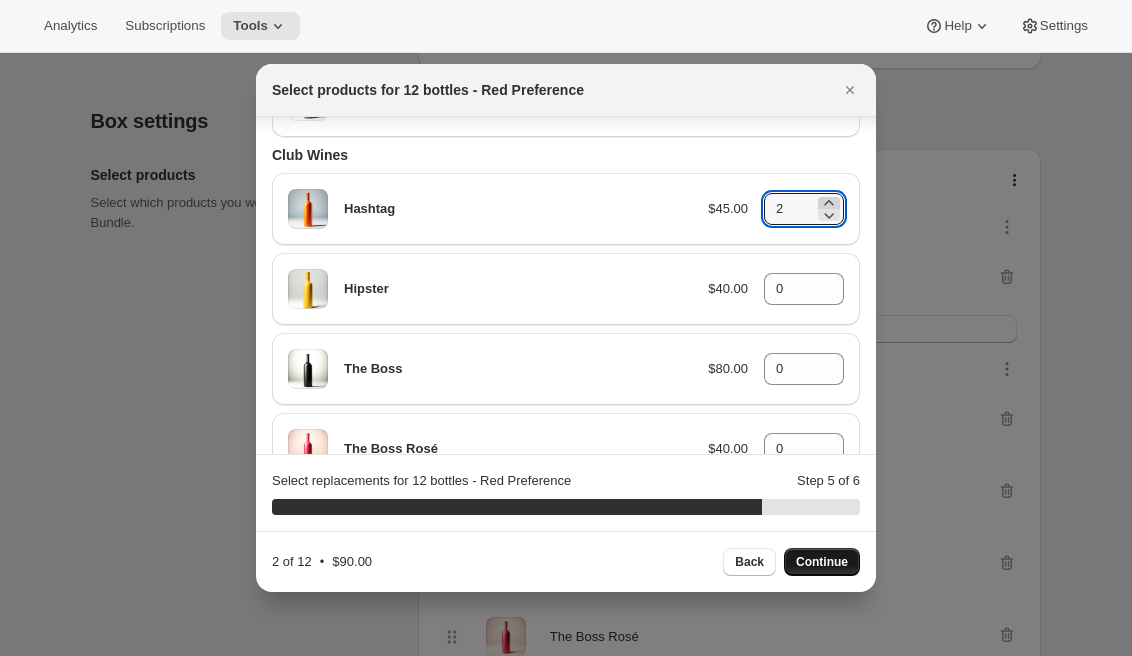 click 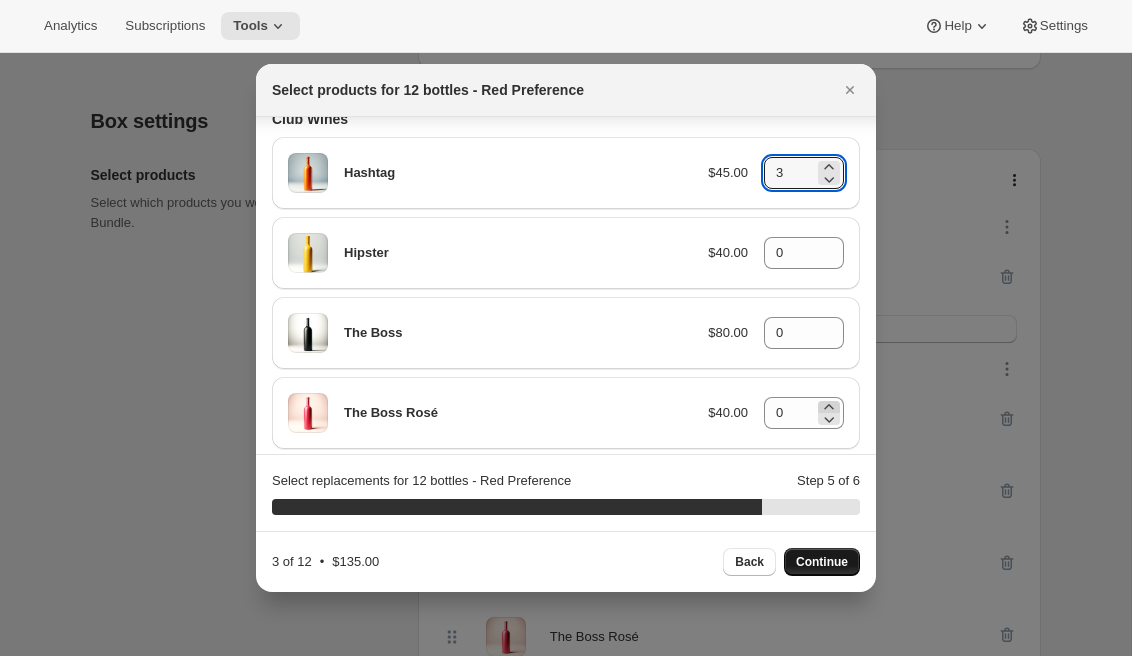 scroll, scrollTop: 188, scrollLeft: 0, axis: vertical 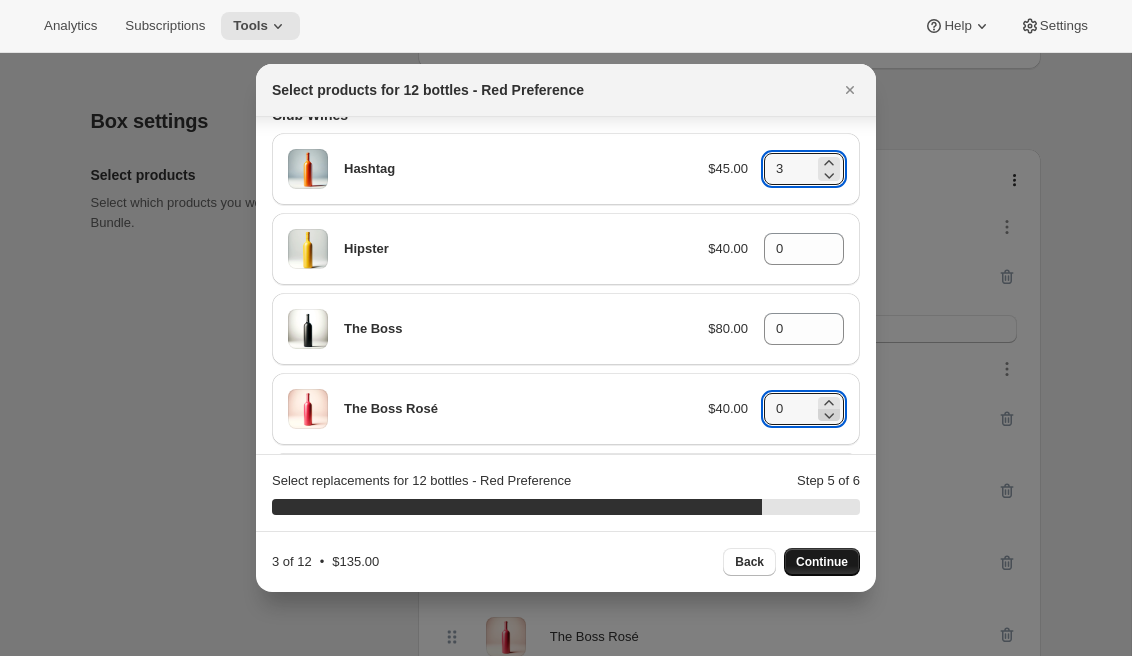 click 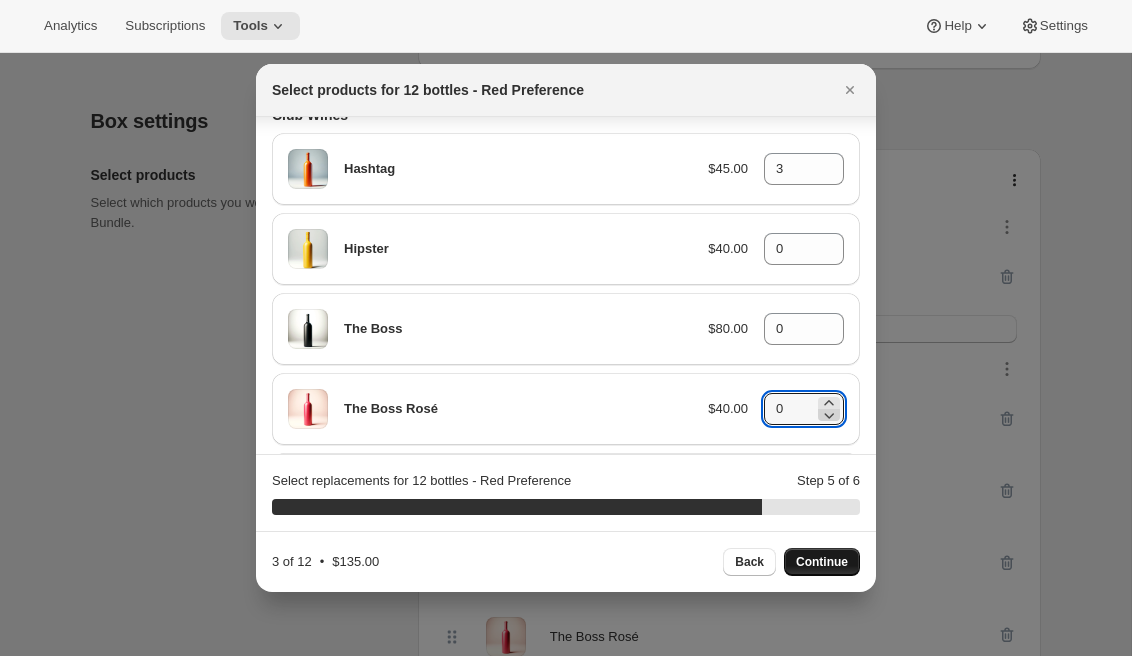 click 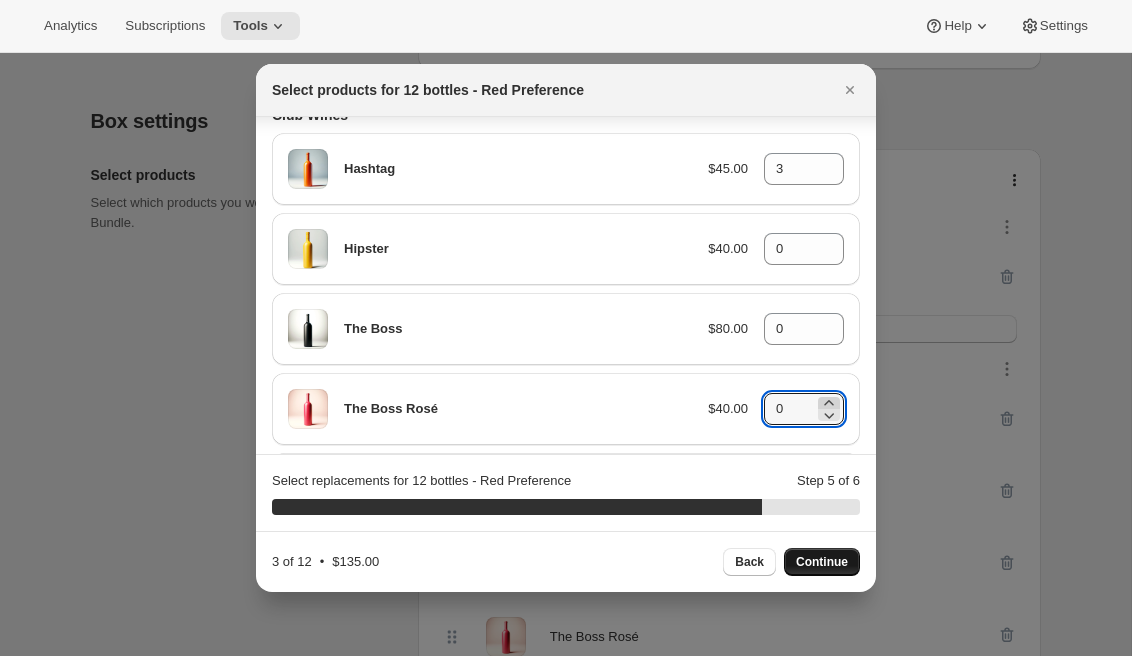 click 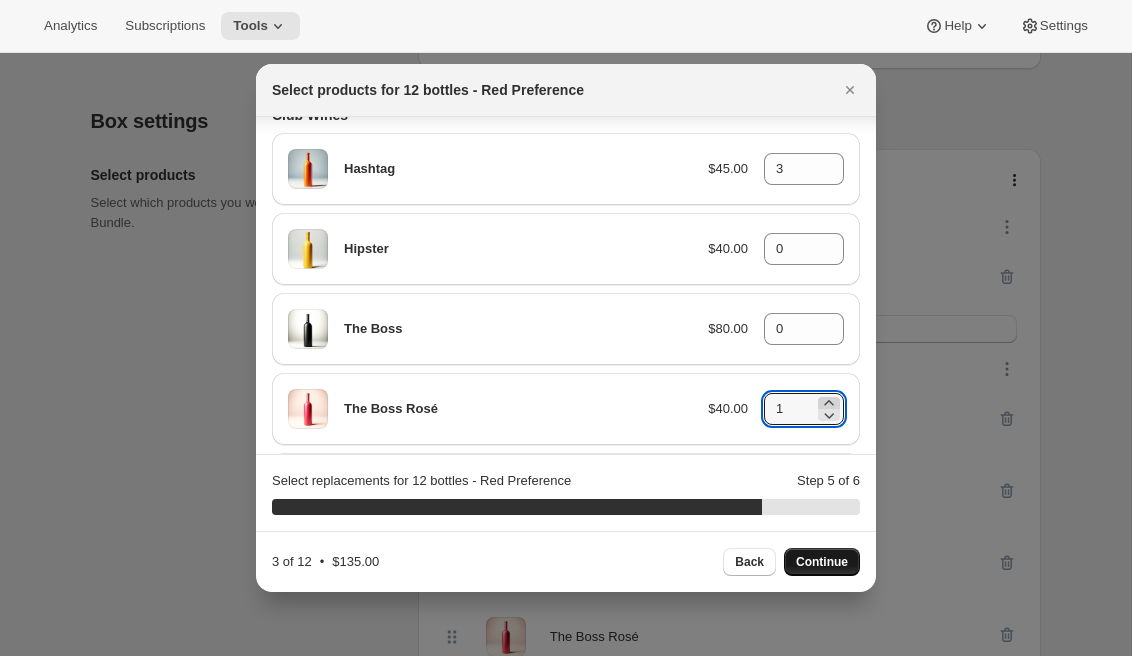 click 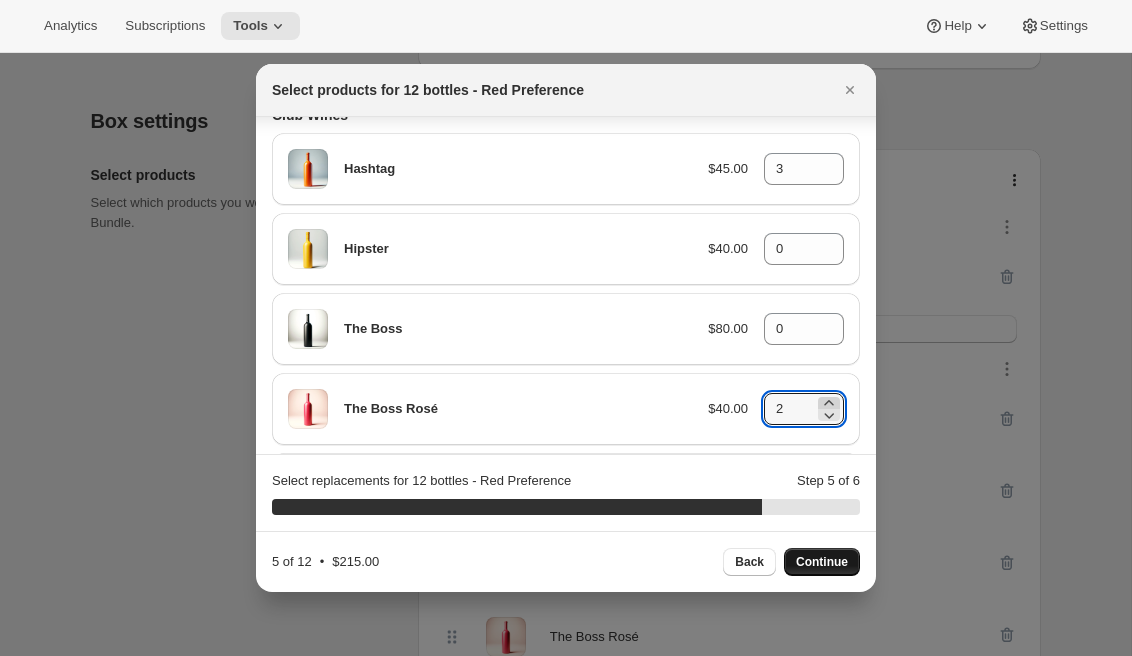 click 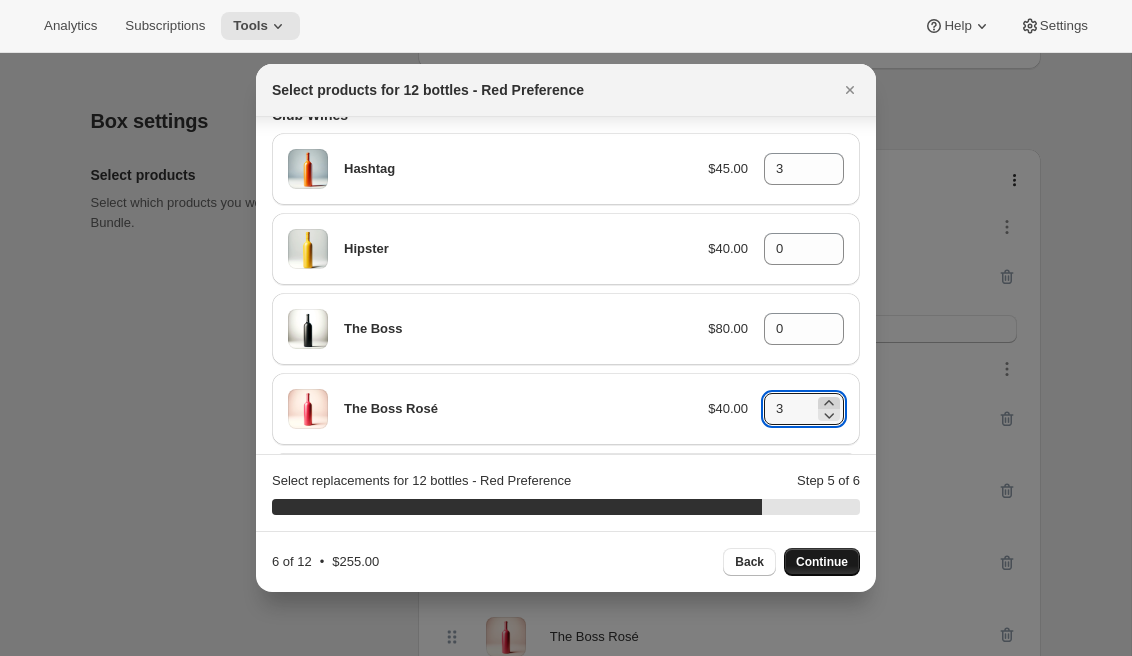 click 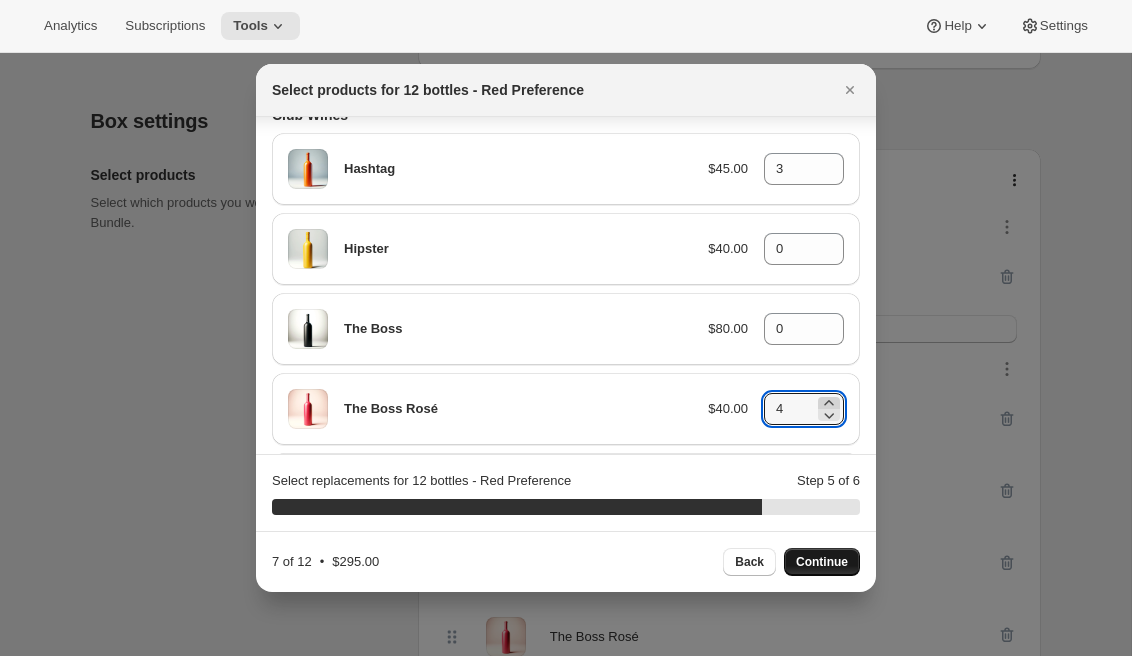 click 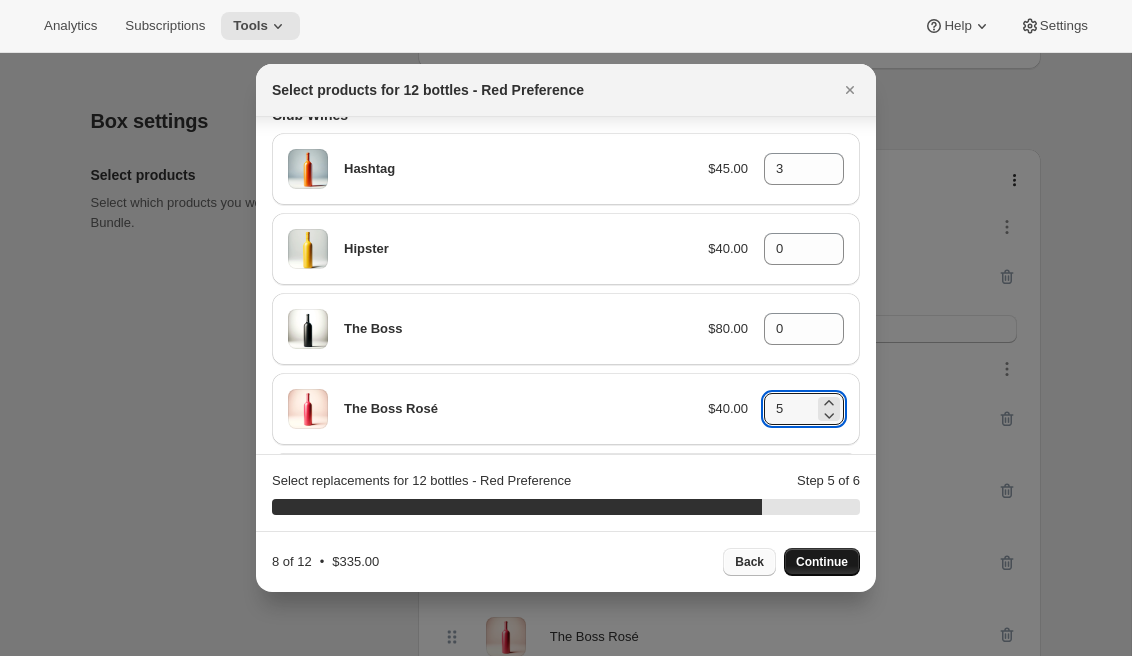 click on "Back" at bounding box center [749, 562] 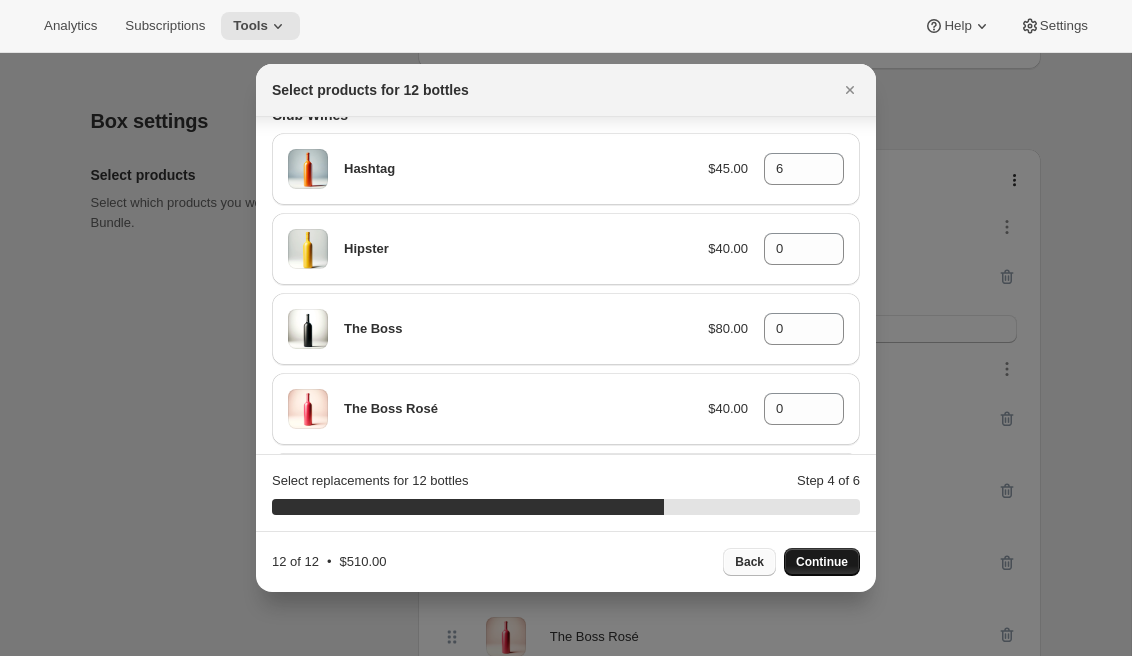 click on "Back" at bounding box center (749, 562) 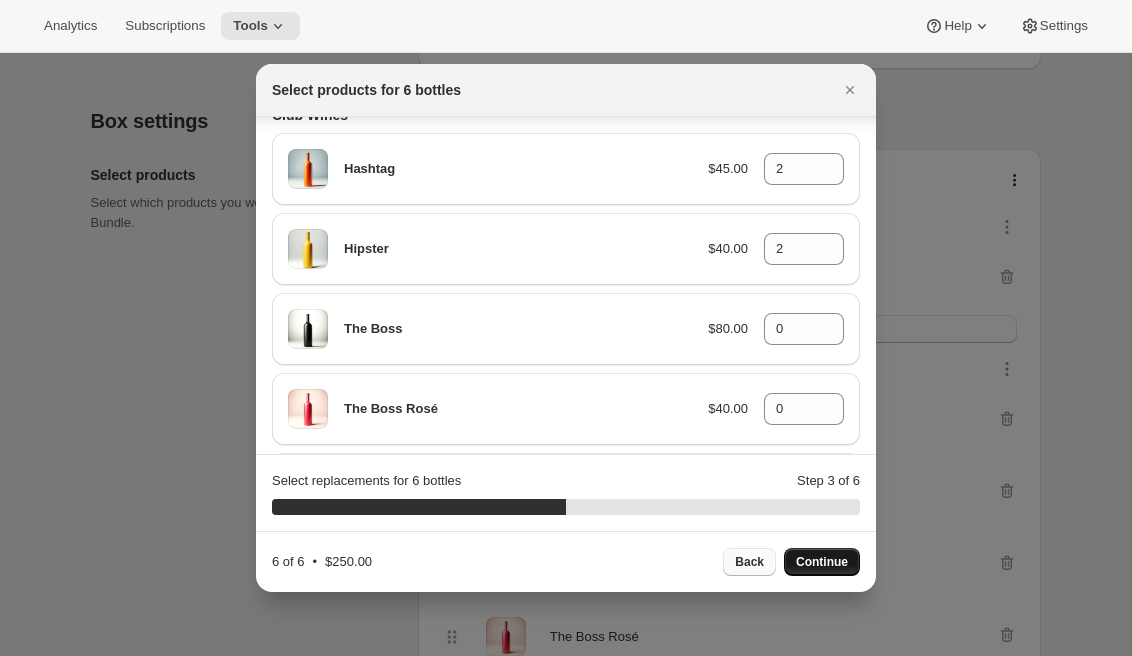 click on "Back" at bounding box center [749, 562] 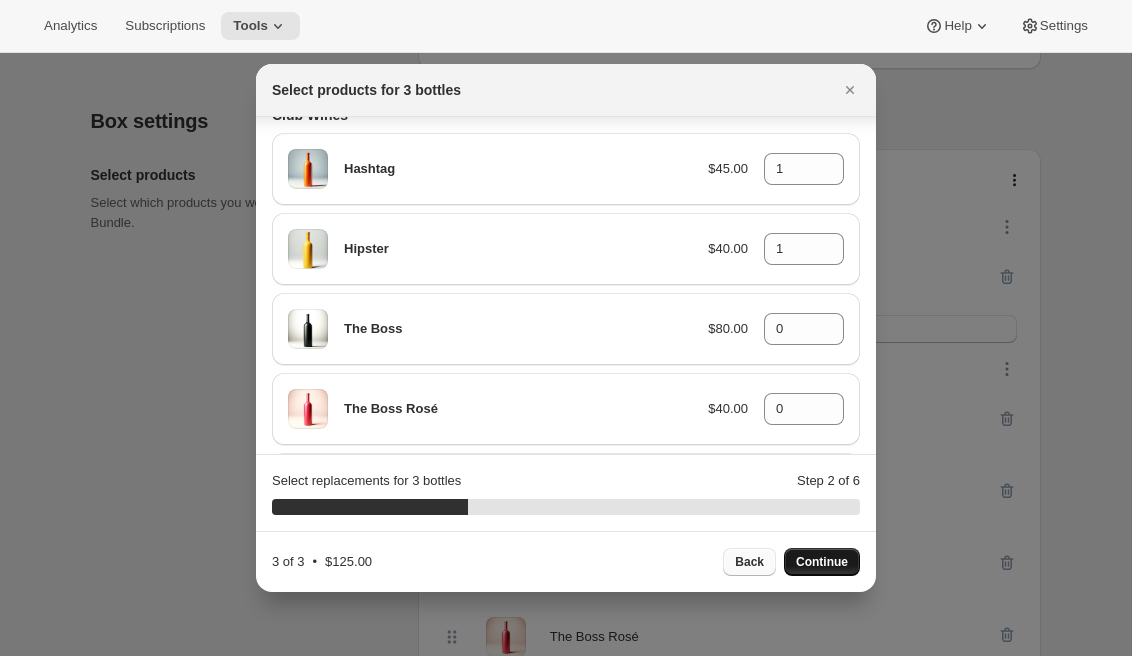 click on "Back" at bounding box center (749, 562) 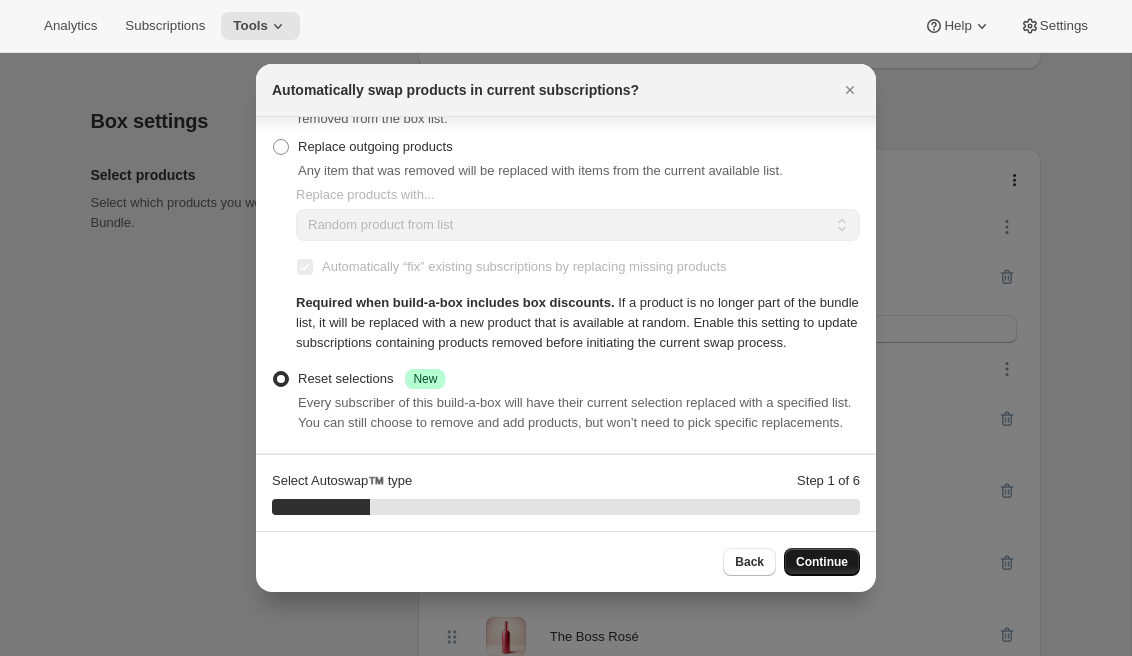 scroll, scrollTop: 0, scrollLeft: 0, axis: both 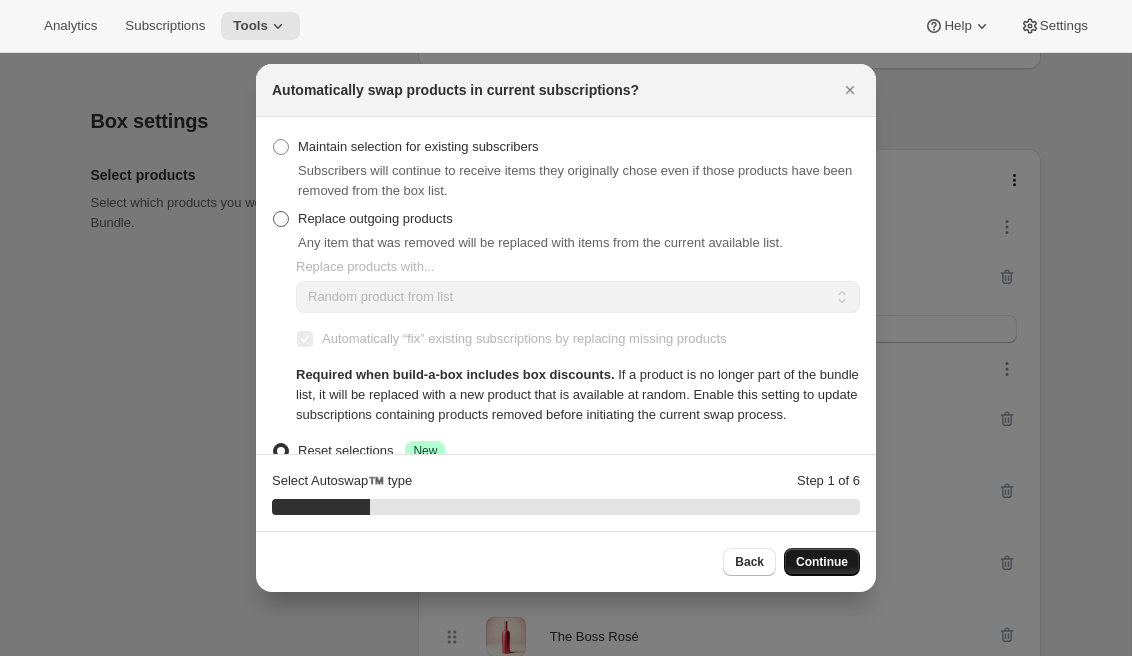 click on "Replace outgoing products" at bounding box center [375, 218] 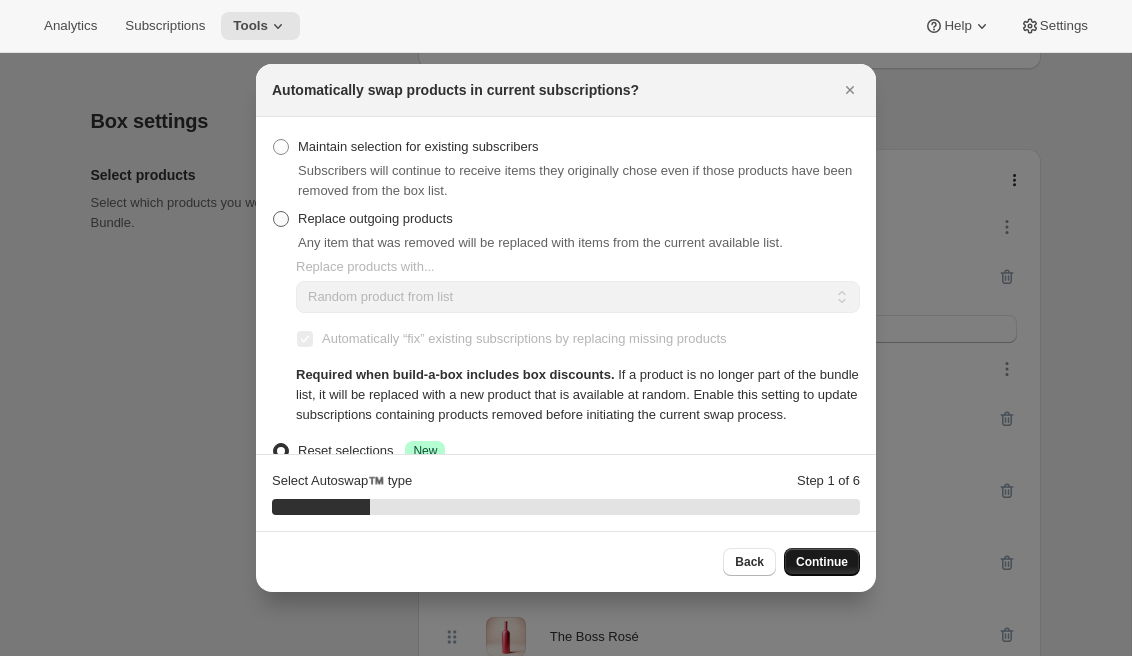 radio on "true" 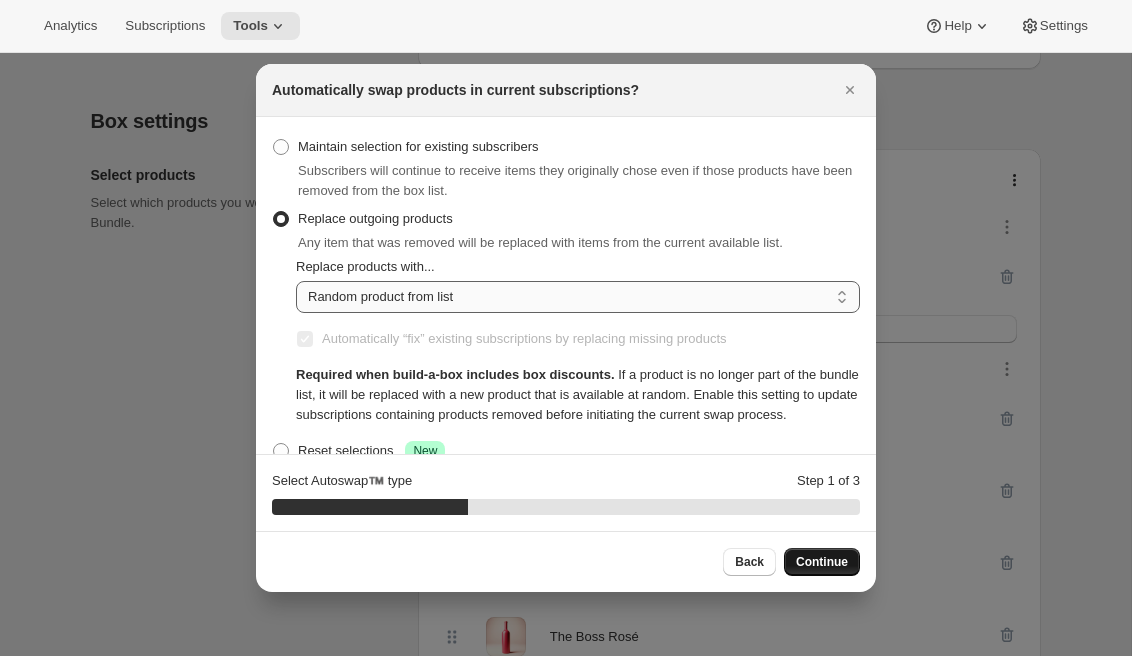 click on "Random product from list Matching product type Select specific replacements" at bounding box center [578, 297] 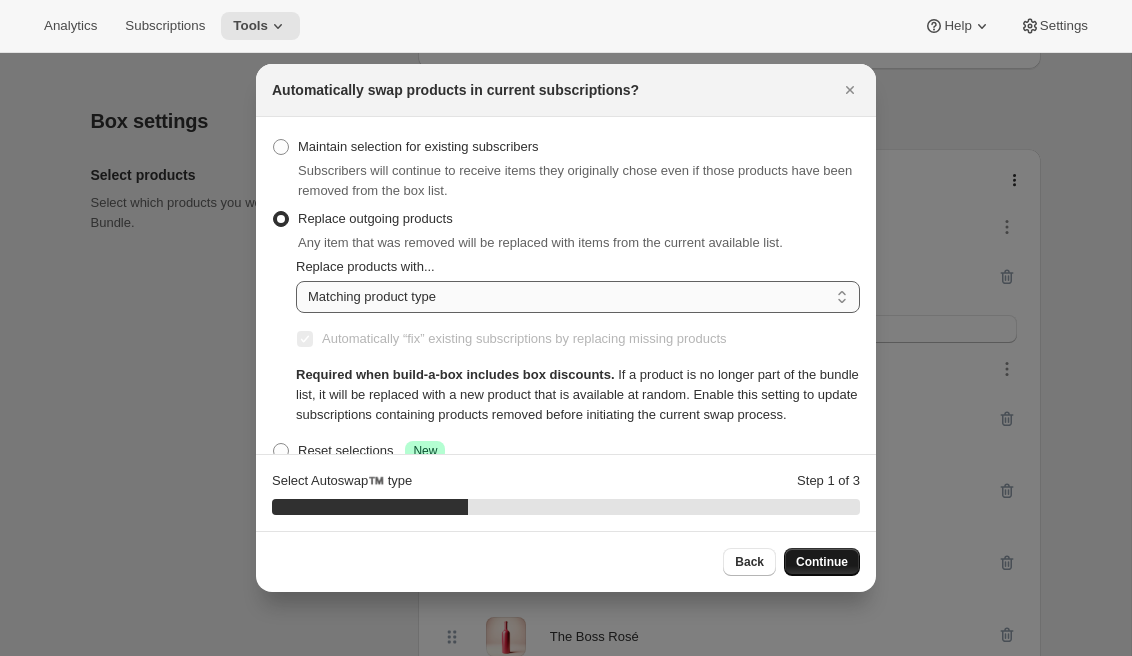 click on "Random product from list Matching product type Select specific replacements" at bounding box center [578, 297] 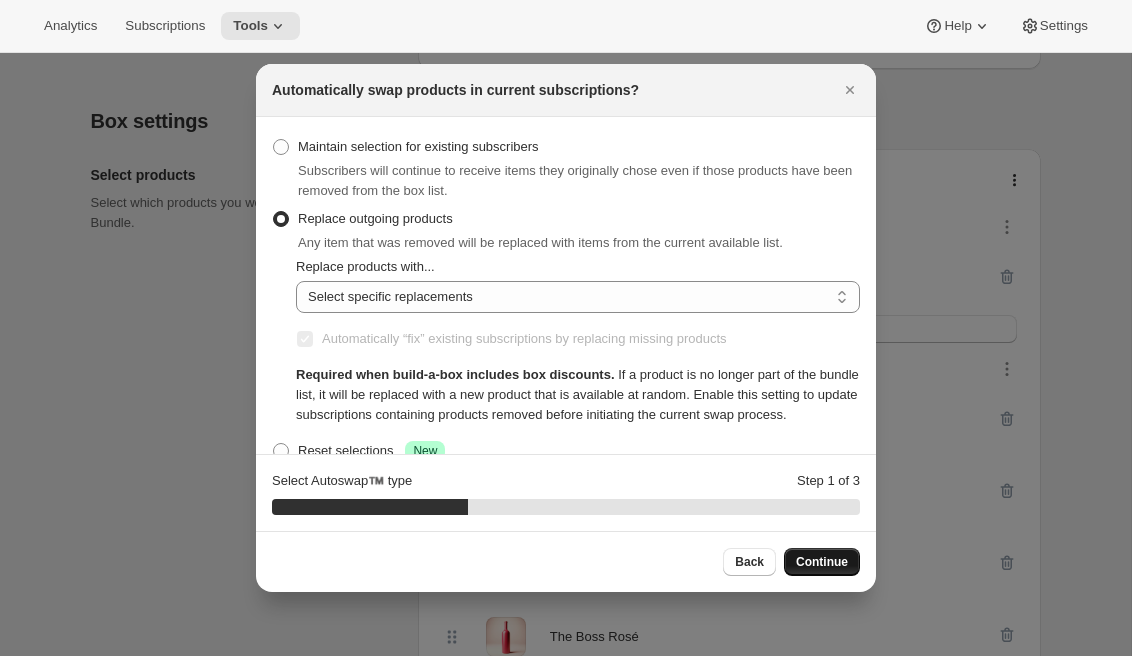 click on "Continue" at bounding box center [822, 562] 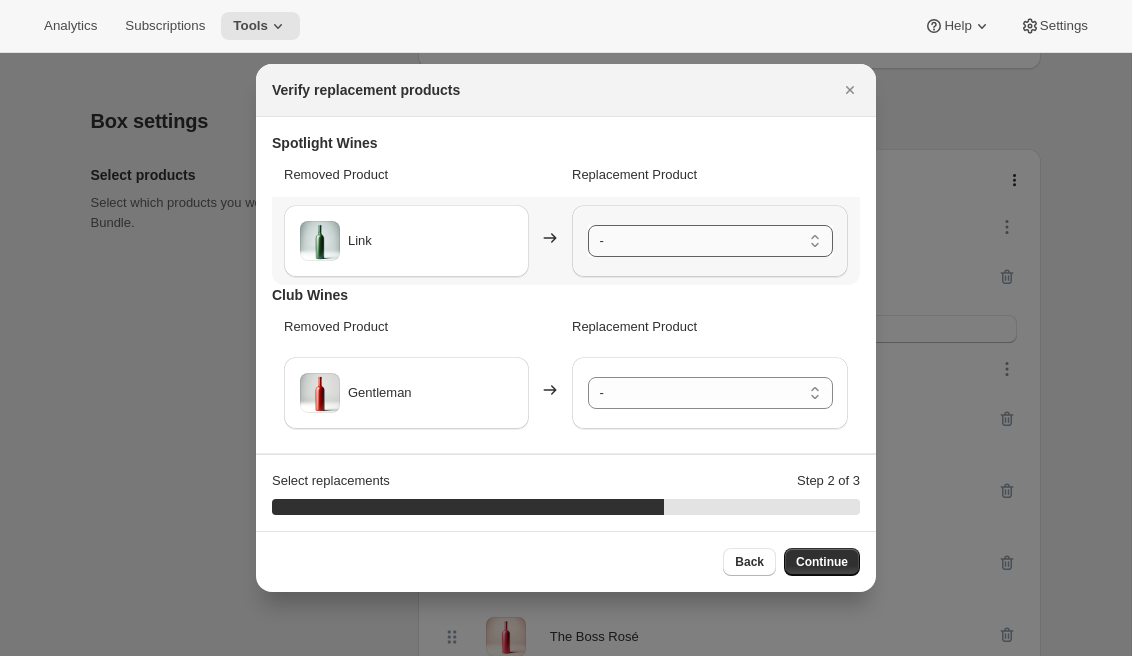 click on "-  [DATE] - Default Title" at bounding box center (710, 241) 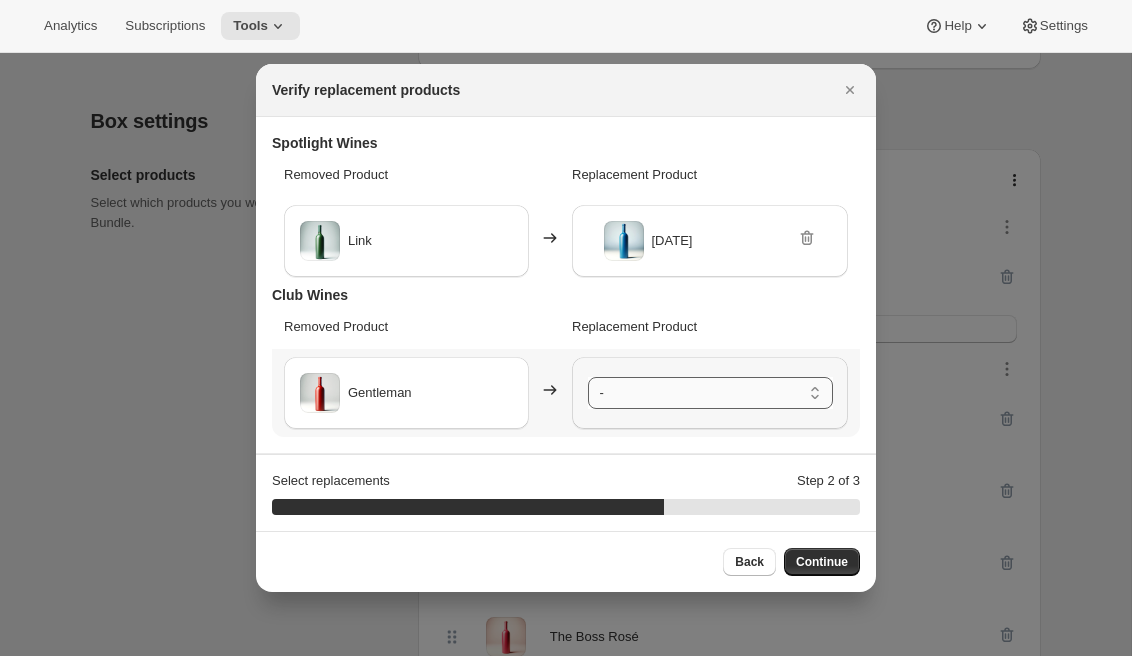 click on "-  Hashtag - Default Title Hipster - Default Title The Boss - Default Title The Boss Rosé - Default Title The [DEMOGRAPHIC_DATA] - Default Title" at bounding box center (710, 393) 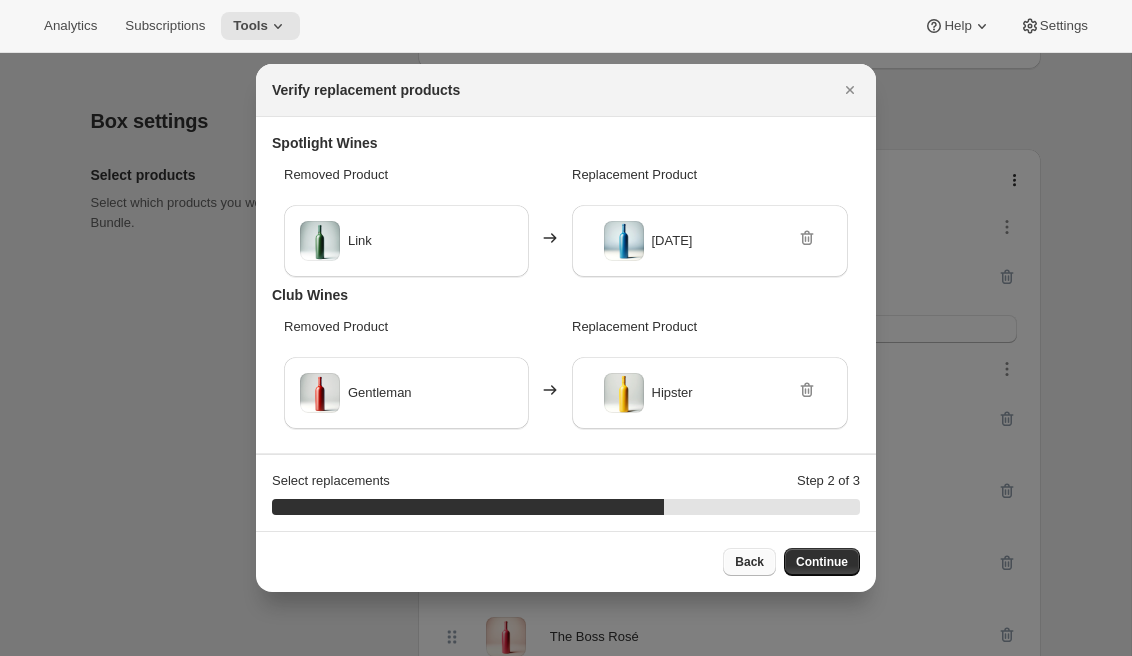 click on "Back" at bounding box center (749, 562) 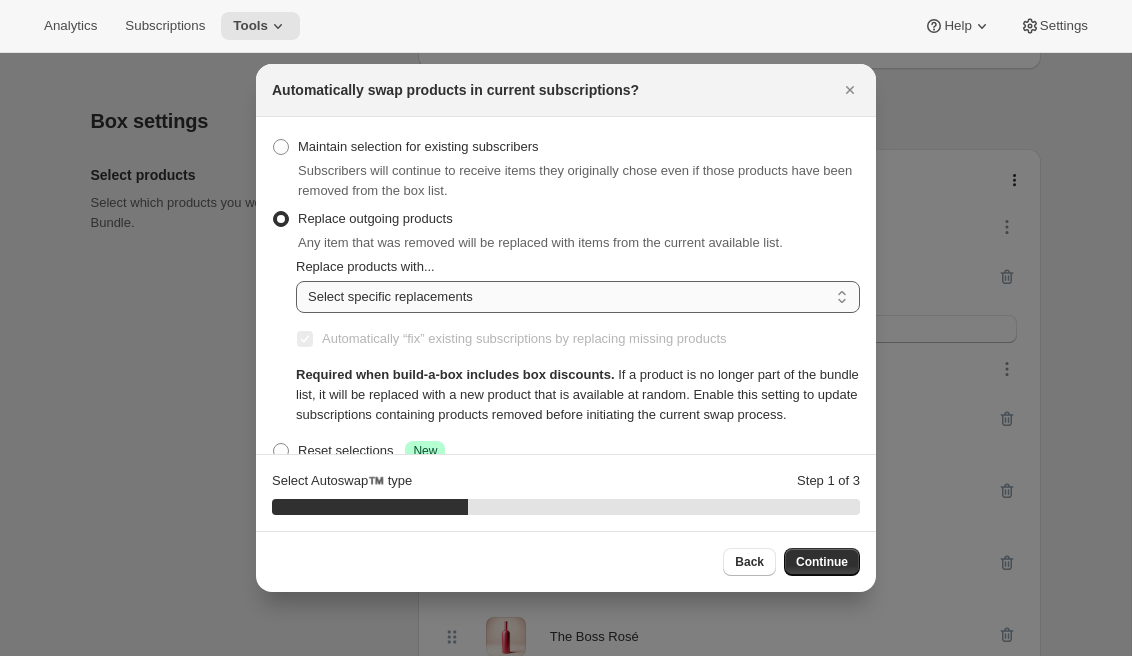 click on "Random product from list Matching product type Select specific replacements" at bounding box center (578, 297) 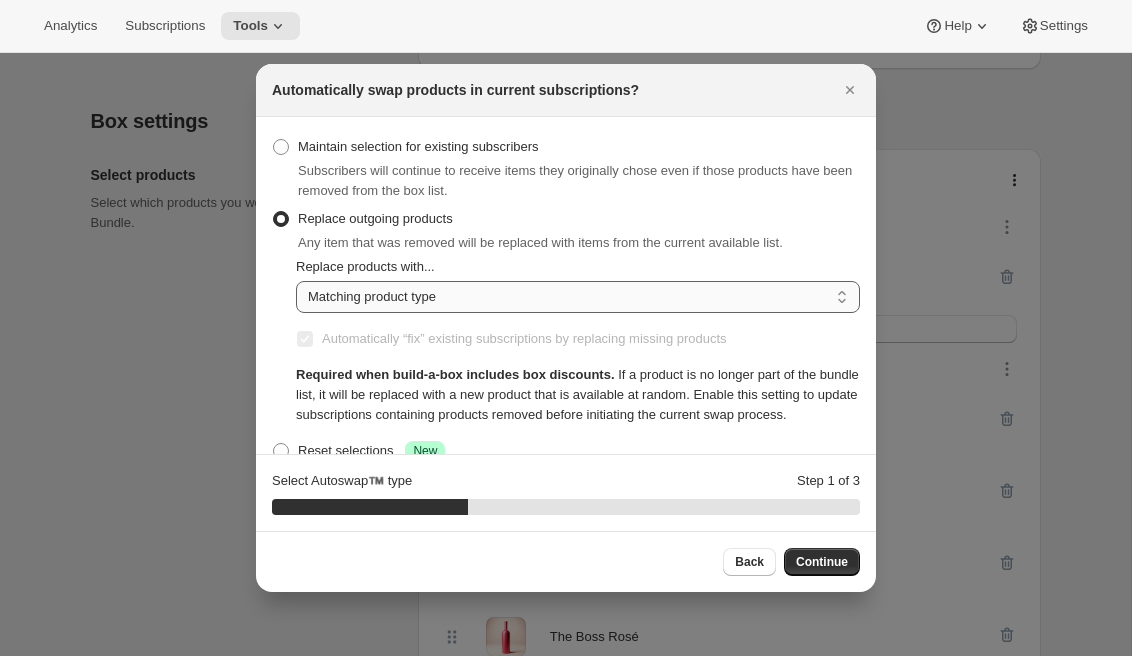 click on "Random product from list Matching product type Select specific replacements" at bounding box center [578, 297] 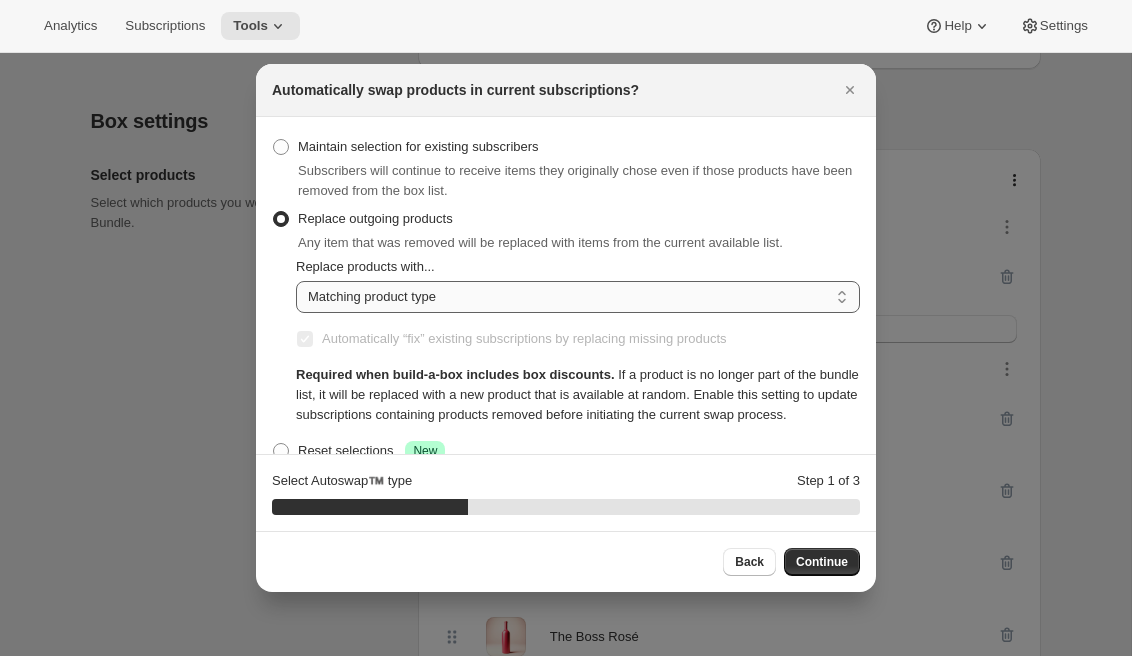 select on "random" 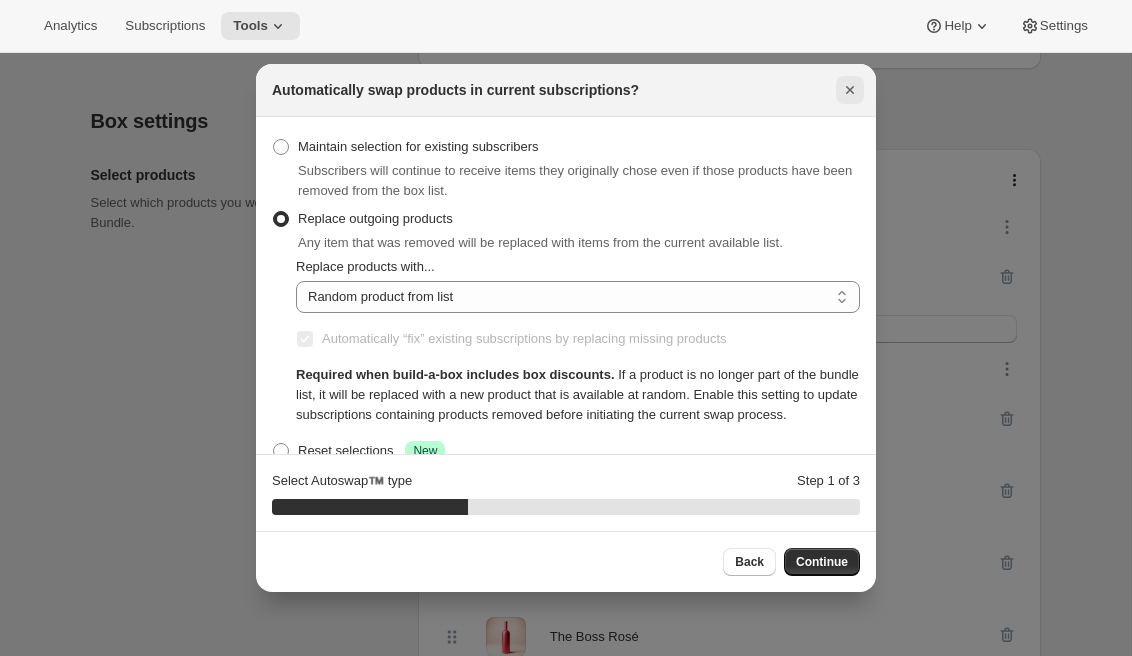 click 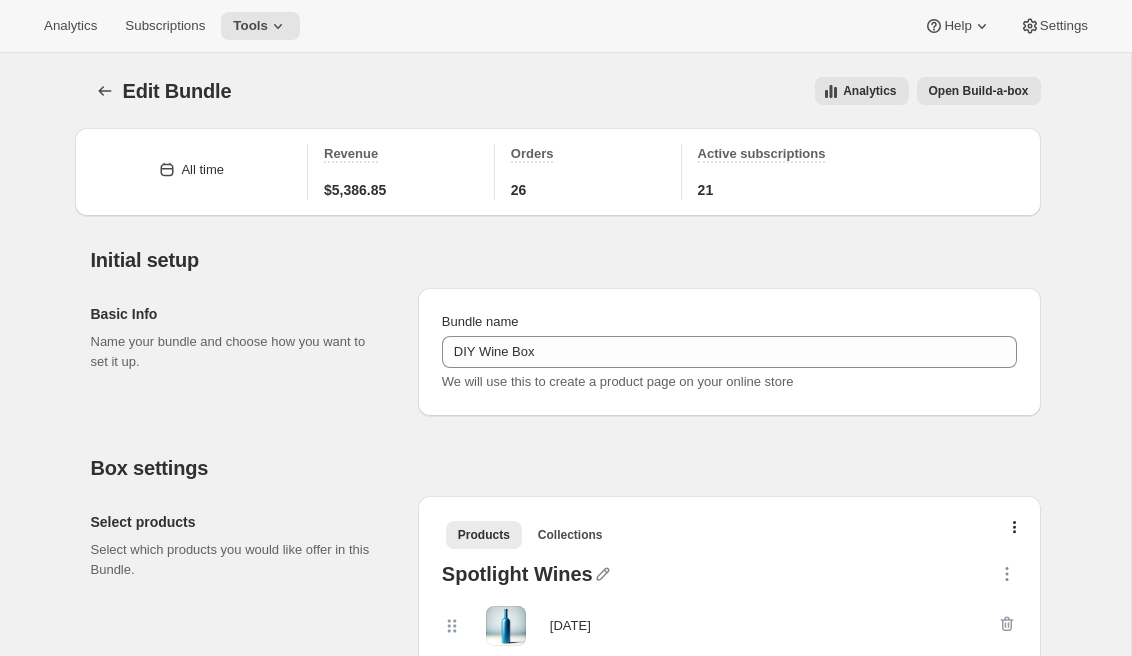 scroll, scrollTop: 347, scrollLeft: 0, axis: vertical 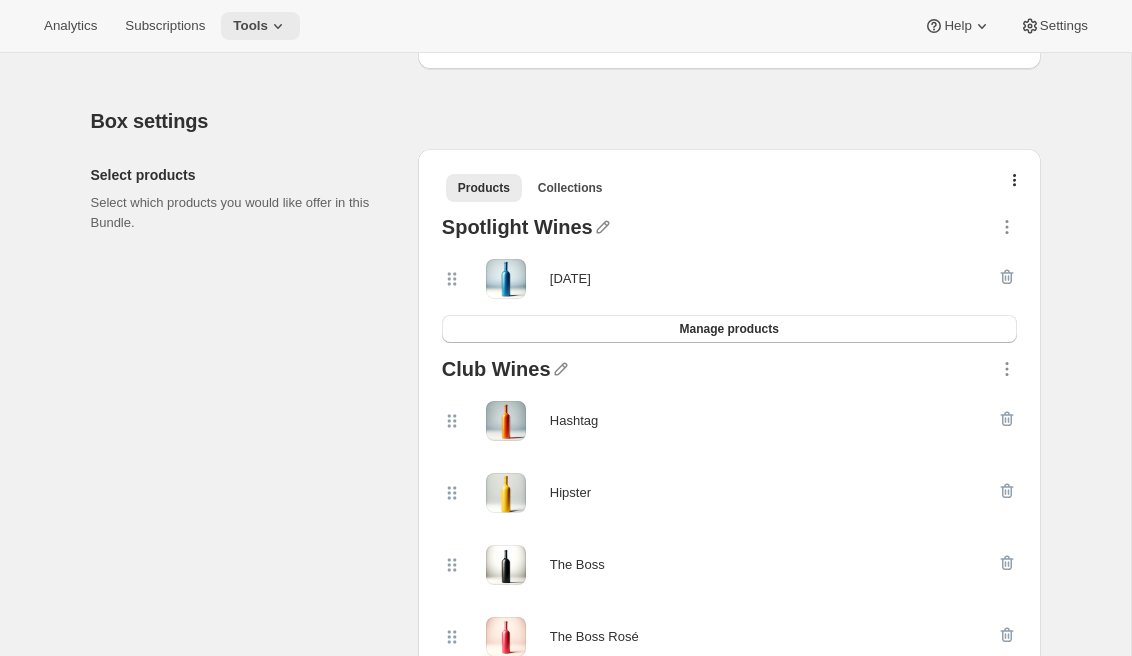 click 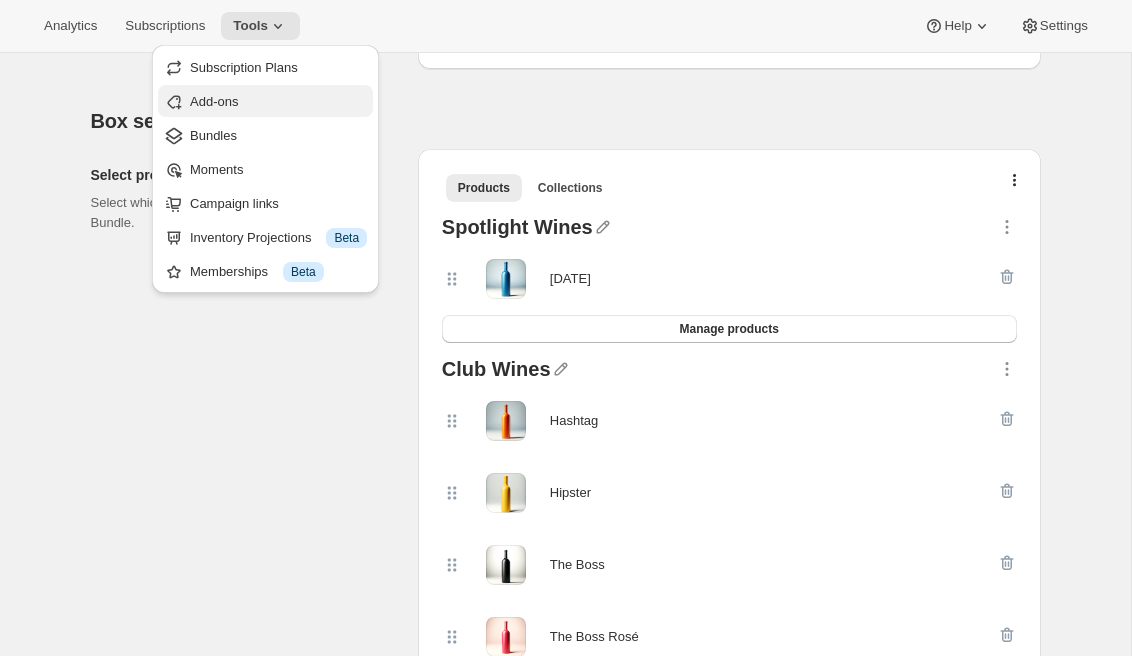 click on "Add-ons" at bounding box center [214, 101] 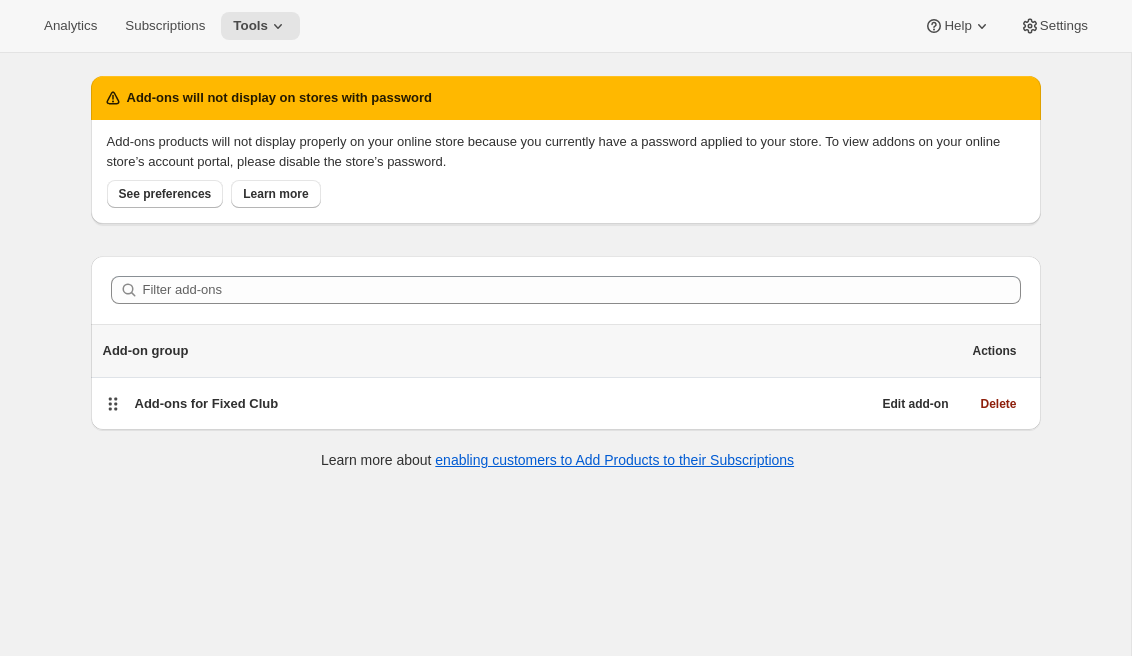scroll, scrollTop: 0, scrollLeft: 0, axis: both 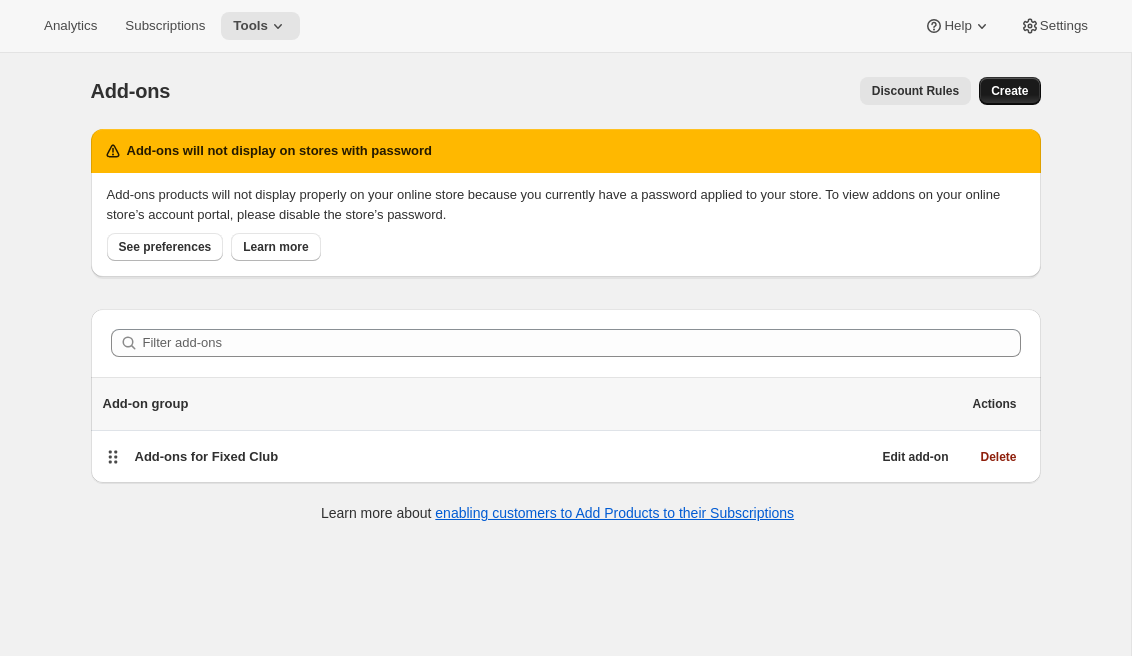 click on "Create" at bounding box center (1009, 91) 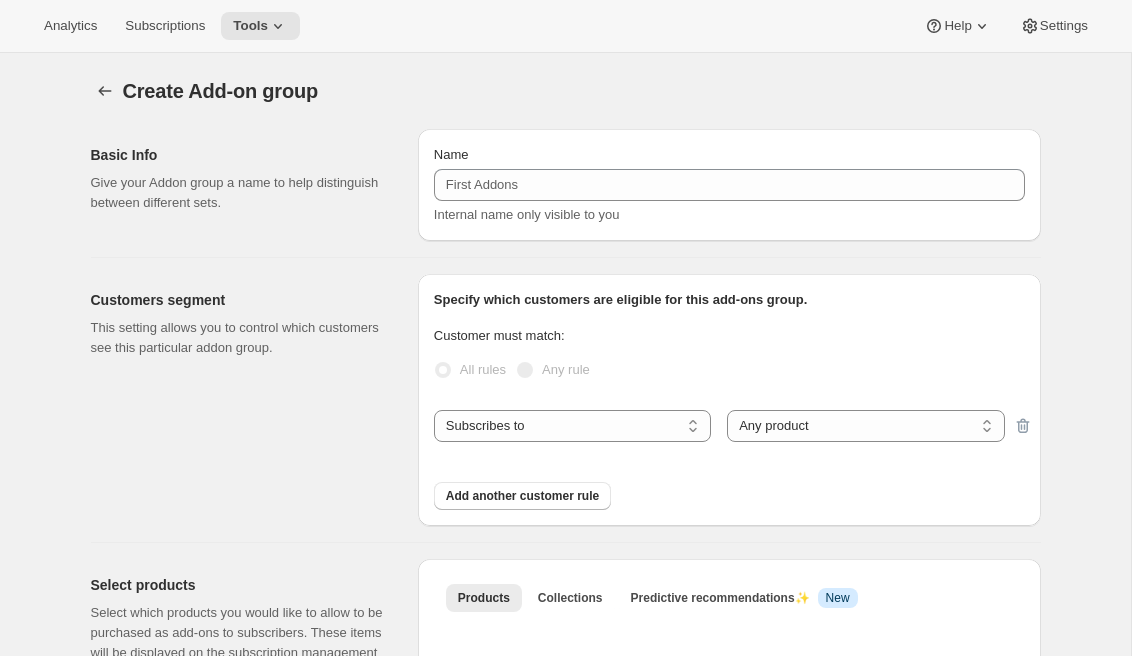 scroll, scrollTop: 182, scrollLeft: 0, axis: vertical 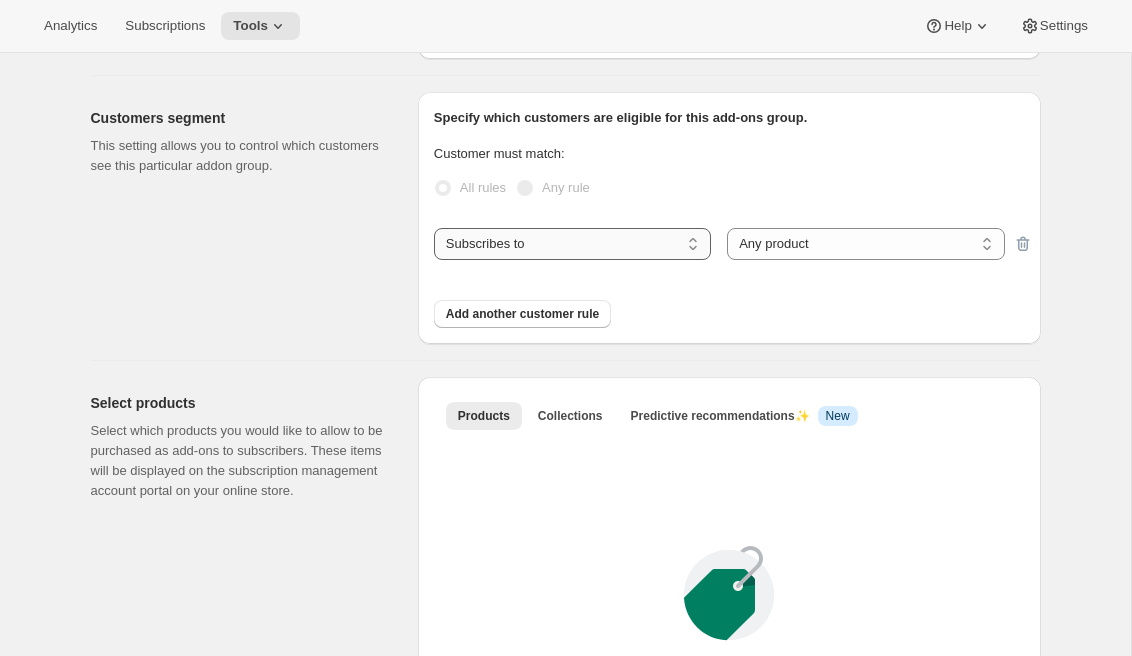 click on "Subscribes to Shipping address is Customer tags" at bounding box center [572, 244] 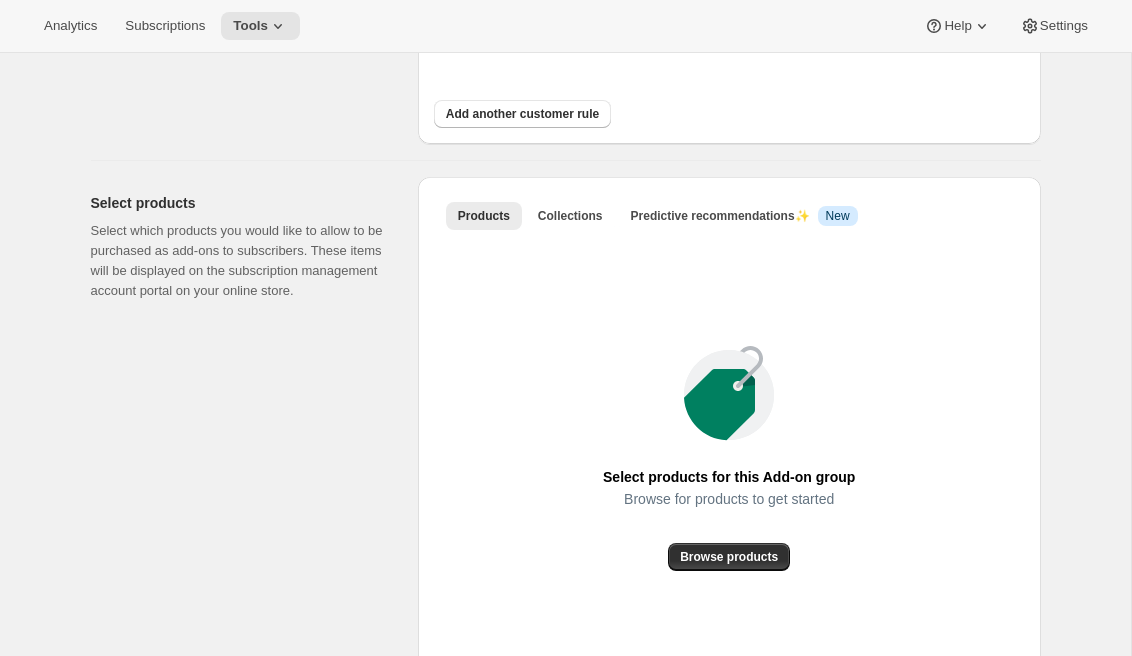 scroll, scrollTop: 520, scrollLeft: 0, axis: vertical 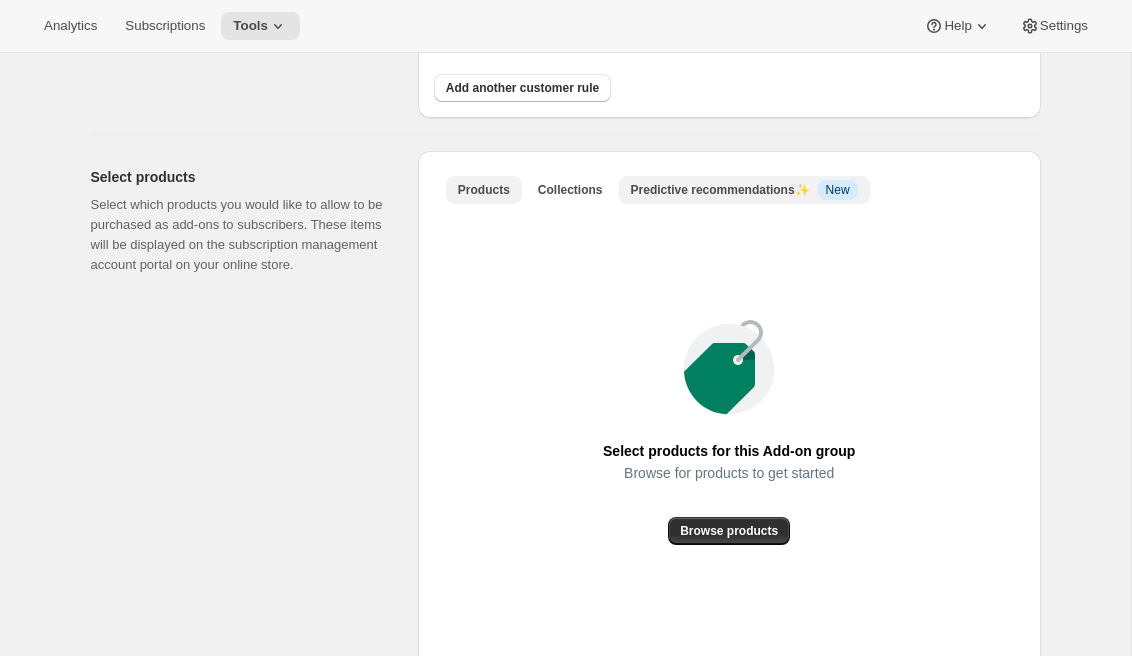 click on "Predictive recommendations ✨" at bounding box center (720, 190) 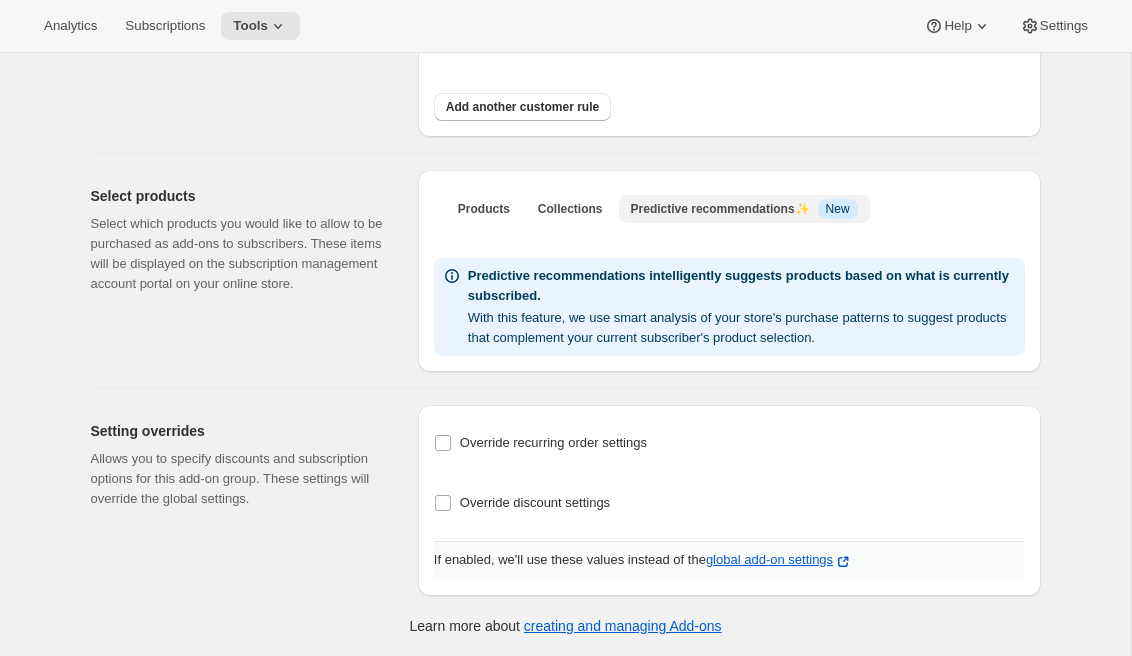 scroll, scrollTop: 501, scrollLeft: 0, axis: vertical 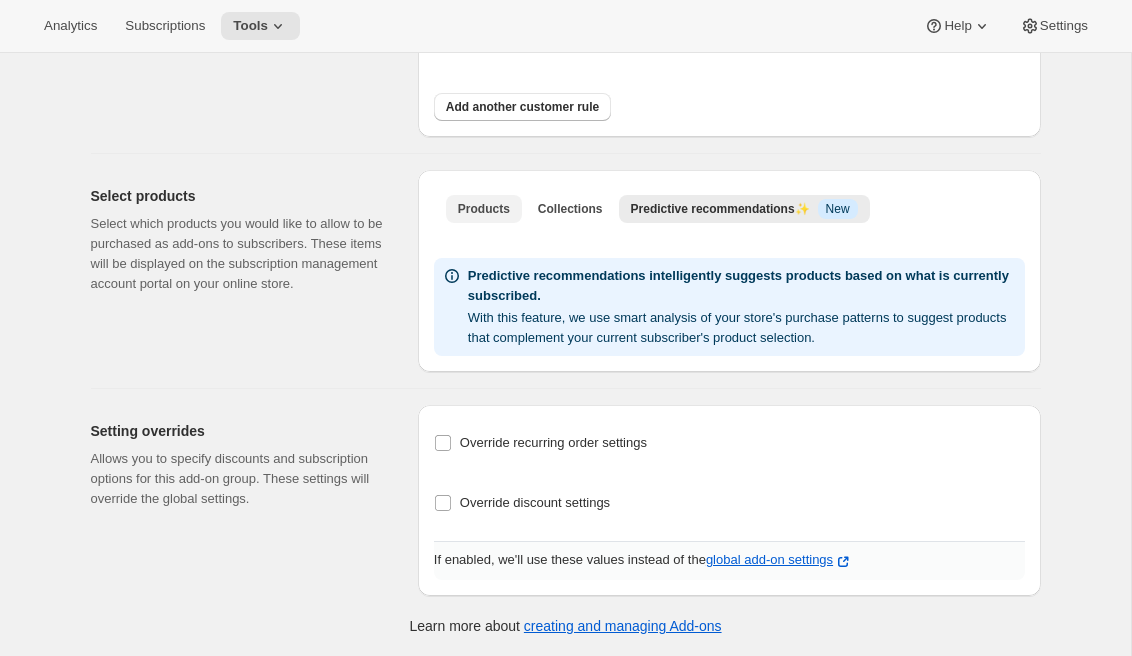 click on "Products" at bounding box center [484, 209] 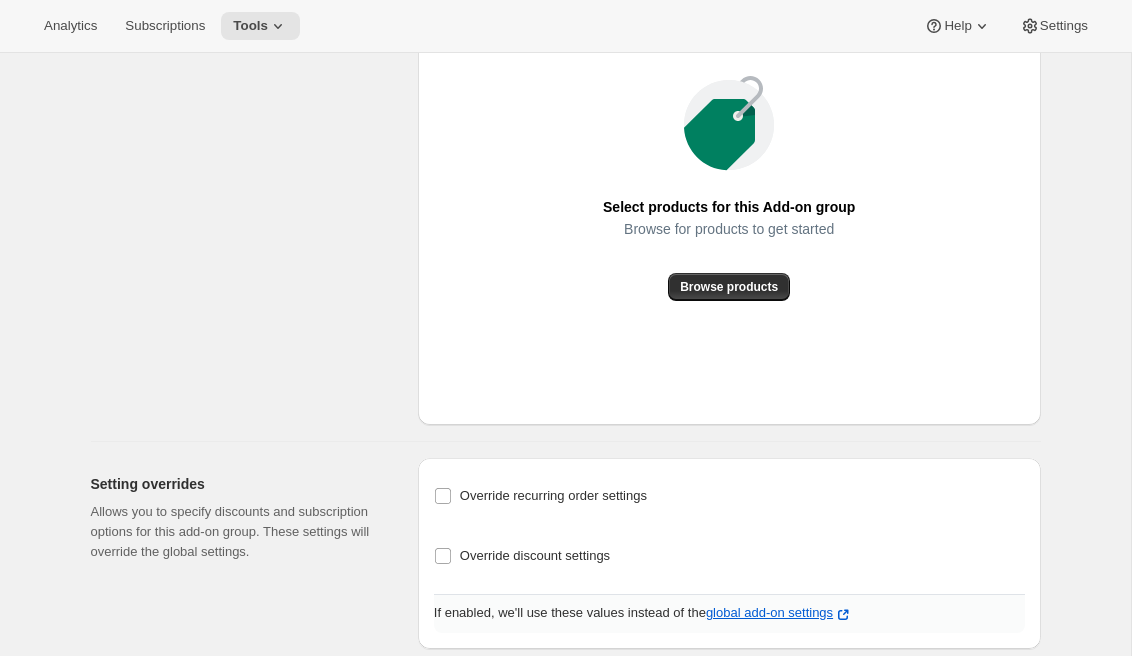 scroll, scrollTop: 817, scrollLeft: 0, axis: vertical 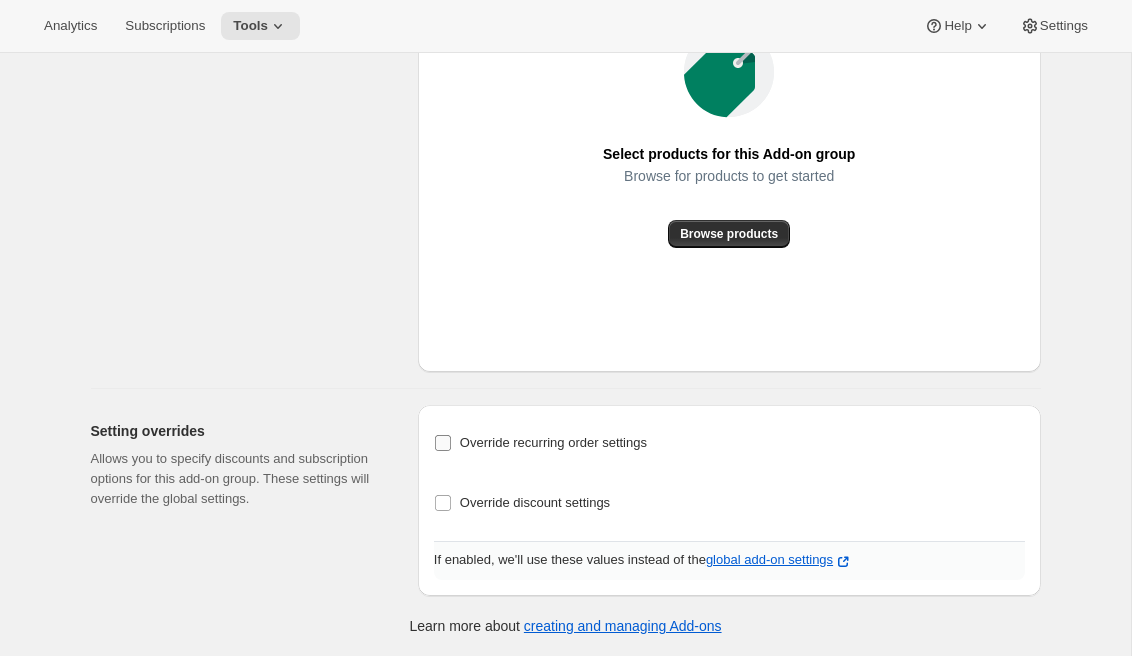 click on "Override recurring order settings" at bounding box center [540, 443] 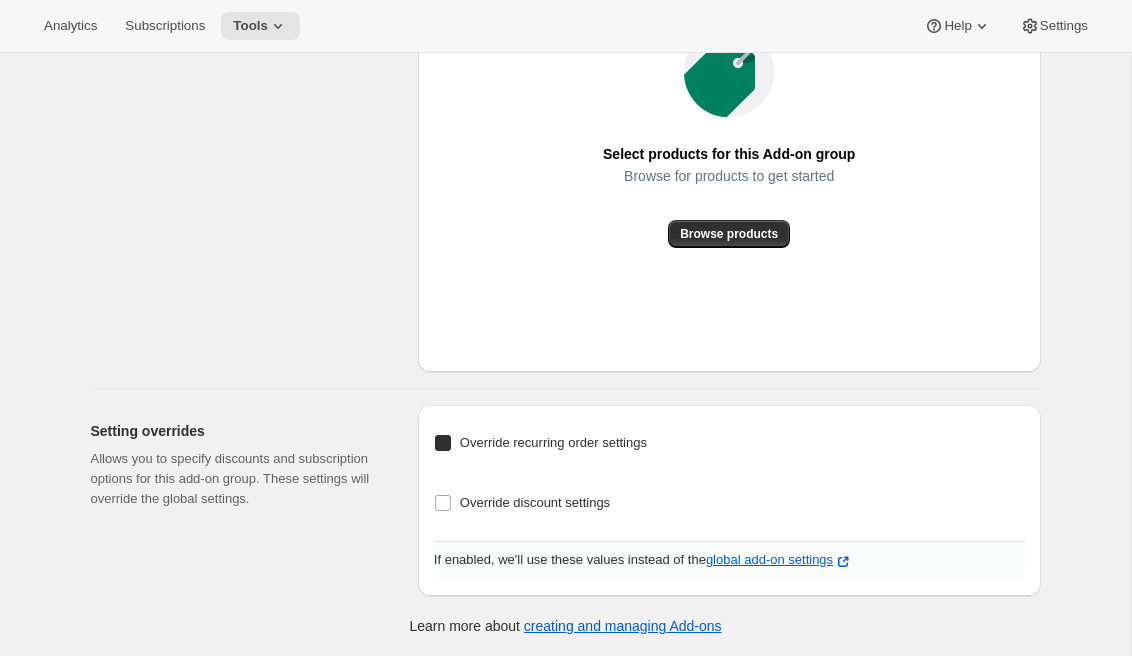 checkbox on "true" 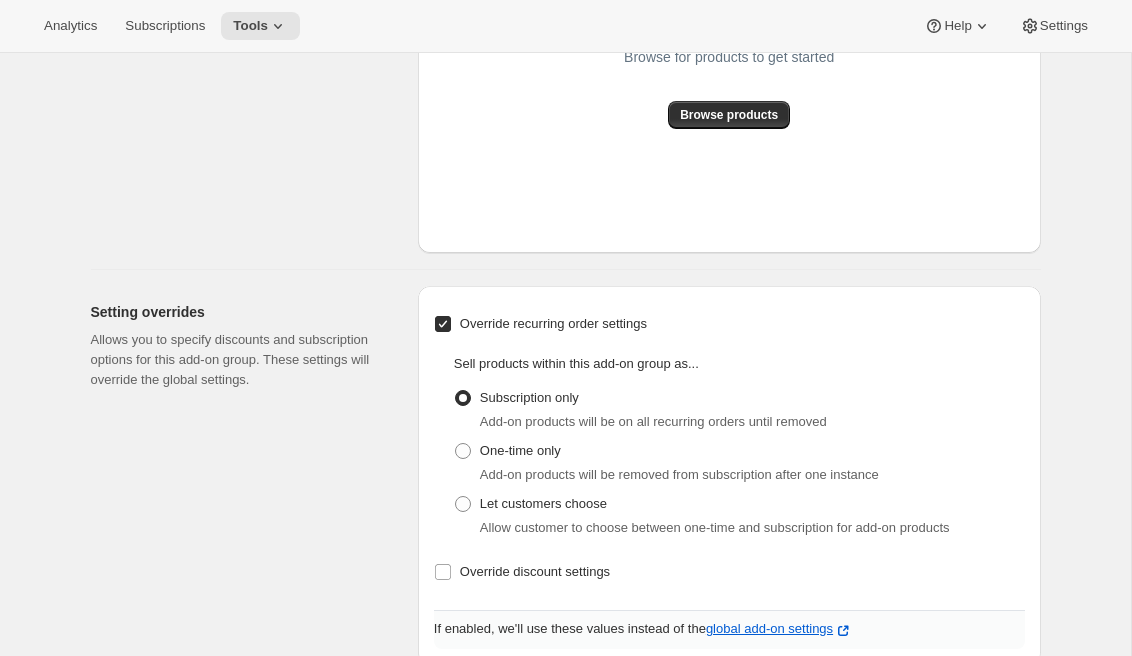 scroll, scrollTop: 942, scrollLeft: 0, axis: vertical 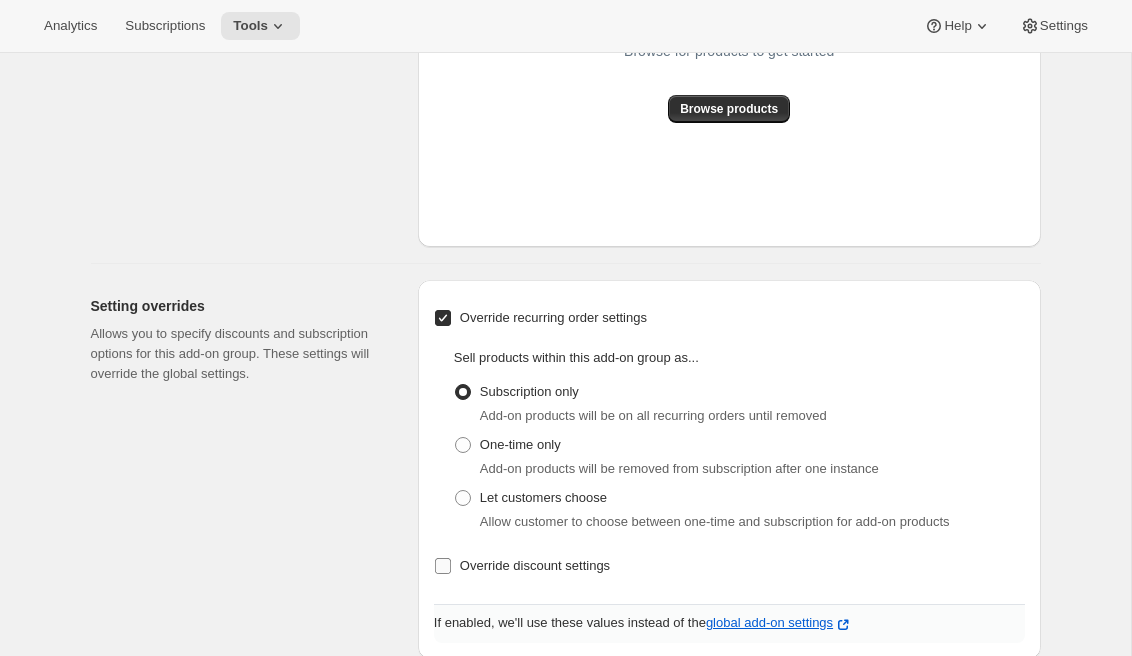 click on "Override discount settings" at bounding box center [535, 565] 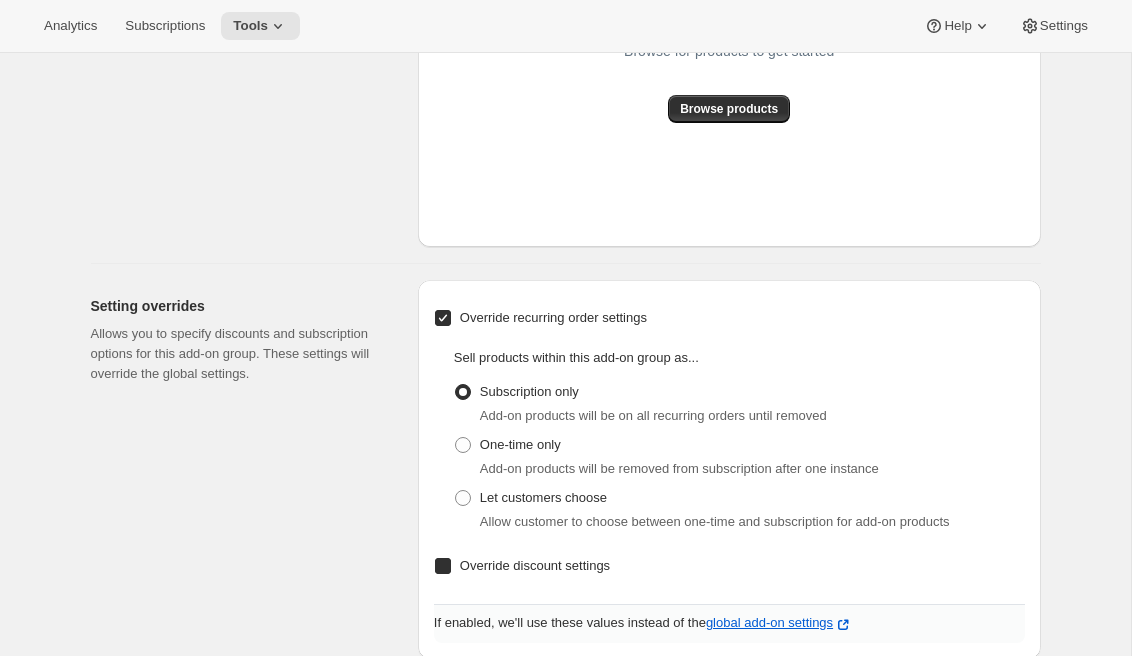 checkbox on "true" 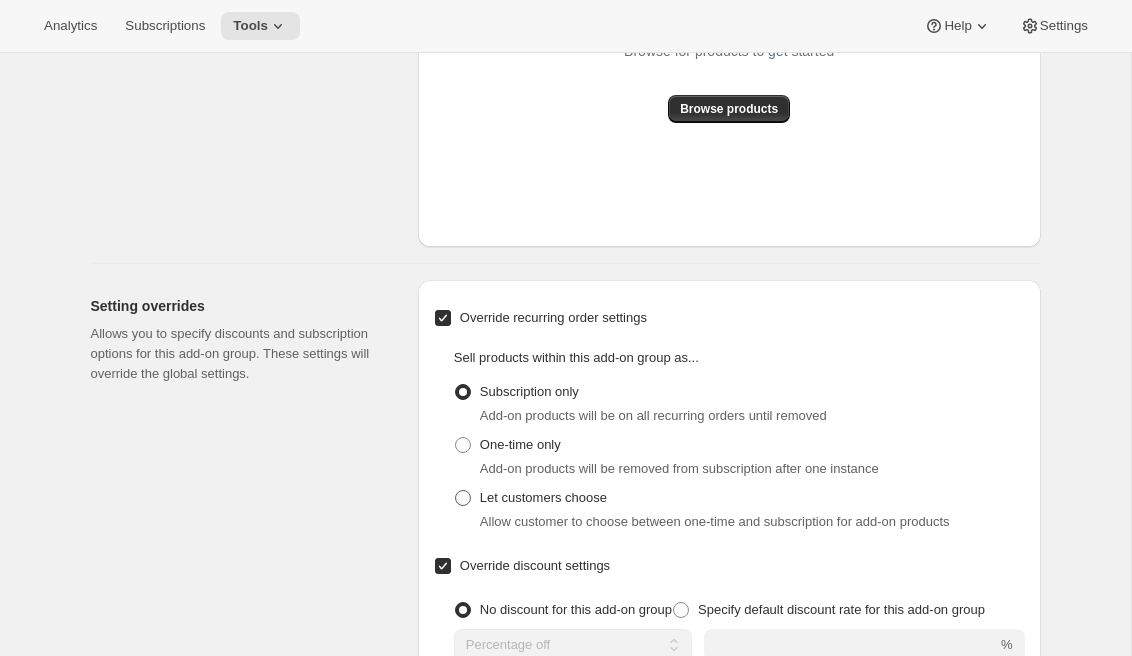 scroll, scrollTop: 1046, scrollLeft: 0, axis: vertical 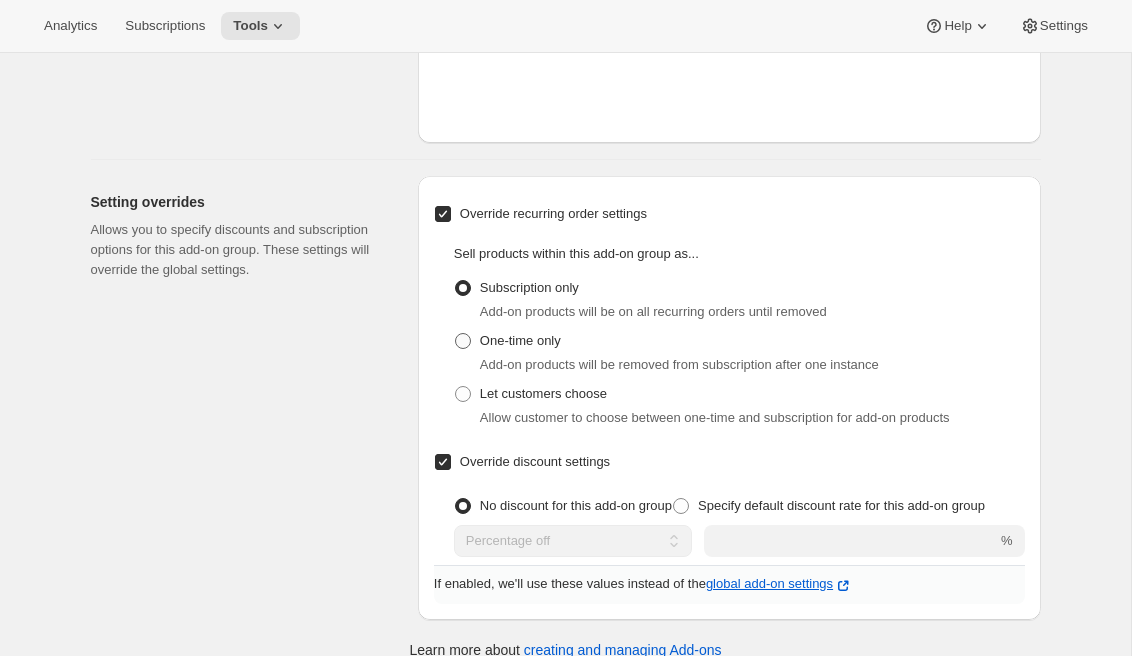 click on "One-time only" at bounding box center [520, 340] 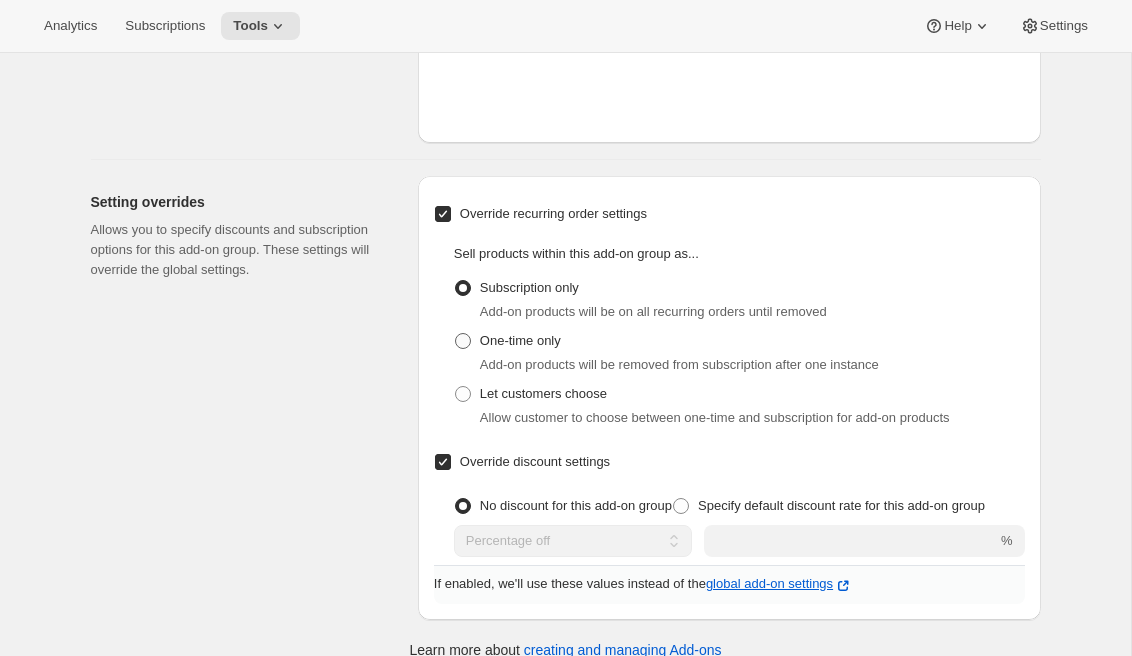 radio on "true" 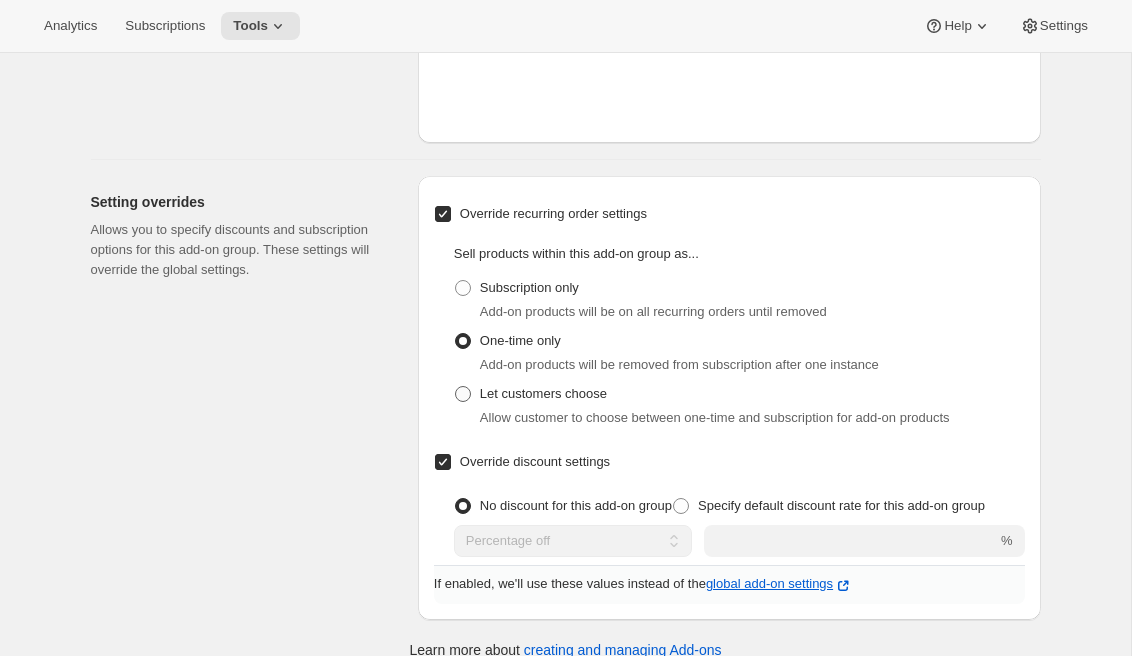 click on "Let customers choose" at bounding box center (543, 393) 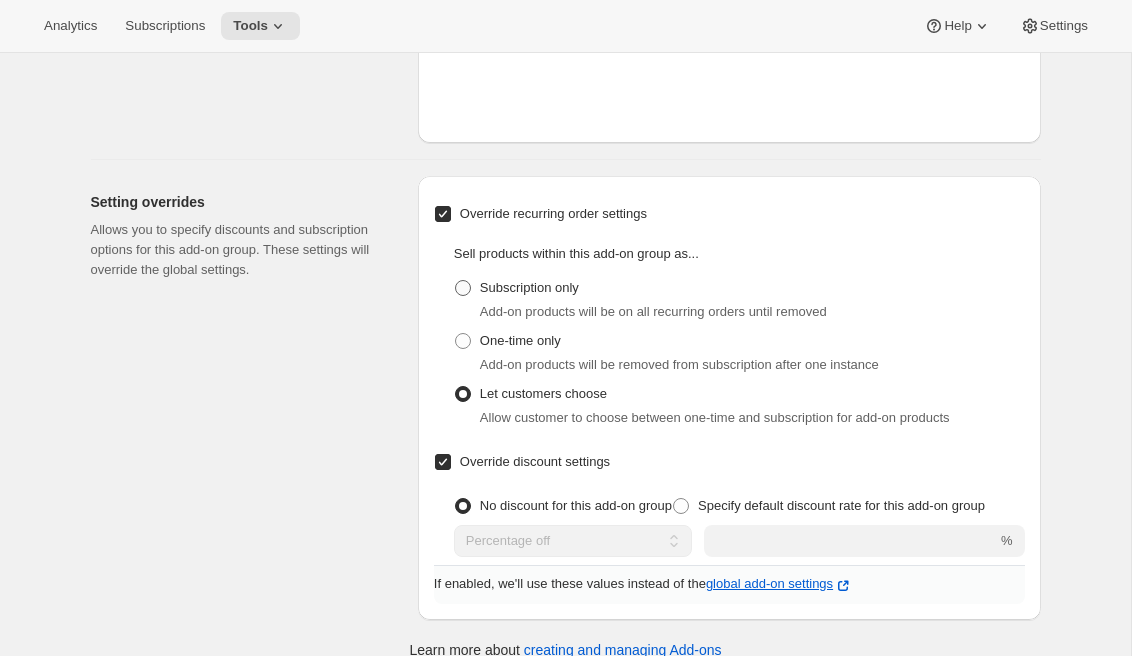 click on "Subscription only" at bounding box center (529, 287) 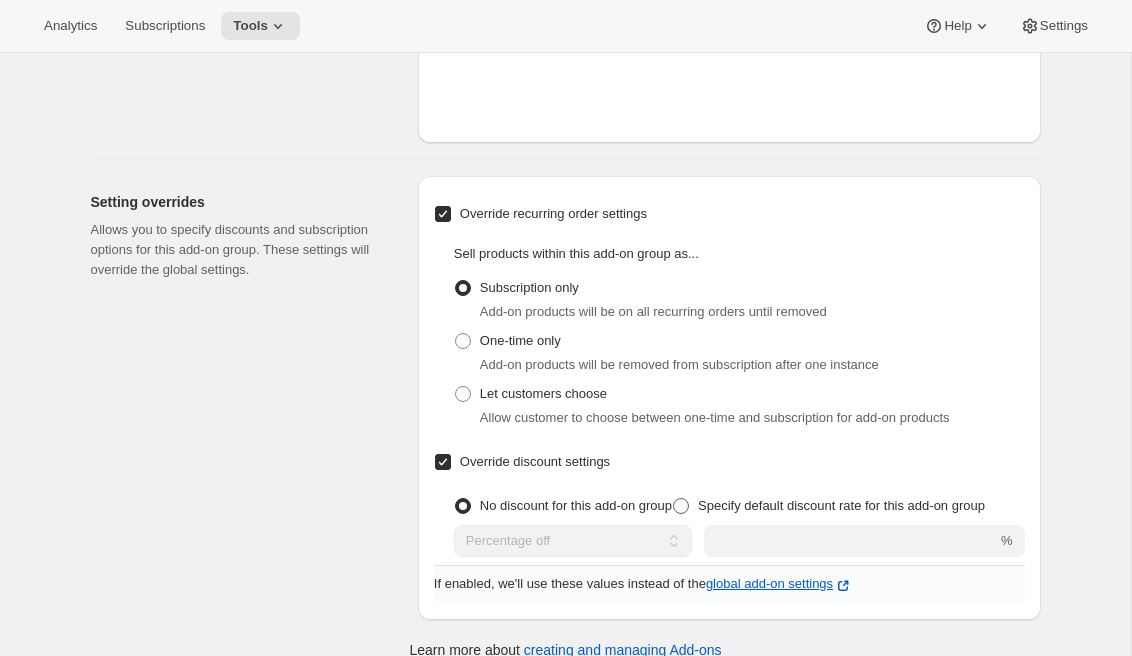 click on "Specify default discount rate for this add-on group" at bounding box center (841, 505) 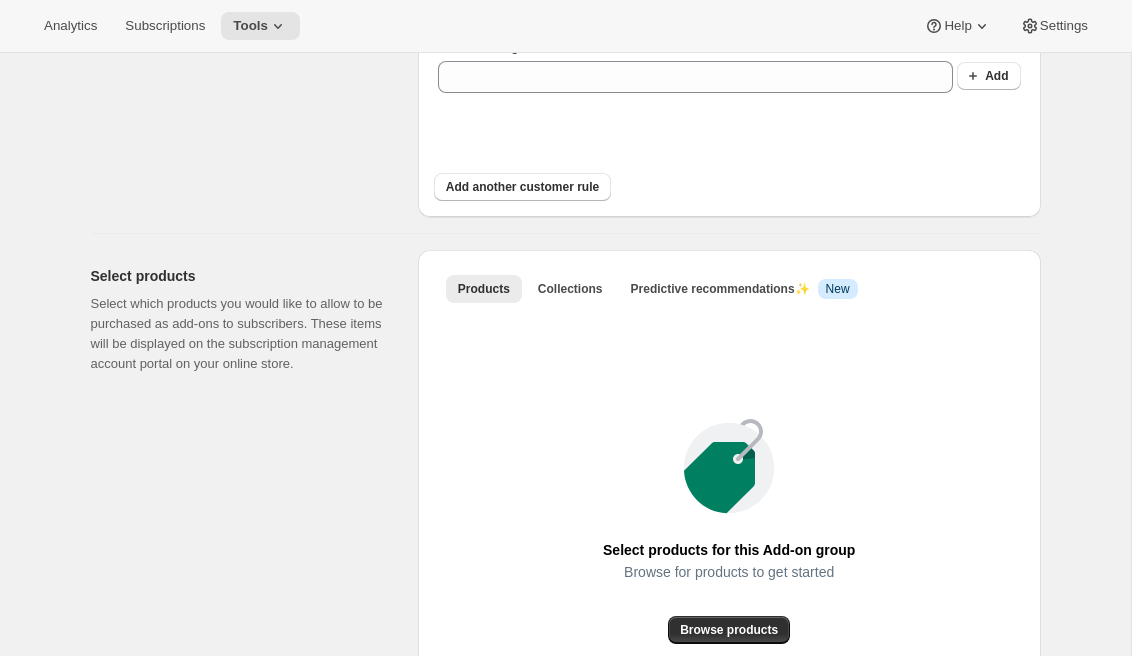 scroll, scrollTop: 0, scrollLeft: 0, axis: both 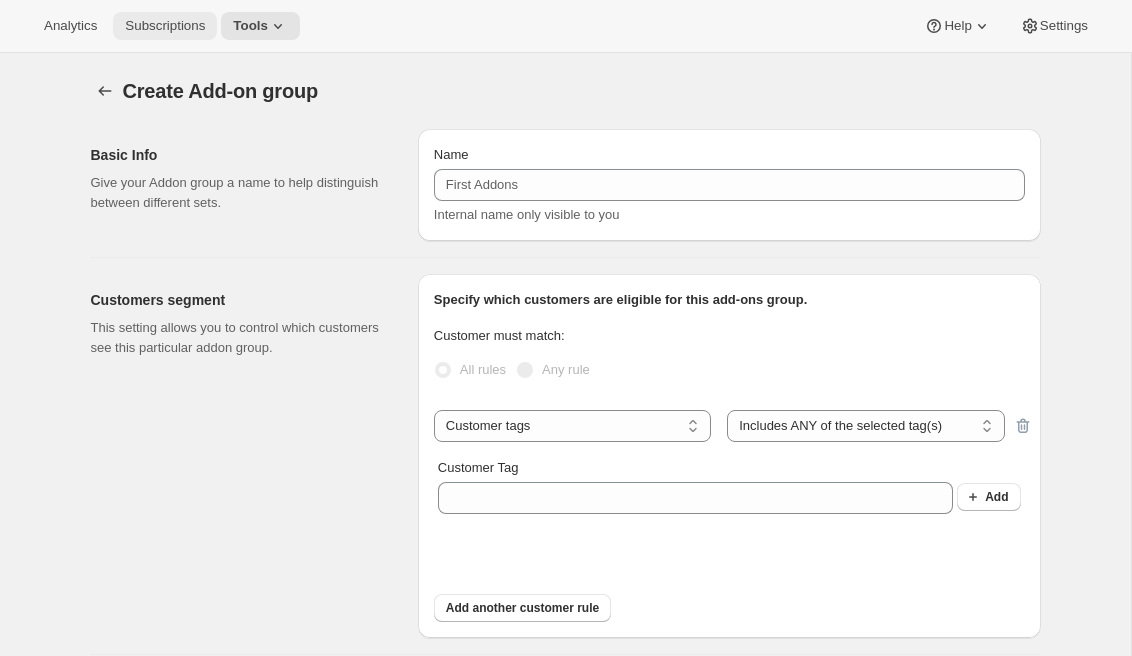 click on "Subscriptions" at bounding box center (165, 26) 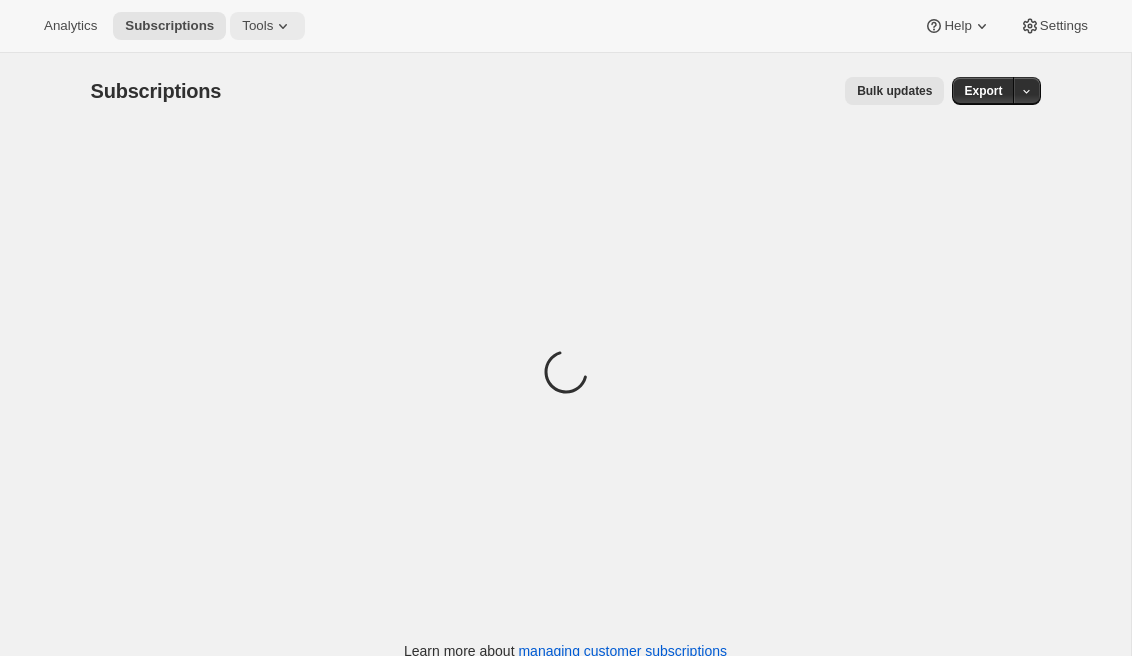 click on "Tools" at bounding box center (267, 26) 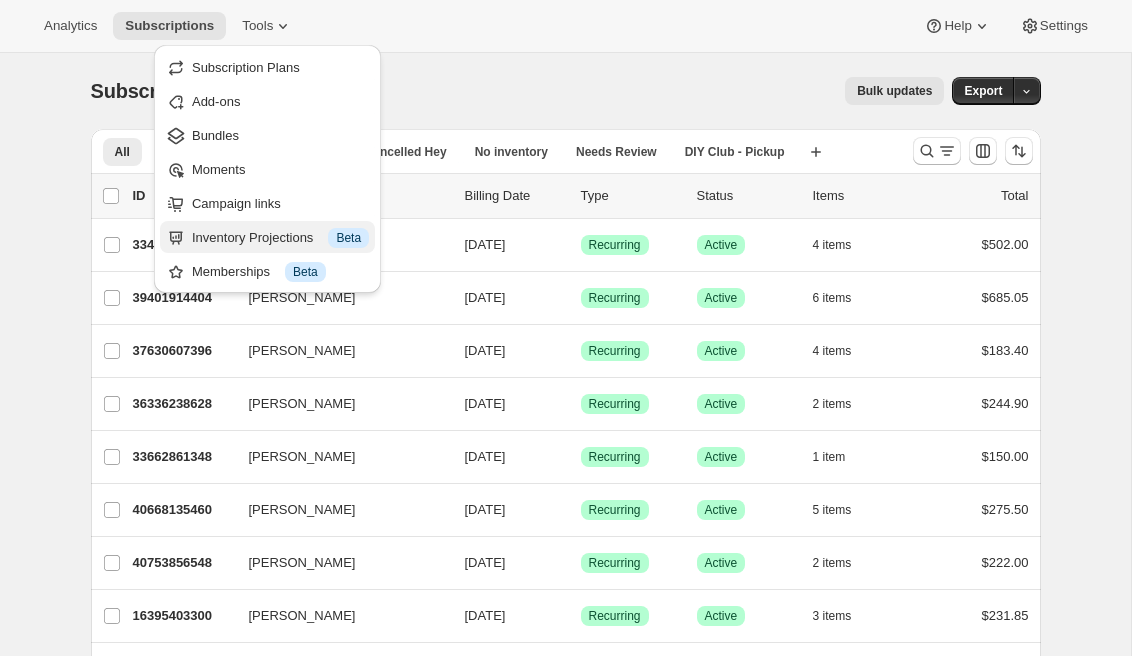 click on "Inventory Projections Info Beta" at bounding box center [280, 238] 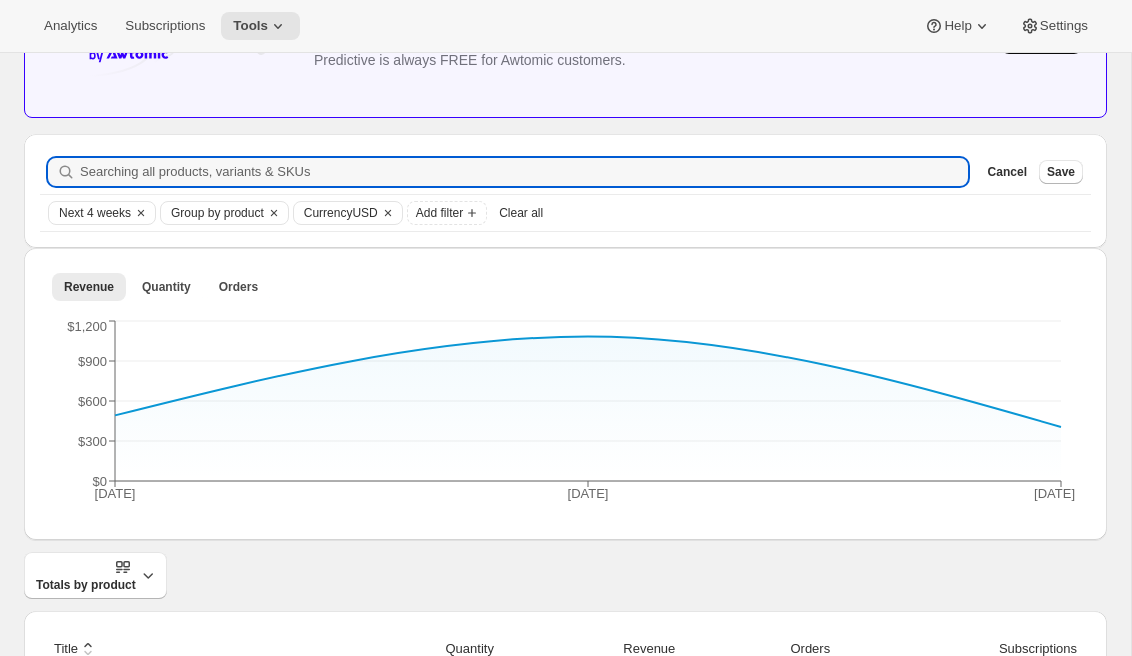 scroll, scrollTop: 110, scrollLeft: 0, axis: vertical 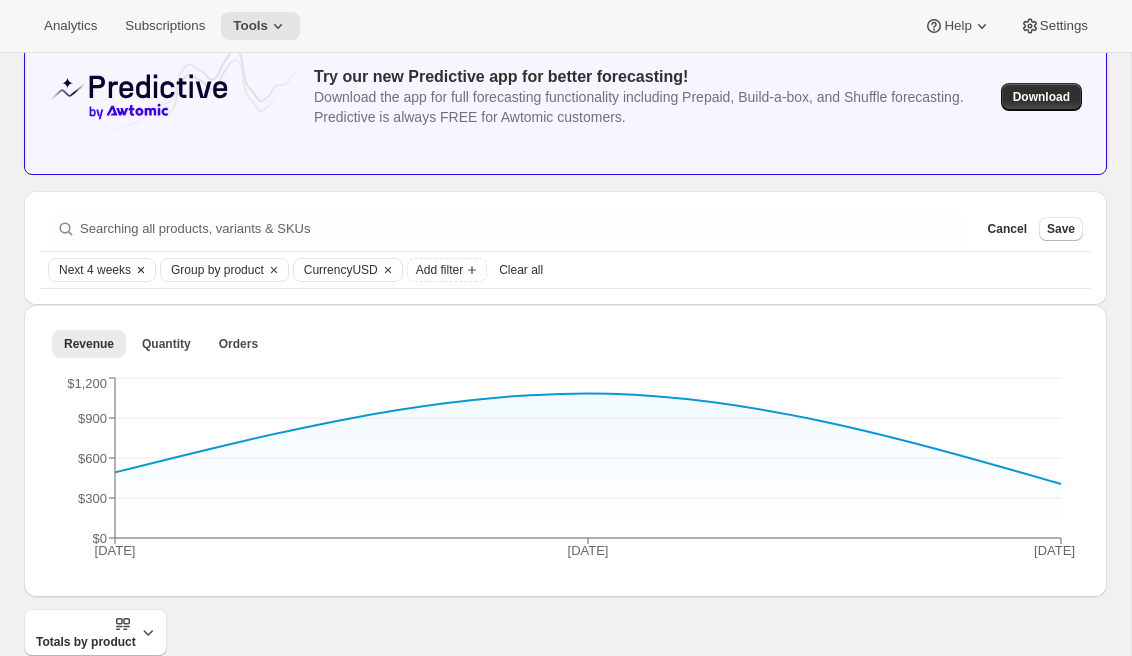 click on "Next 4 weeks" at bounding box center [95, 270] 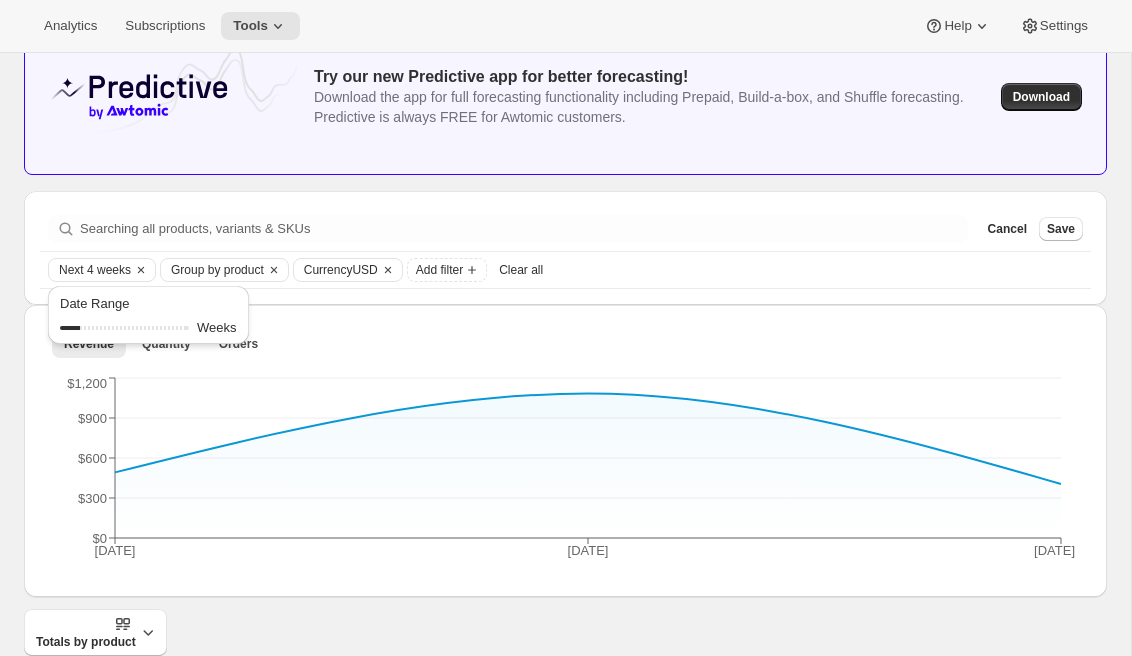 click on "Inventory Projections. This page is ready Inventory Projections Info Beta Provide feedback Export to CSV More actions Provide feedback Export to CSV Try our new Predictive app for better forecasting! Download the app for full forecasting functionality including Prepaid, Build-a-box, and Shuffle forecasting. Predictive is always FREE for Awtomic customers. Download Searching all products, variants & SKUs Cancel Save Next 4 weeks Group by product Currency  USD Add filter   Clear all Revenue Quantity Orders More views Revenue Quantity Orders More views [DATE] [DATE] [DATE] $0 $300 $600 $900 $1,200 Totals by product sort descending by Title sort ascending by Quantity sort ascending by Revenue sort ascending by Orders sort ascending by Subscriptions Totals 47.00 $1,980.85 22 22 Cheese 1 1.00 $10.80 1 1 Classic Sparkling 1.00 $202.50 1 1 Gentleman 9.00 $293.60 5 5 Hashtag 8.00 $298.35 4 4 Hipster 4.00 $117.60 2 2 [DATE] 2.00 $70.00 2 2 Link 13.00 $420.00 2 2 Premier Club Taster 1.00 $0.00 1 1 2.00 2 2 1" at bounding box center [565, 581] 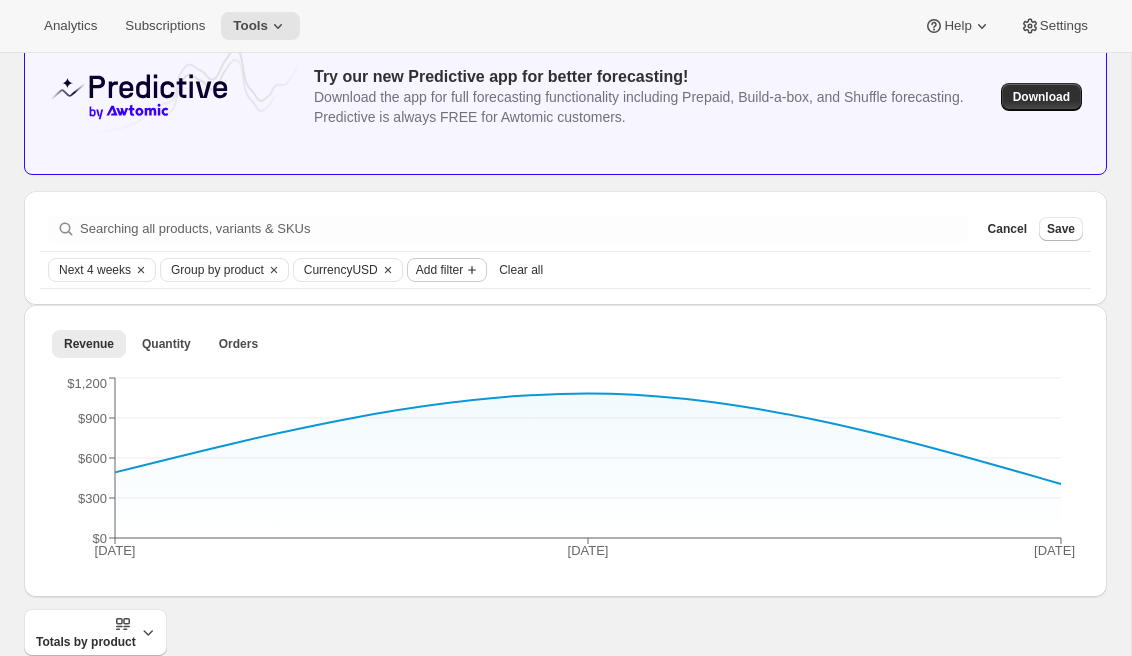 click on "Add filter" at bounding box center (439, 270) 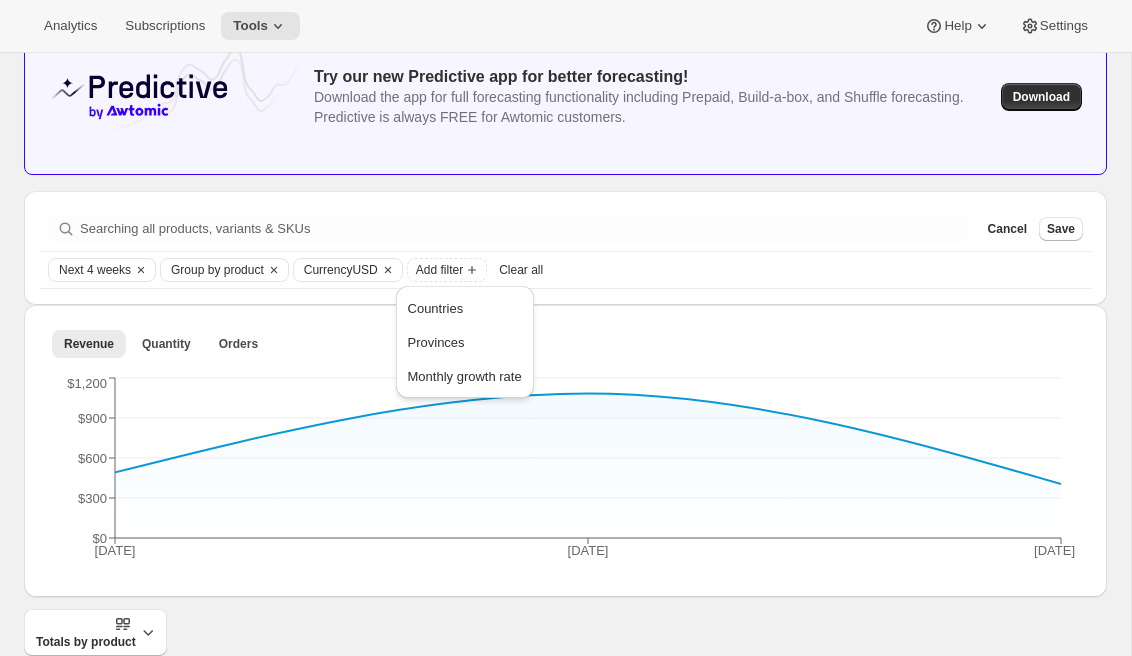 click on "Inventory Projections. This page is ready Inventory Projections Info Beta Provide feedback Export to CSV More actions Provide feedback Export to CSV Try our new Predictive app for better forecasting! Download the app for full forecasting functionality including Prepaid, Build-a-box, and Shuffle forecasting. Predictive is always FREE for Awtomic customers. Download Searching all products, variants & SKUs Cancel Save Next 4 weeks Group by product Currency  USD Add filter   Clear all Revenue Quantity Orders More views Revenue Quantity Orders More views [DATE] [DATE] [DATE] $0 $300 $600 $900 $1,200 Totals by product sort descending by Title sort ascending by Quantity sort ascending by Revenue sort ascending by Orders sort ascending by Subscriptions Totals 47.00 $1,980.85 22 22 Cheese 1 1.00 $10.80 1 1 Classic Sparkling 1.00 $202.50 1 1 Gentleman 9.00 $293.60 5 5 Hashtag 8.00 $298.35 4 4 Hipster 4.00 $117.60 2 2 [DATE] 2.00 $70.00 2 2 Link 13.00 $420.00 2 2 Premier Club Taster 1.00 $0.00 1 1 2.00 2 2 1" at bounding box center [565, 581] 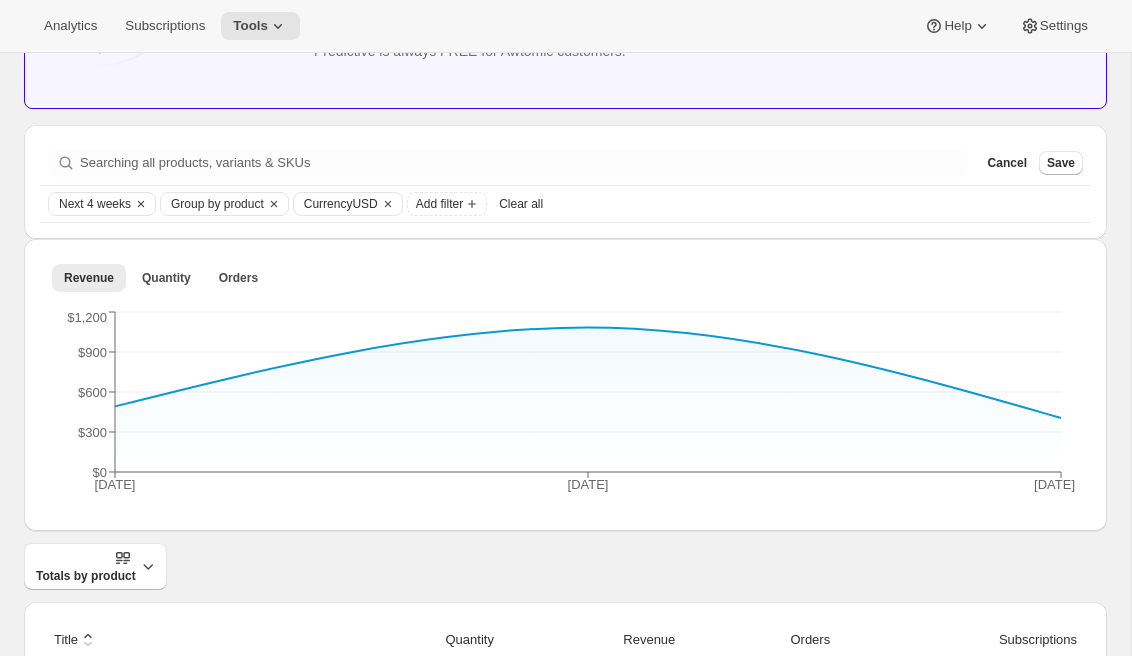 scroll, scrollTop: 212, scrollLeft: 0, axis: vertical 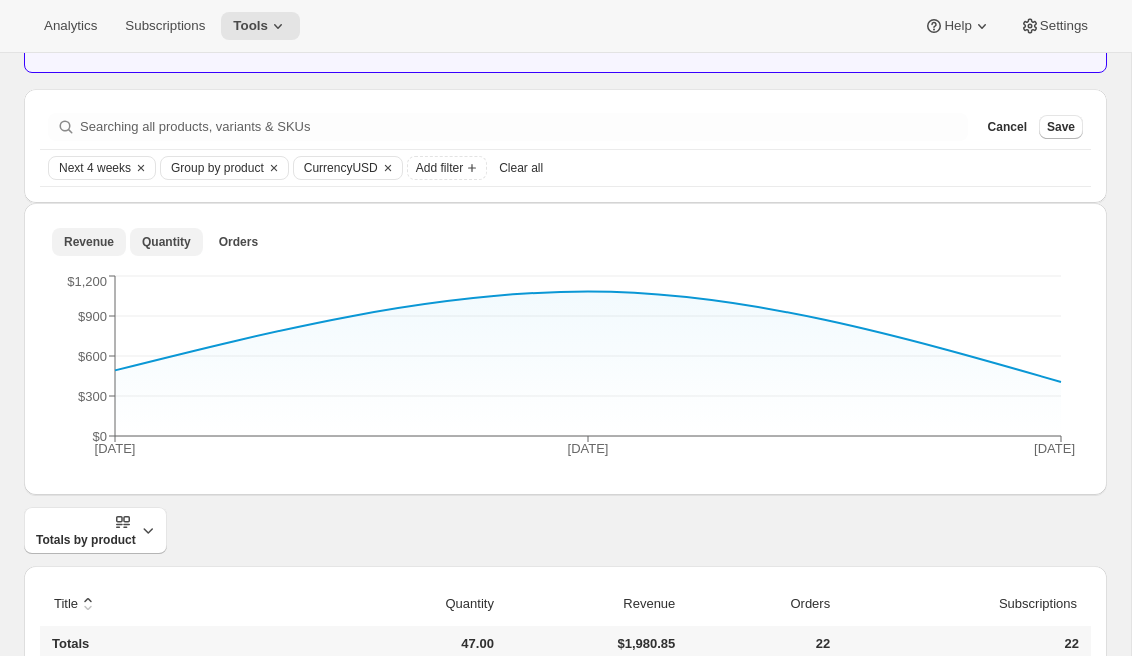 click on "Quantity" at bounding box center (166, 242) 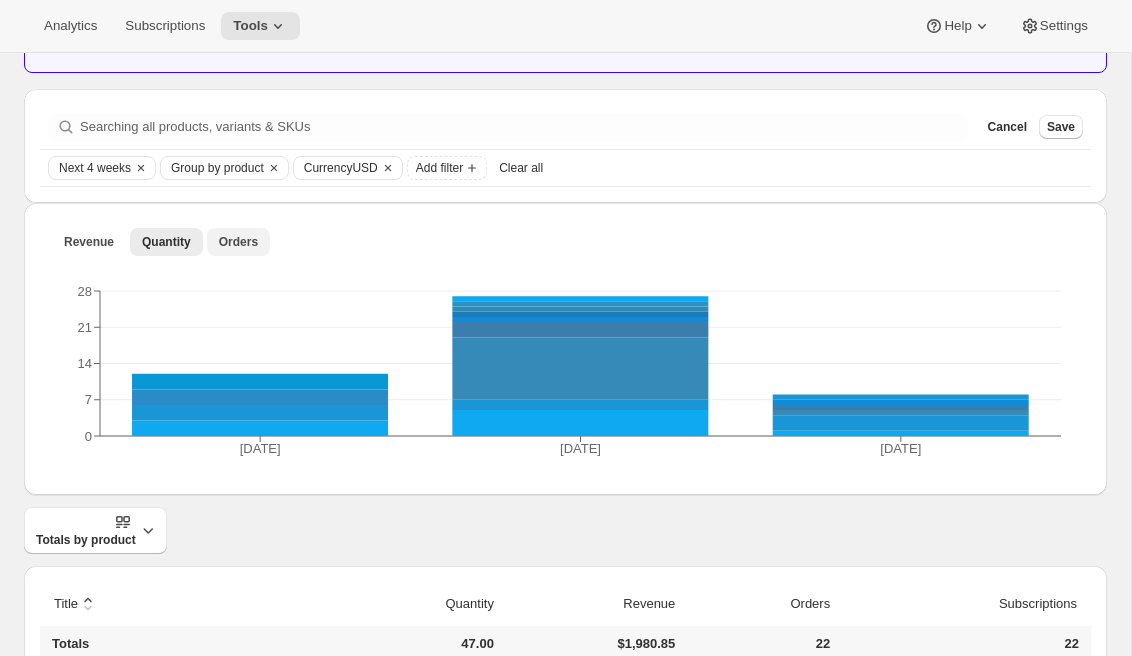 click on "Orders" at bounding box center (238, 242) 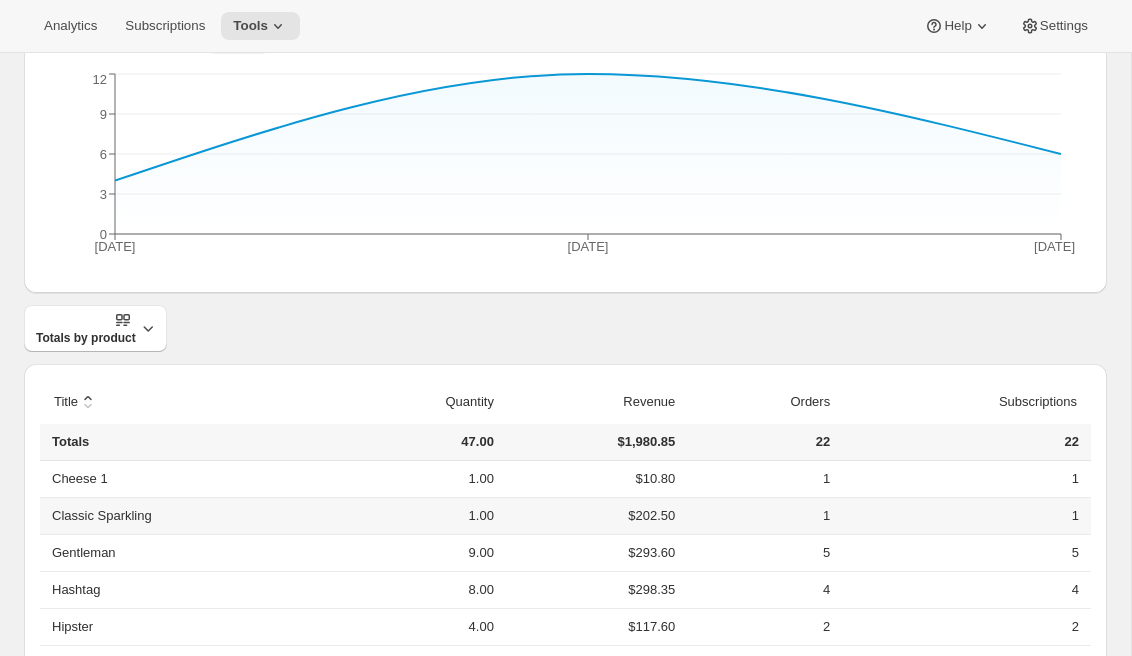 scroll, scrollTop: 412, scrollLeft: 0, axis: vertical 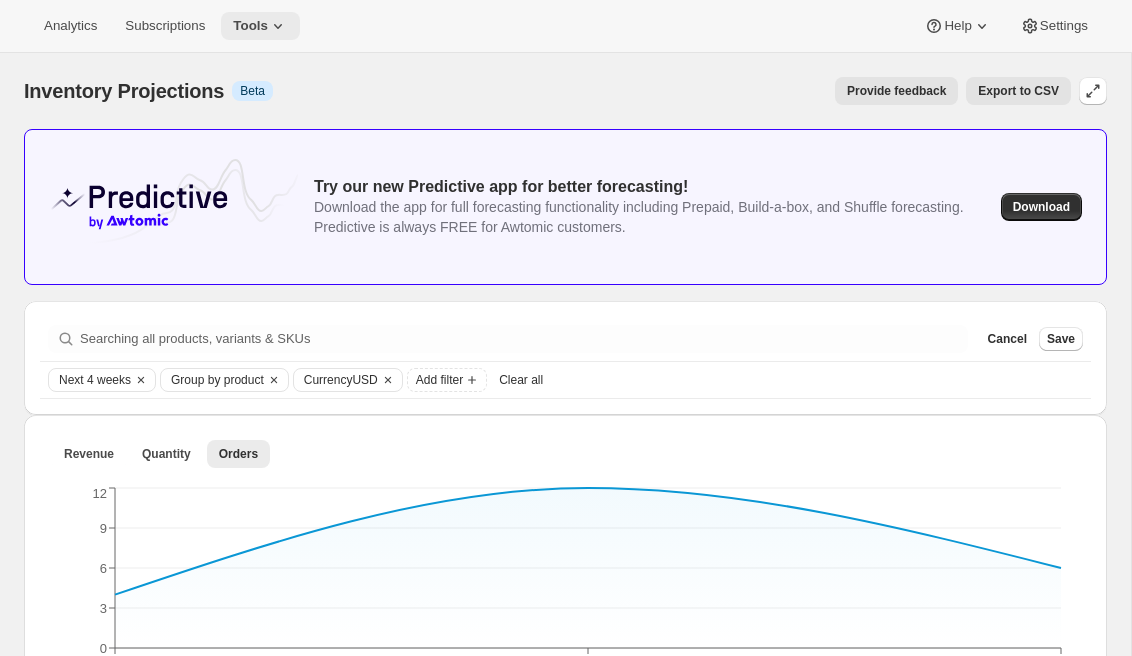 click on "Tools" at bounding box center (260, 26) 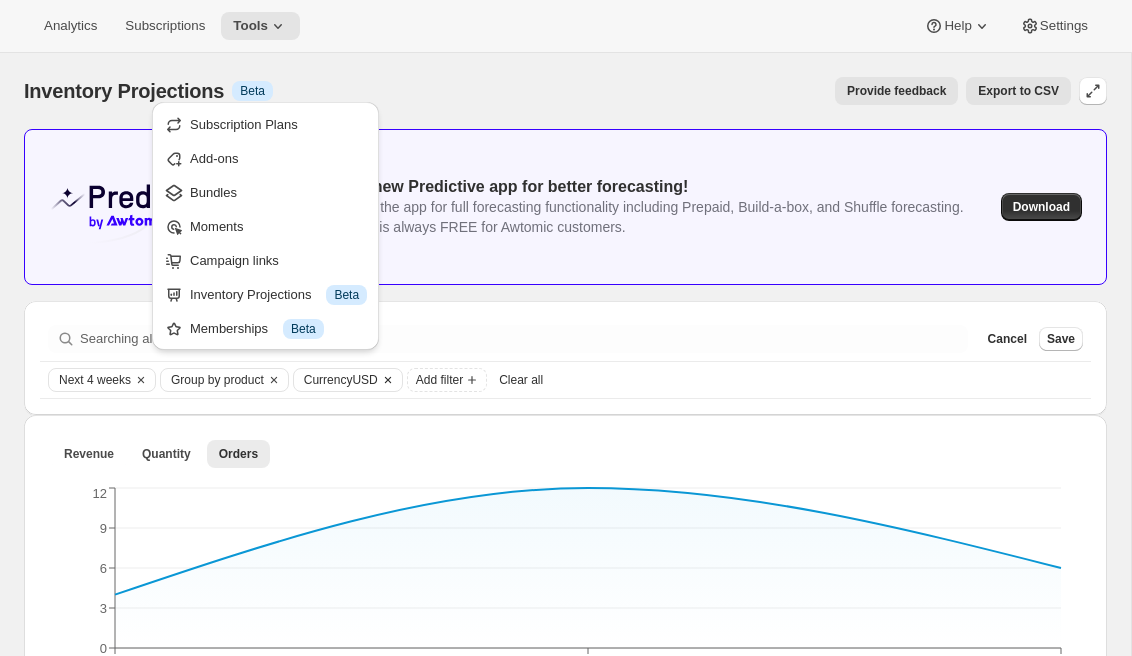 scroll, scrollTop: 288, scrollLeft: 0, axis: vertical 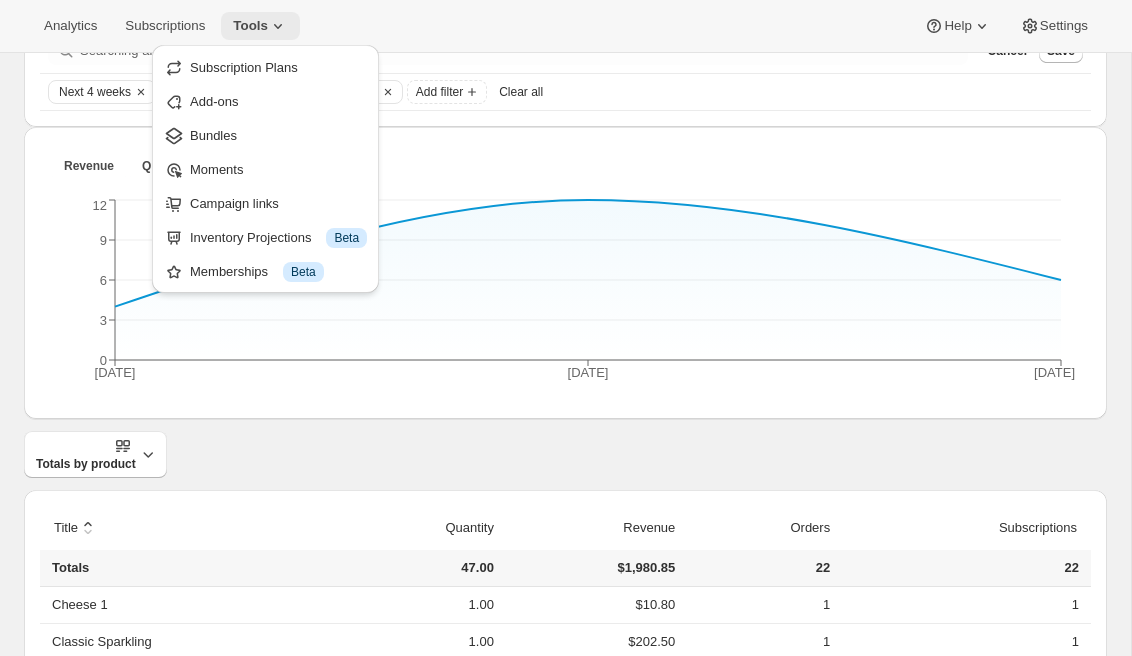 click 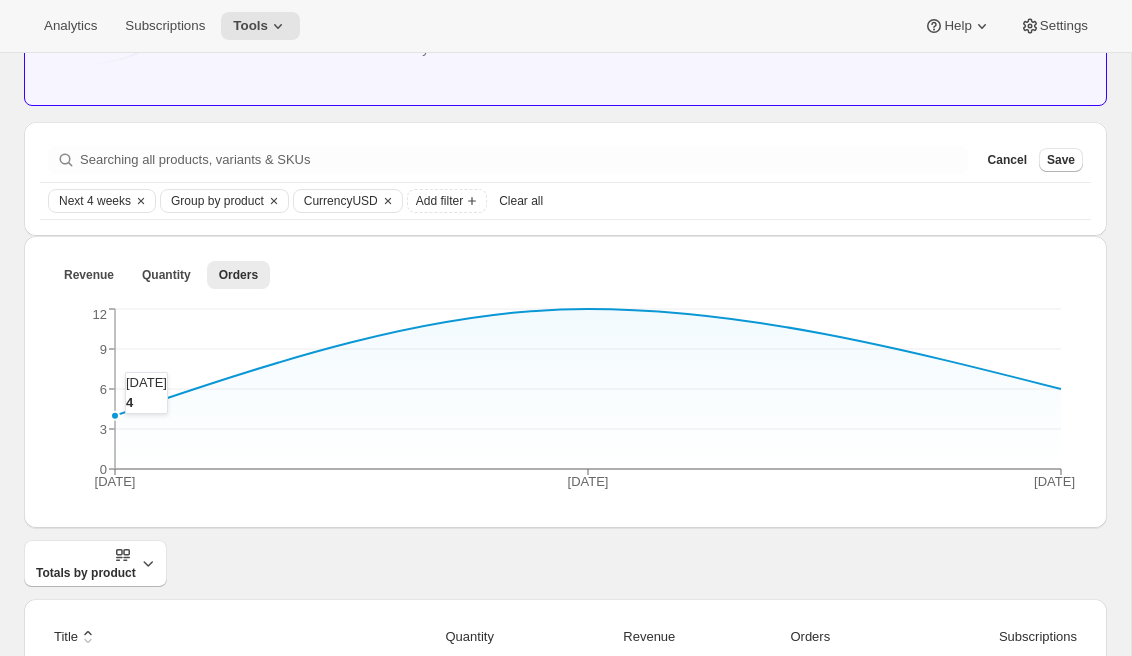 scroll, scrollTop: 4, scrollLeft: 0, axis: vertical 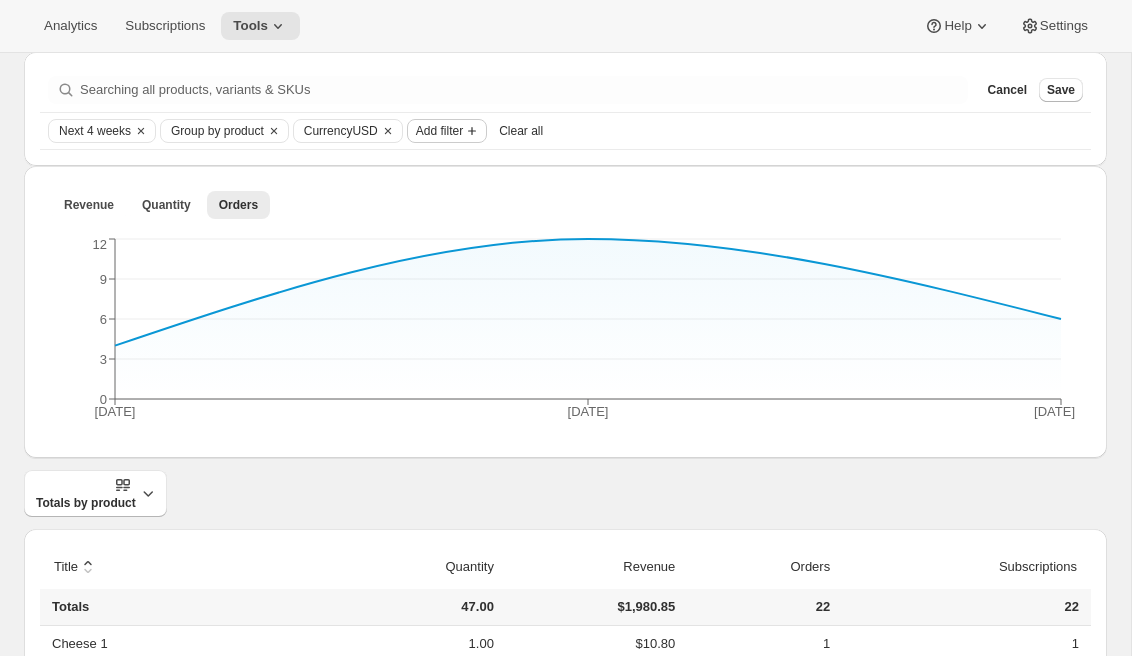 click on "Add filter" at bounding box center (439, 131) 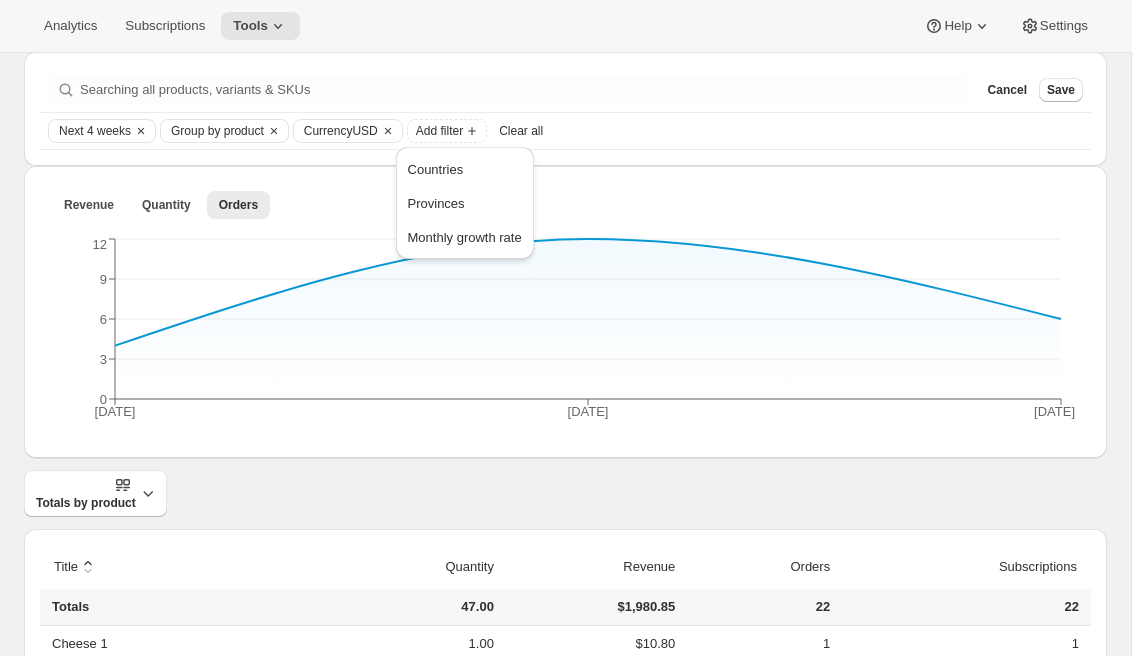 click on "Searching all products, variants & SKUs Cancel Save Next 4 weeks Group by product Currency  USD Add filter   Clear all" at bounding box center [565, 109] 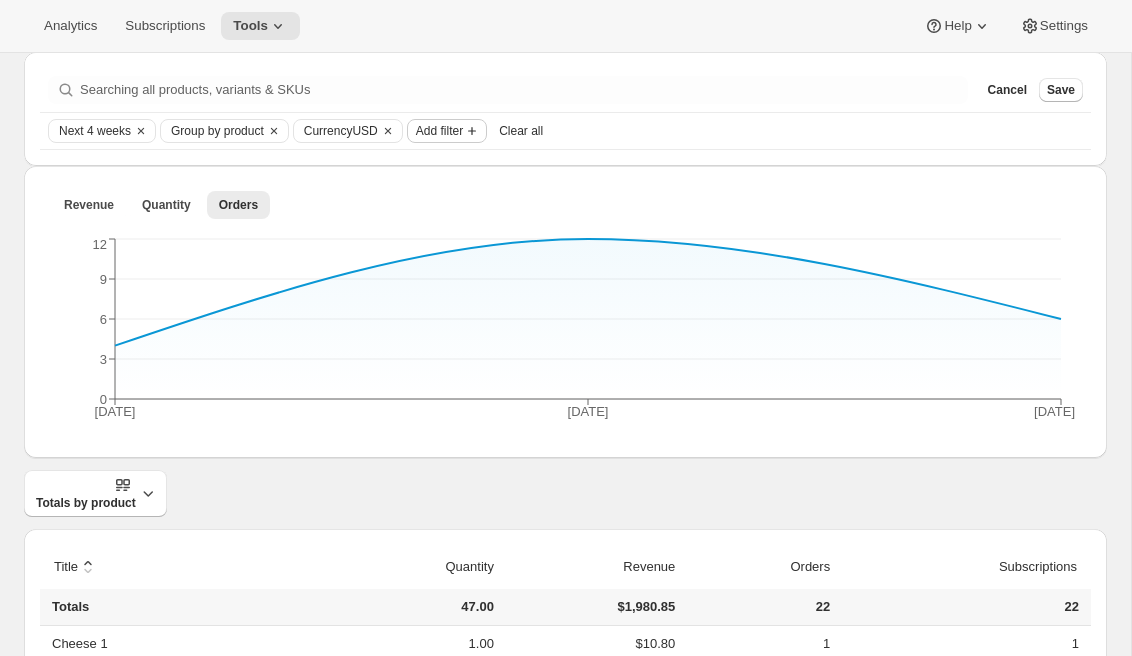 click on "Add filter" at bounding box center (439, 131) 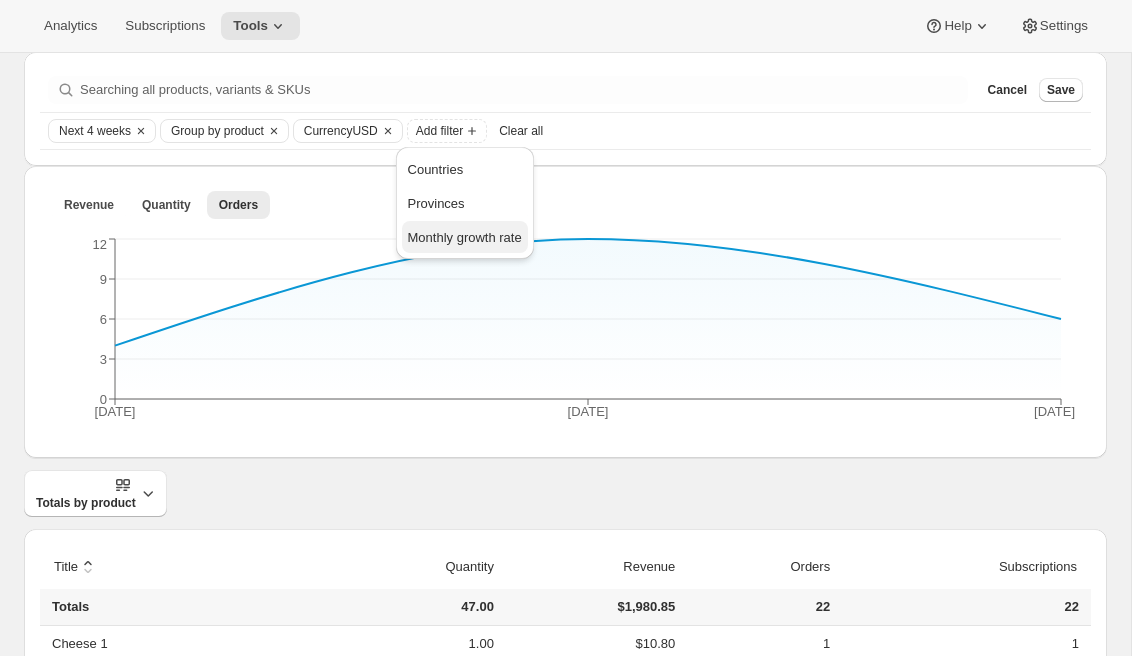 click on "Monthly growth rate" at bounding box center [465, 237] 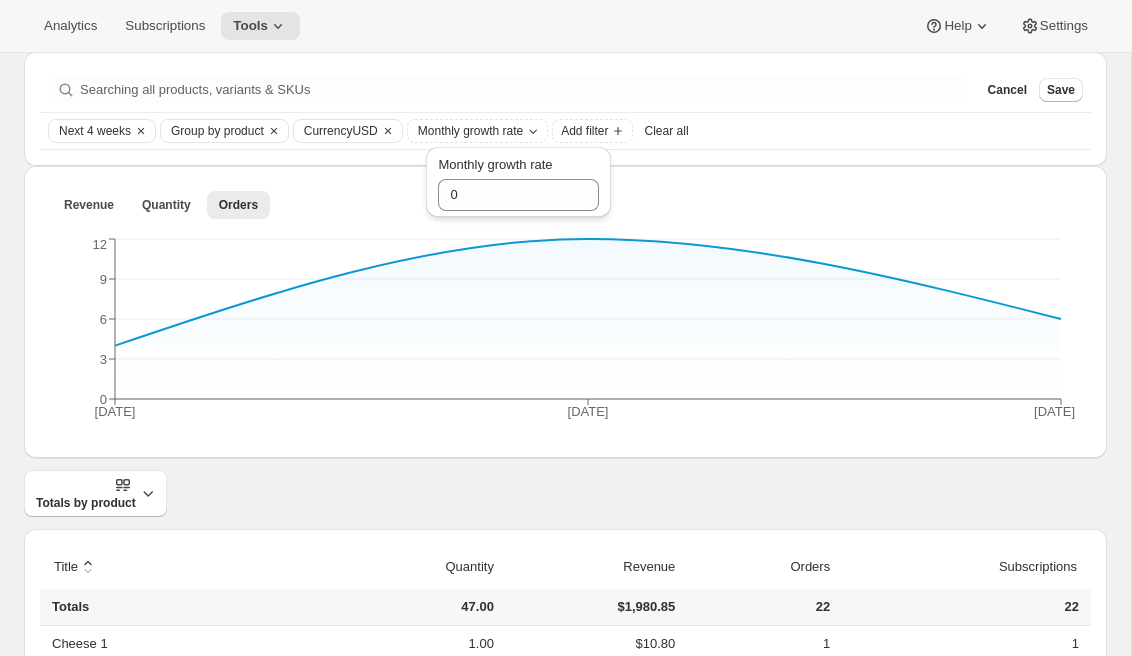 click on "Analytics Subscriptions Tools Help Settings" at bounding box center [566, 26] 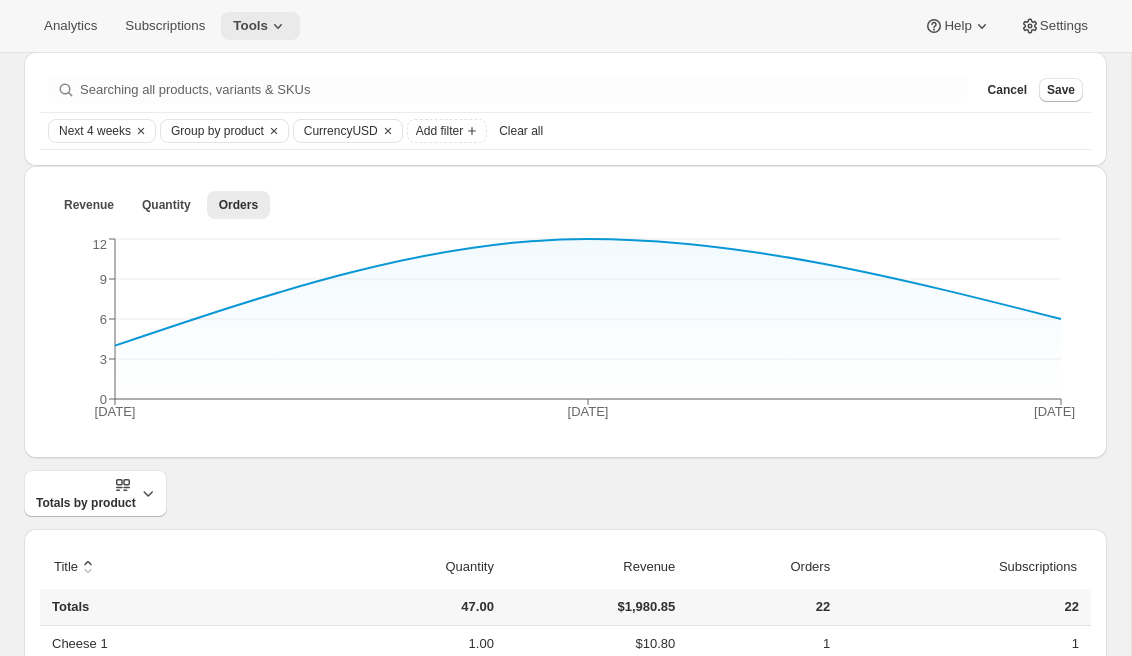 click on "Tools" at bounding box center [260, 26] 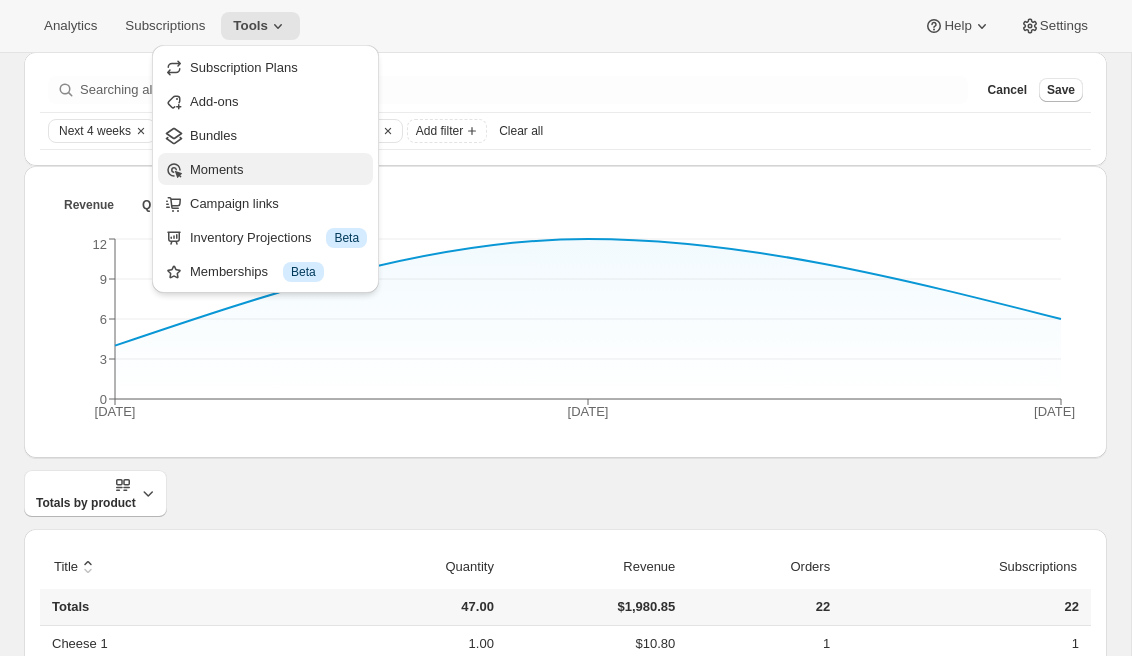 click on "Moments" at bounding box center [278, 170] 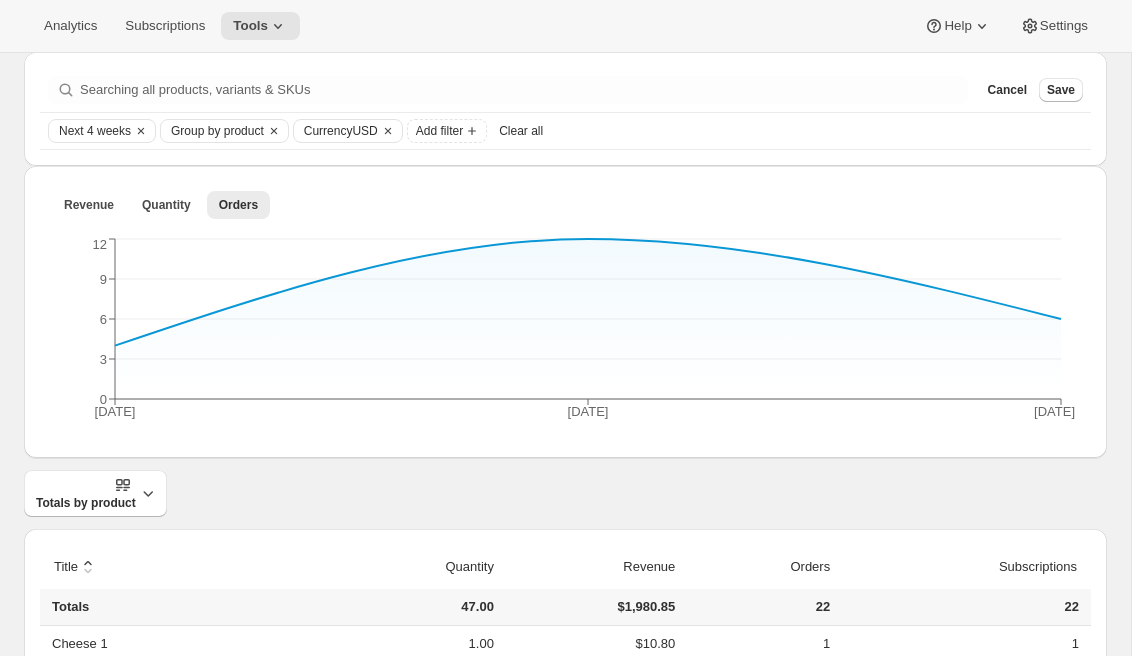 scroll, scrollTop: 0, scrollLeft: 0, axis: both 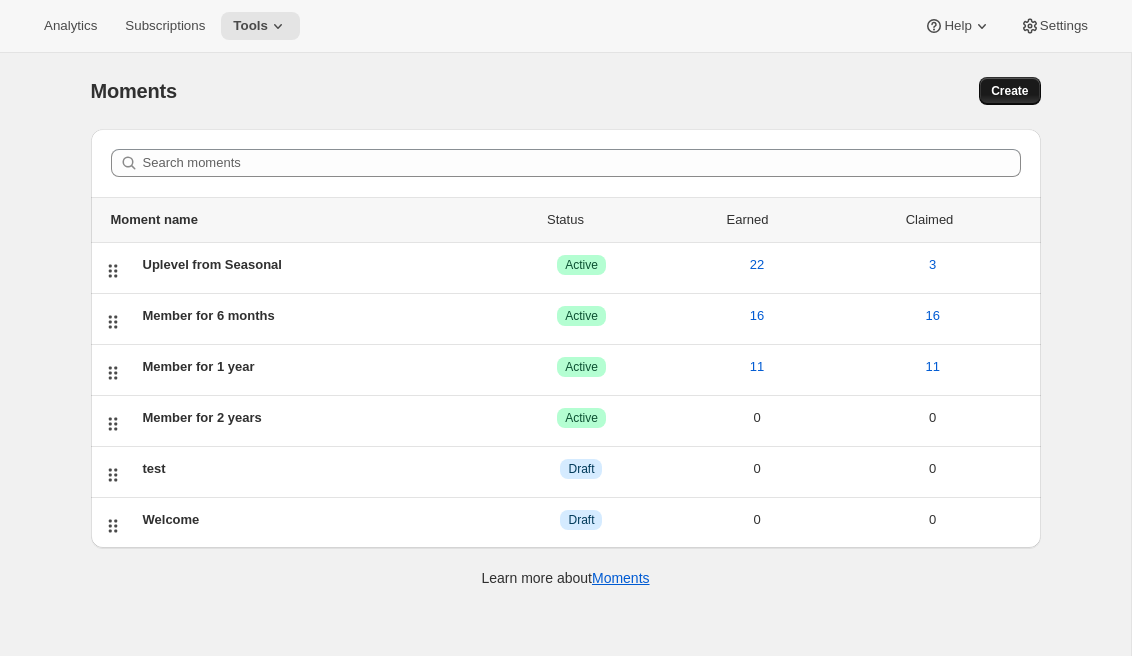 click on "Create" at bounding box center [1009, 91] 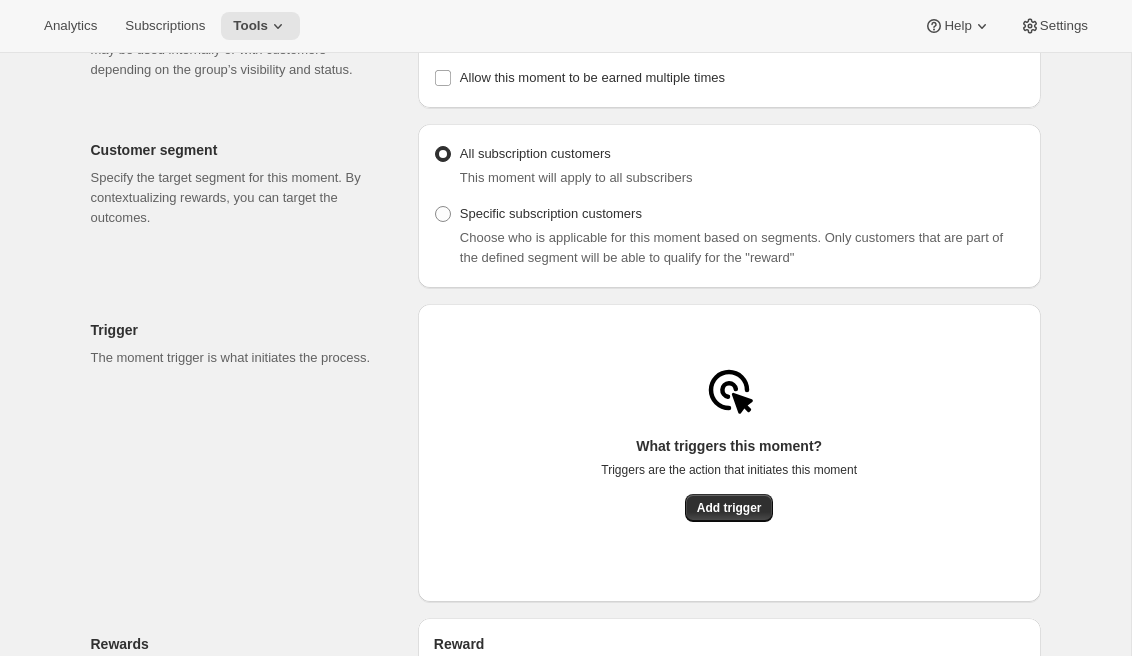 scroll, scrollTop: 108, scrollLeft: 0, axis: vertical 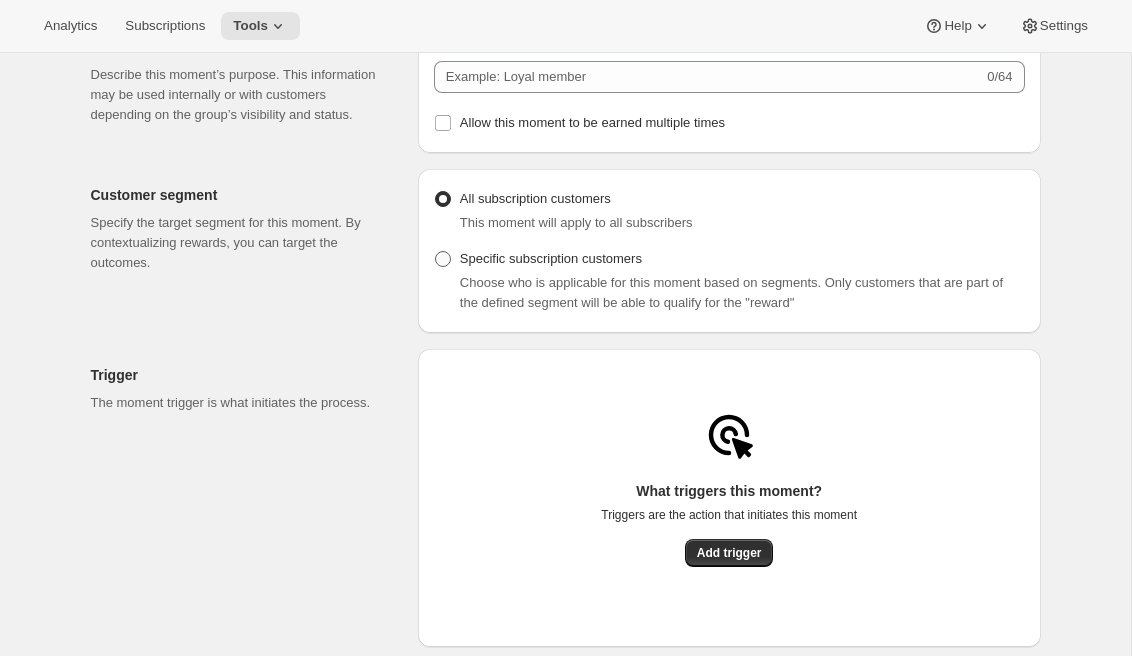 click on "Specific subscription customers" at bounding box center [551, 258] 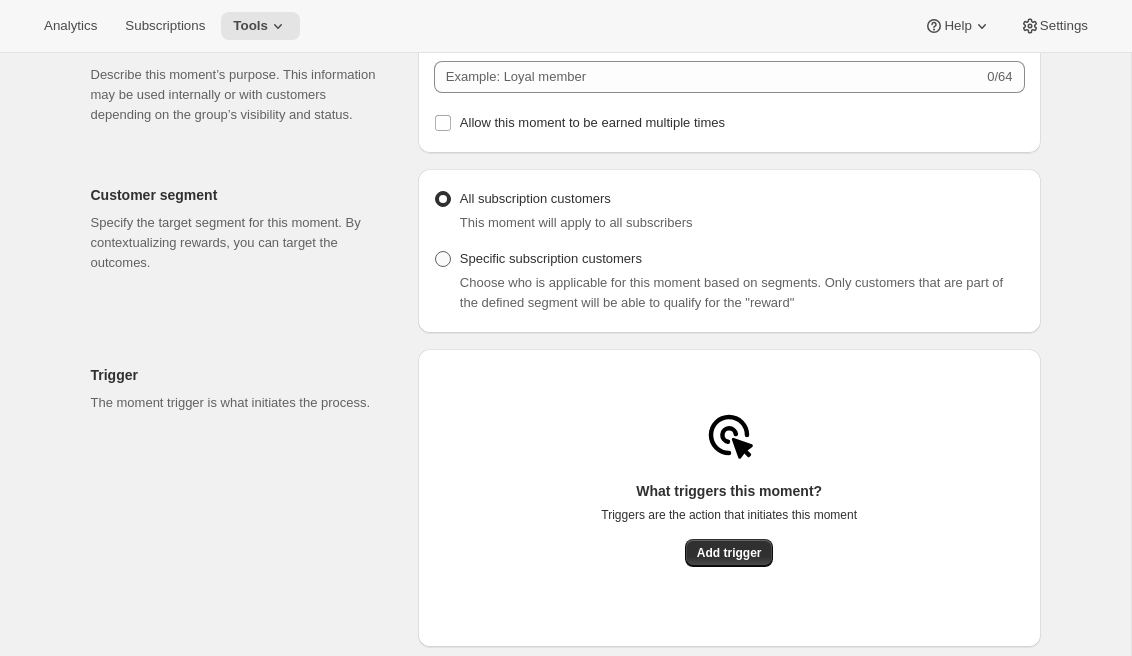 radio on "true" 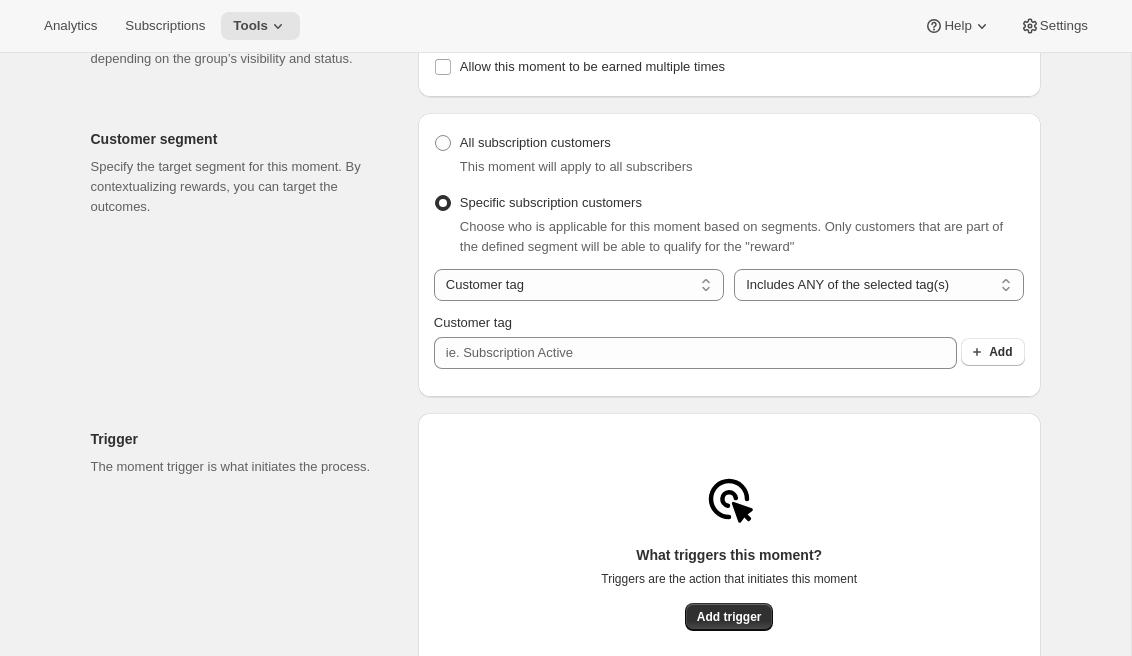 scroll, scrollTop: 169, scrollLeft: 0, axis: vertical 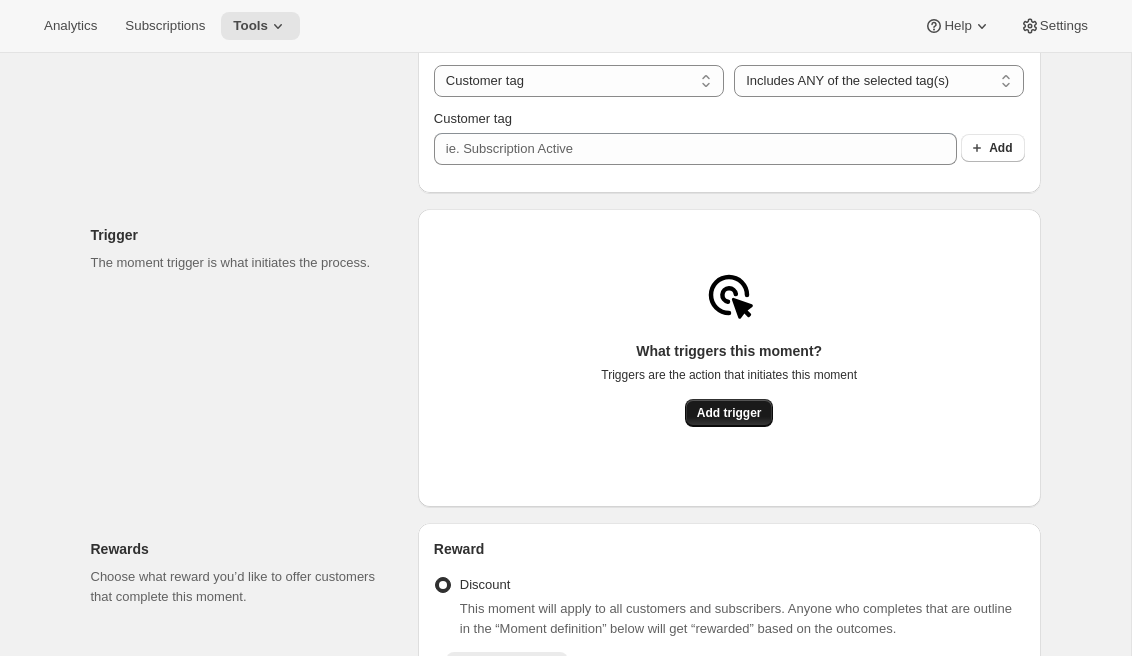 click on "Add trigger" at bounding box center [729, 413] 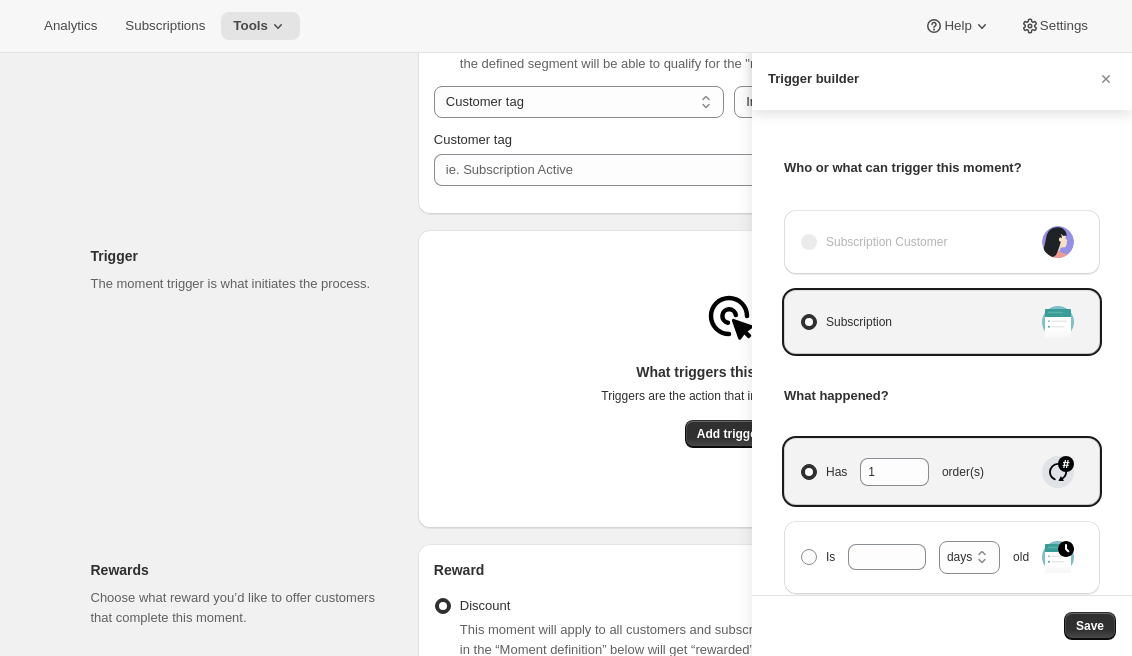scroll, scrollTop: 368, scrollLeft: 0, axis: vertical 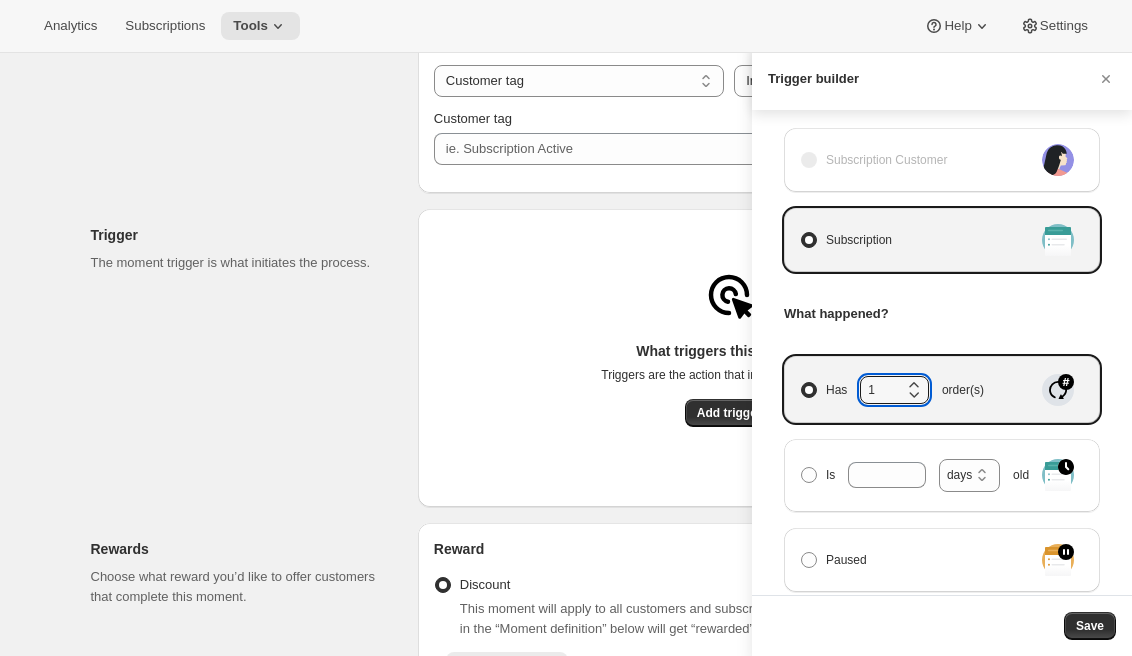 drag, startPoint x: 879, startPoint y: 389, endPoint x: 846, endPoint y: 389, distance: 33 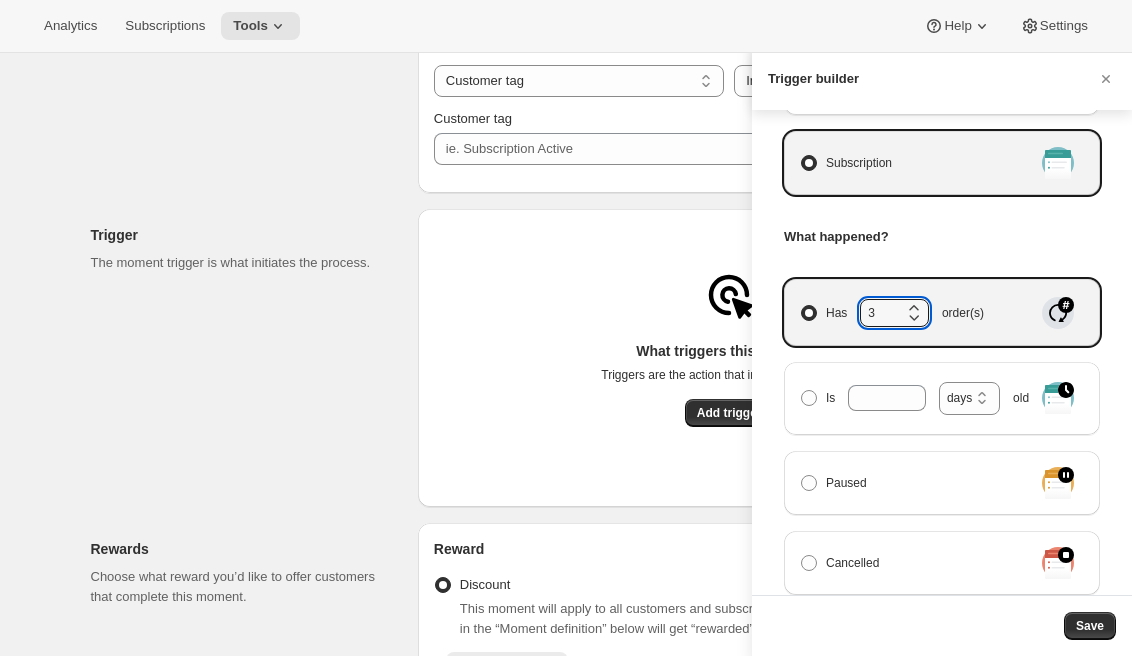 scroll, scrollTop: 160, scrollLeft: 0, axis: vertical 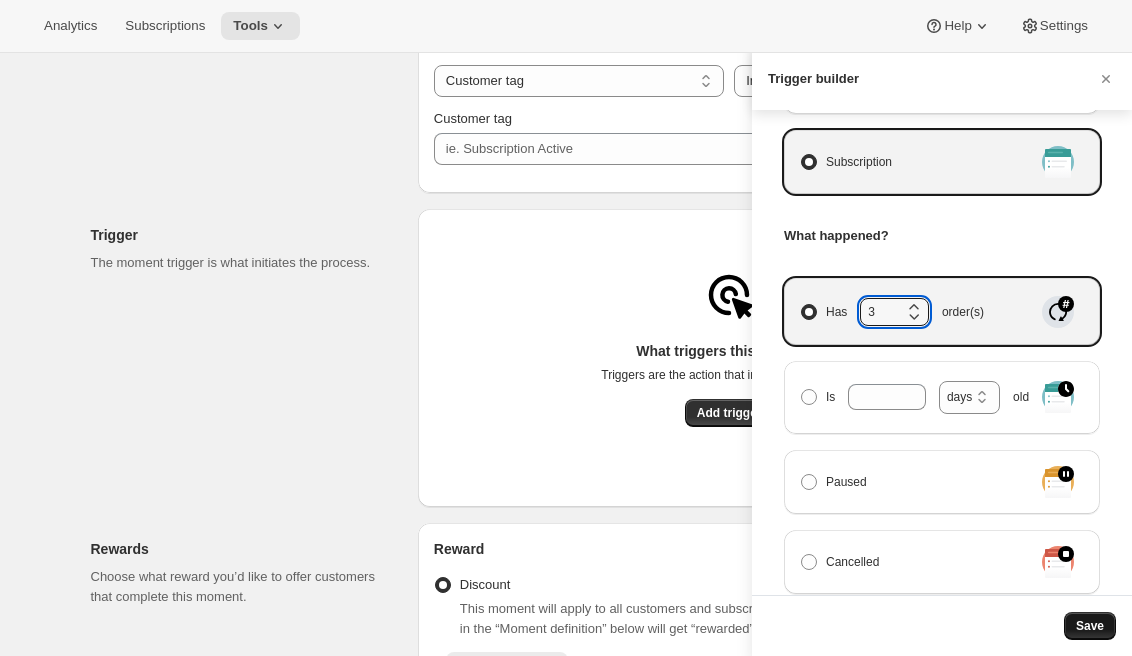 type on "3" 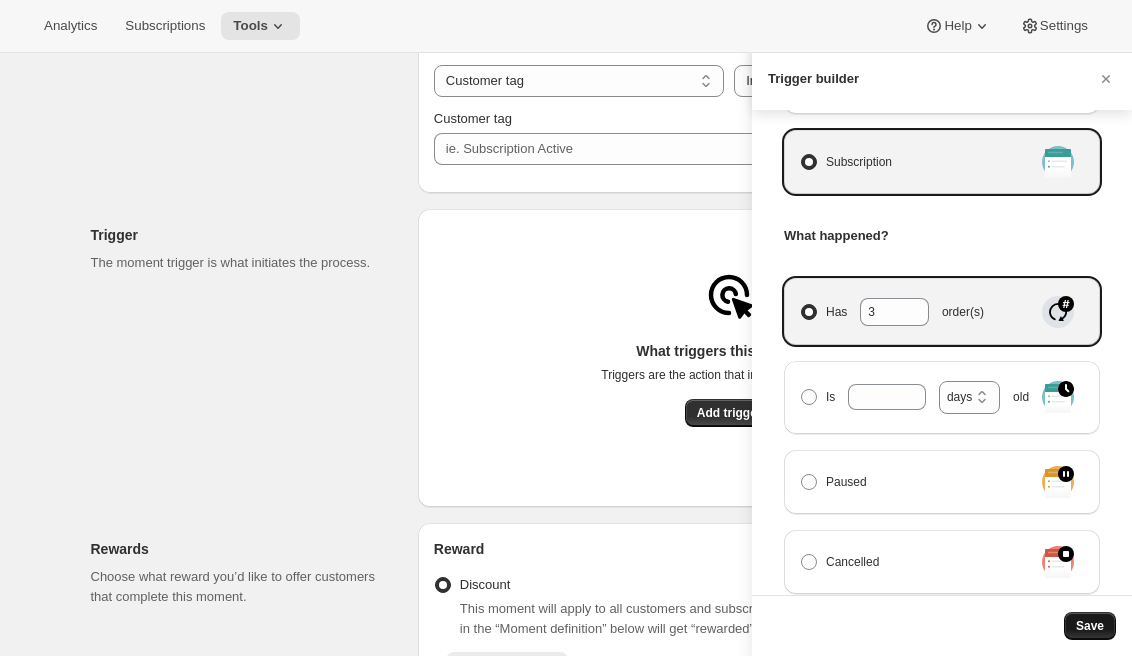 click on "Save" at bounding box center (1090, 626) 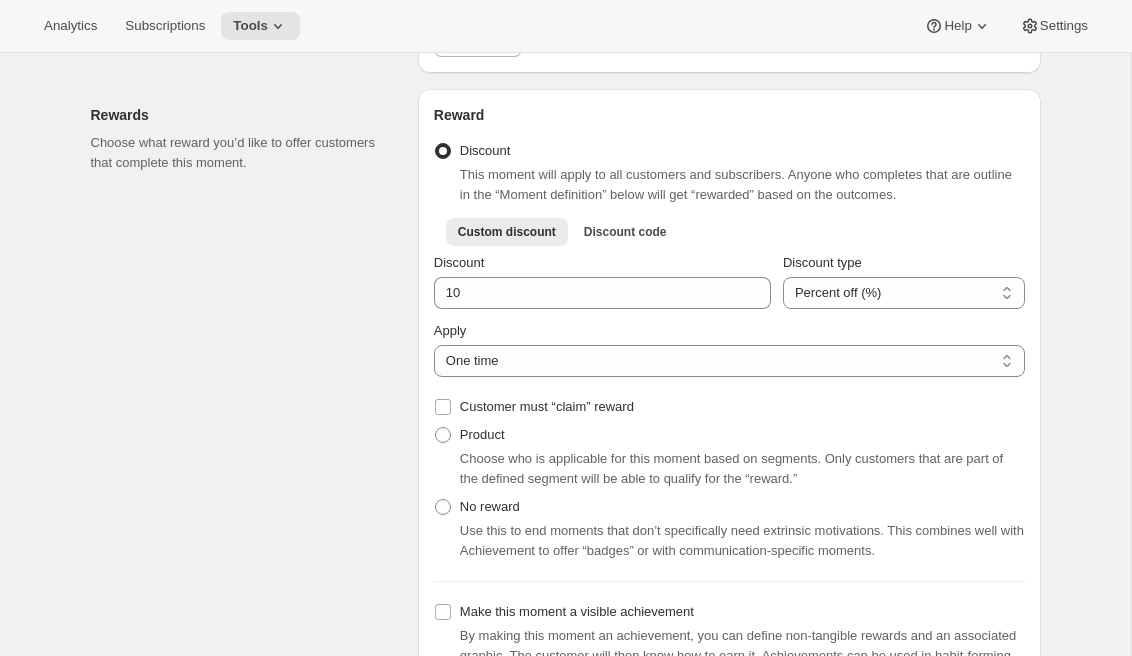 scroll, scrollTop: 754, scrollLeft: 0, axis: vertical 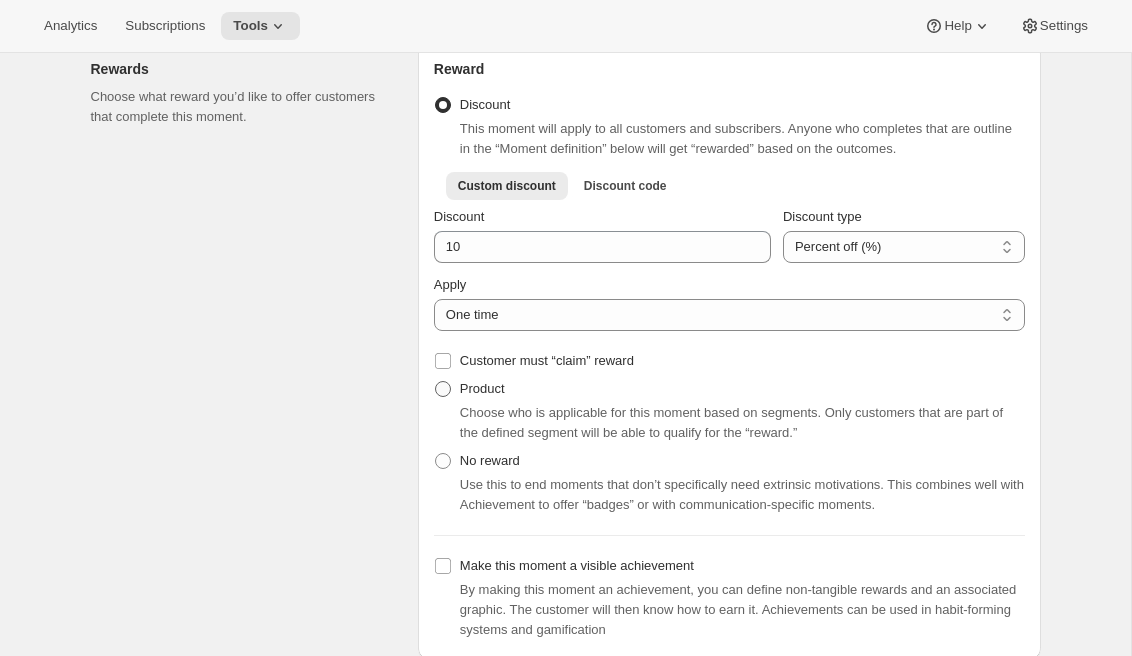 click on "Product" at bounding box center [482, 388] 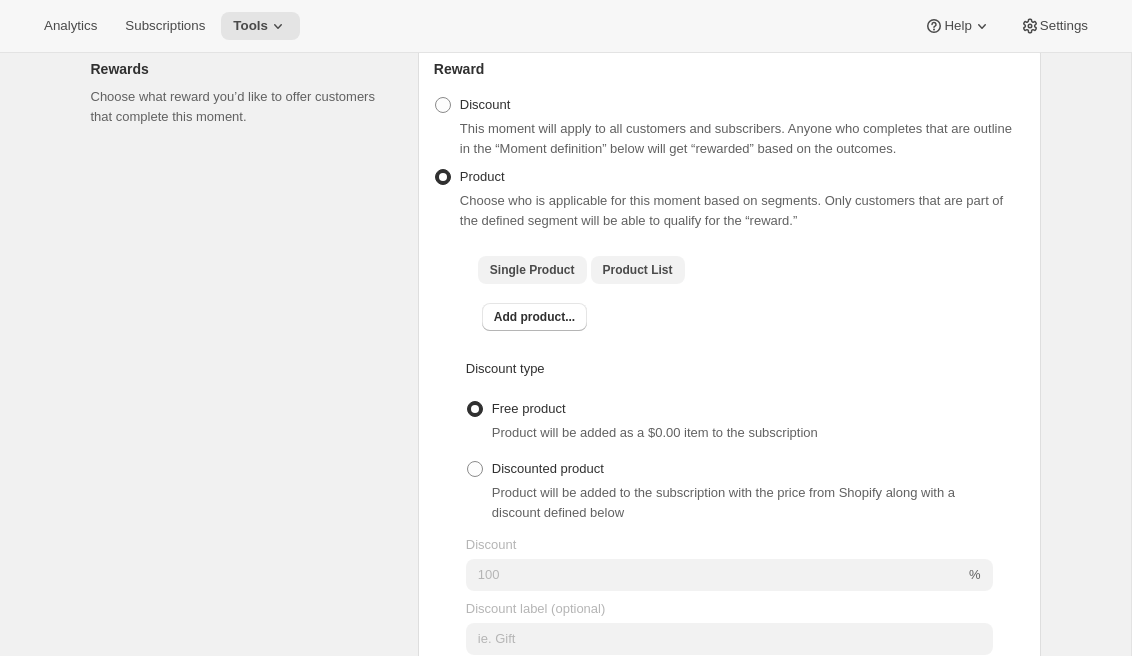 click on "Product List" at bounding box center (638, 270) 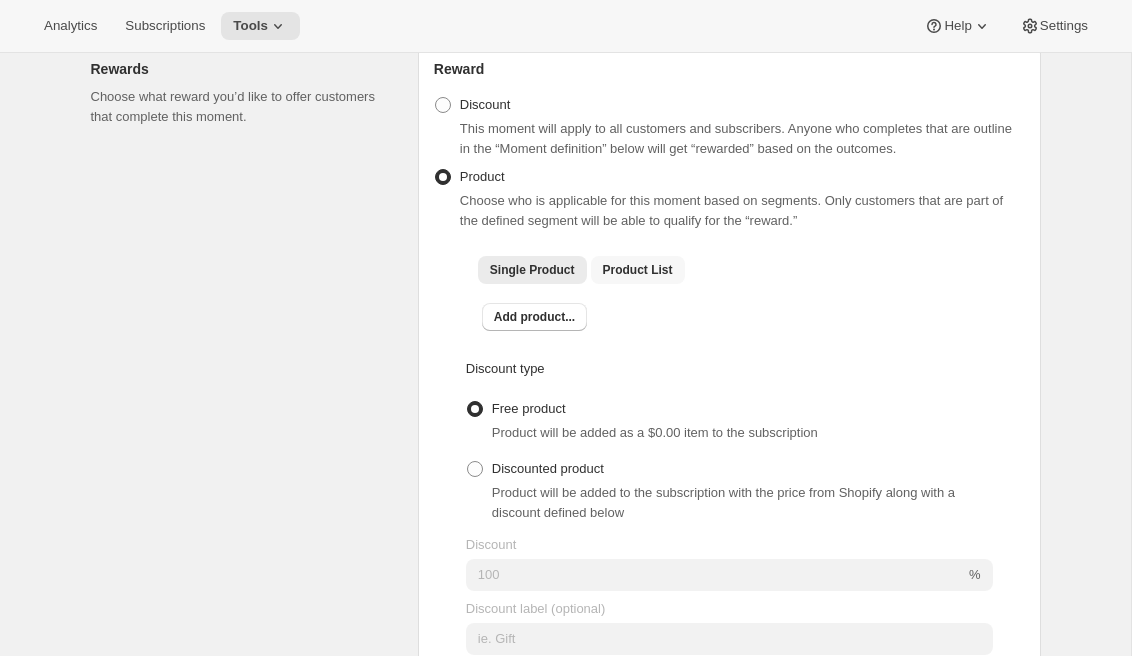checkbox on "true" 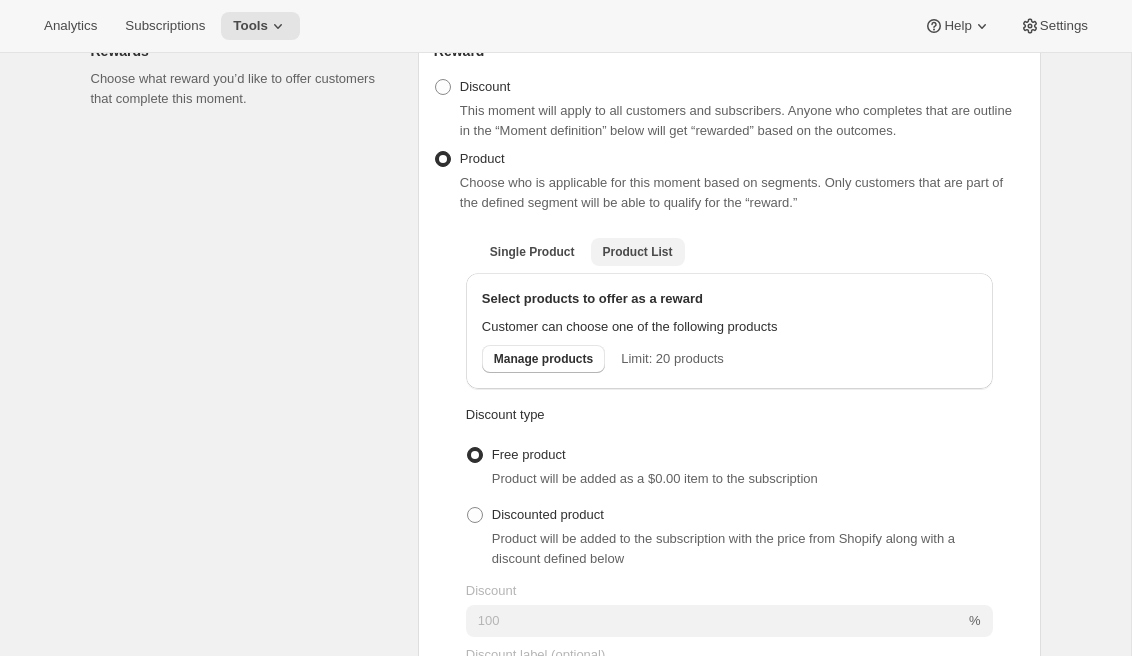 scroll, scrollTop: 833, scrollLeft: 0, axis: vertical 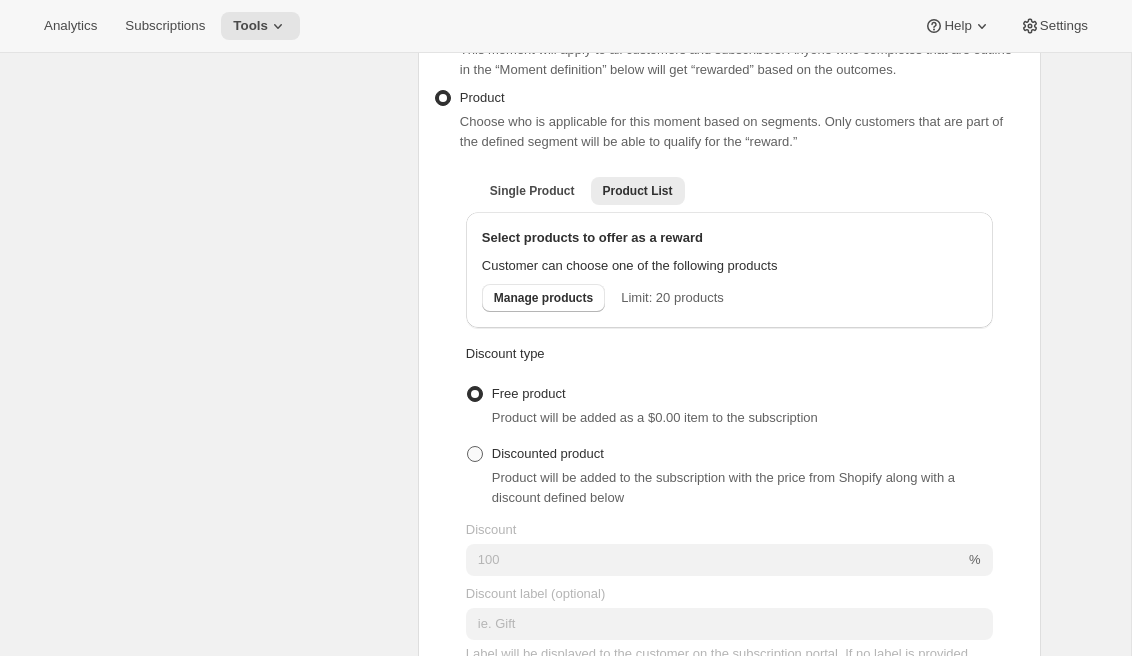 click on "Discounted product" at bounding box center (548, 453) 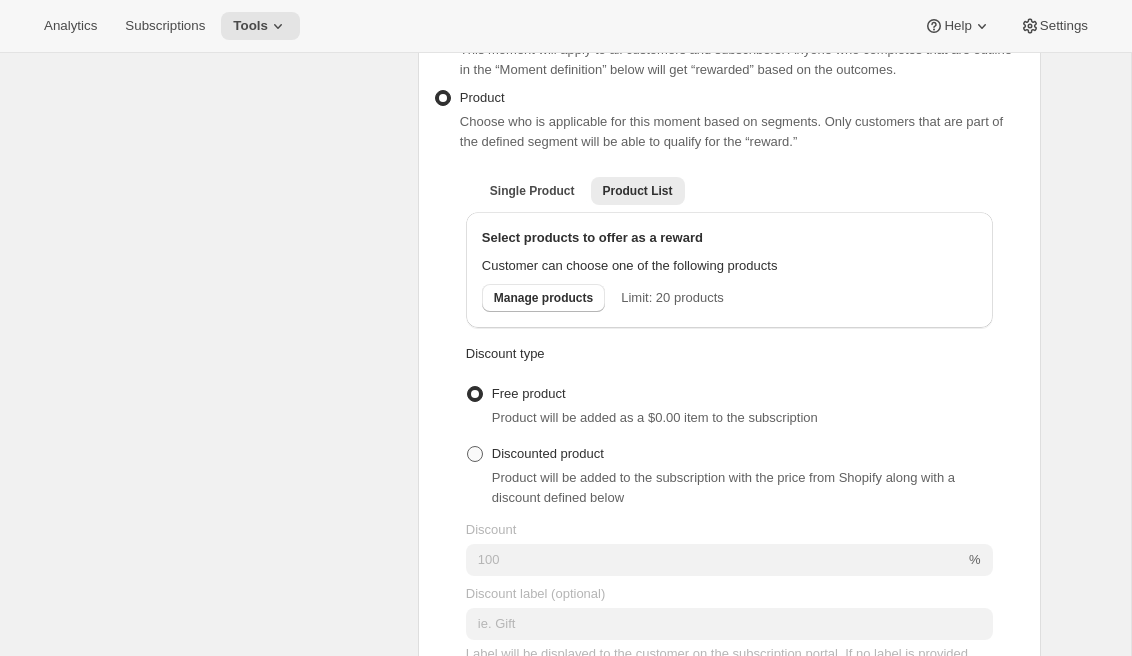 radio on "true" 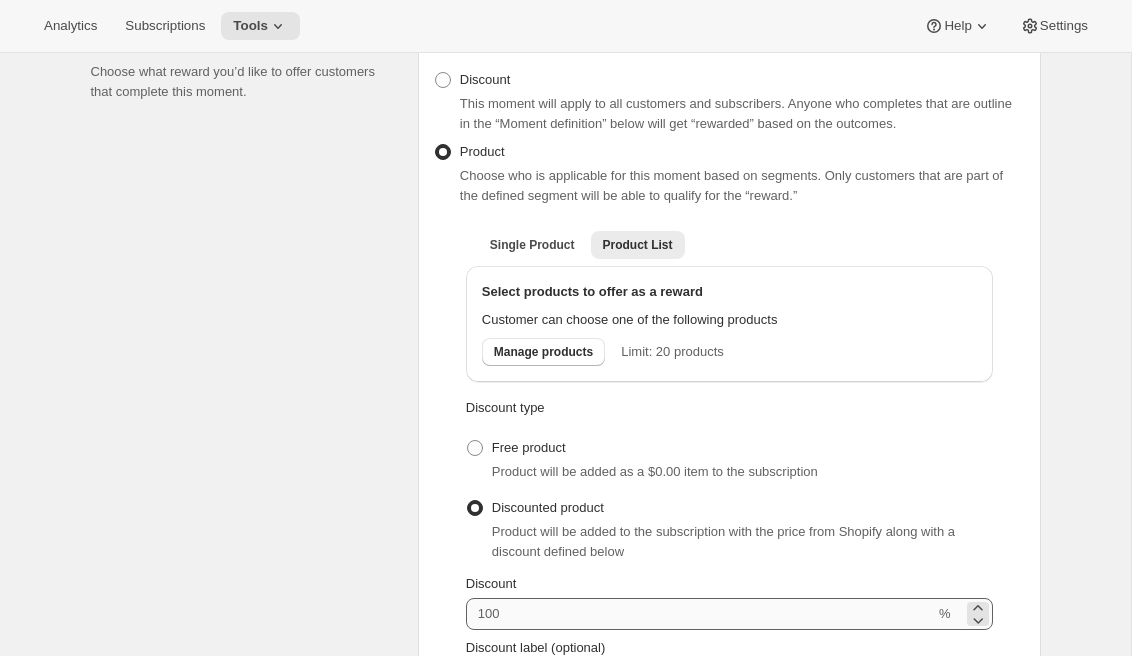 scroll, scrollTop: 775, scrollLeft: 0, axis: vertical 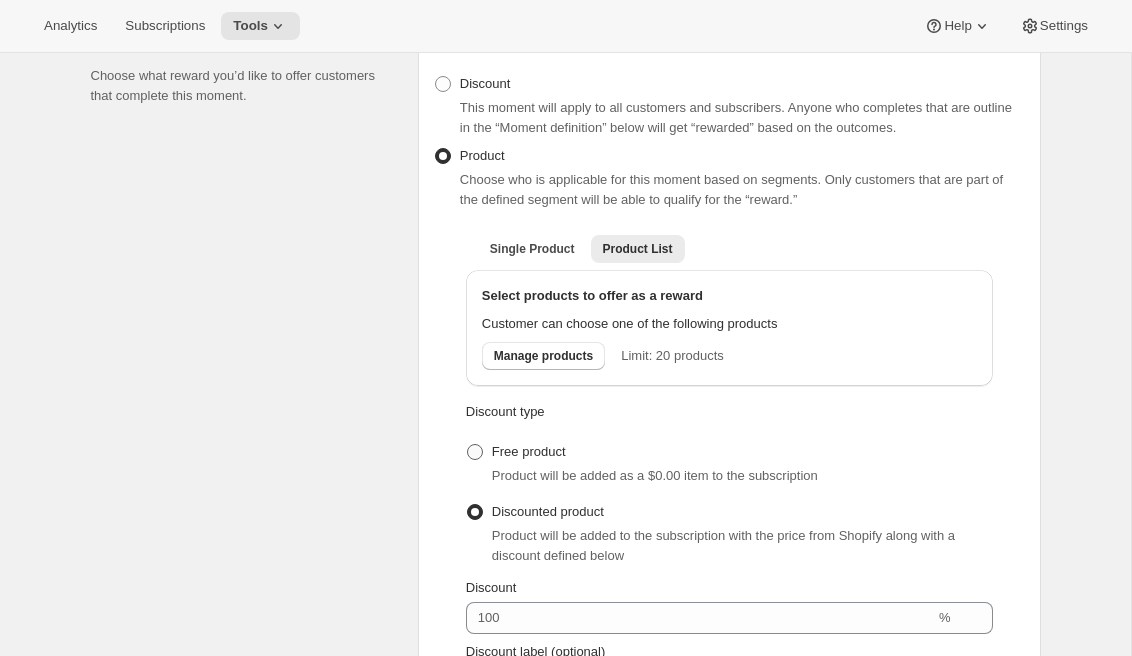 click on "Free product" at bounding box center (529, 451) 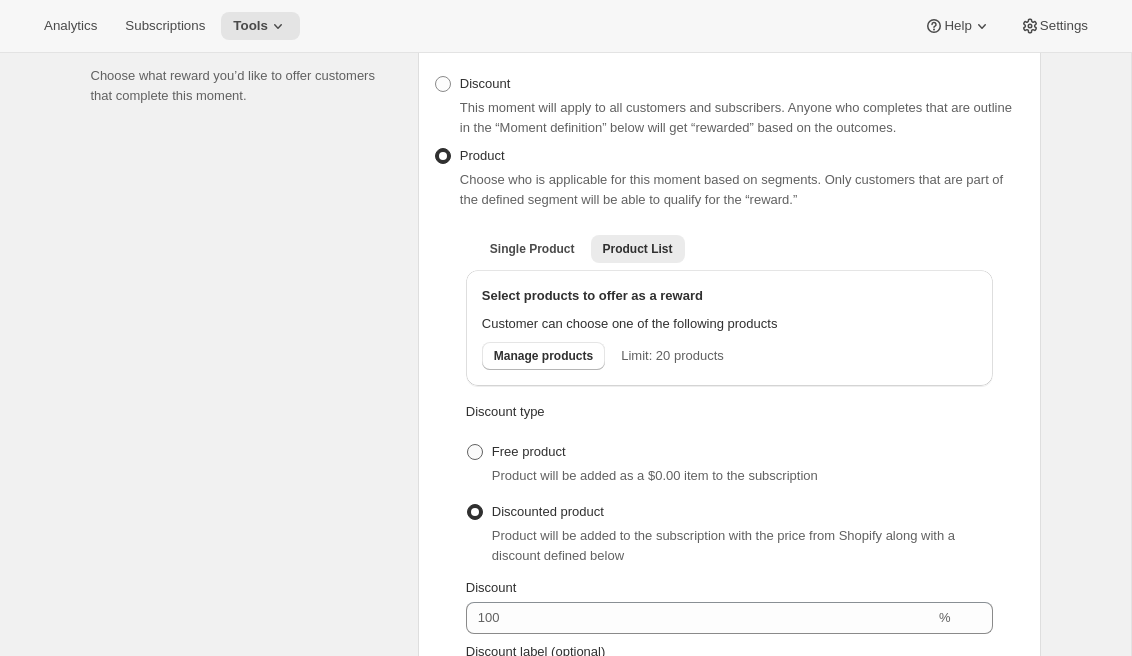 radio on "true" 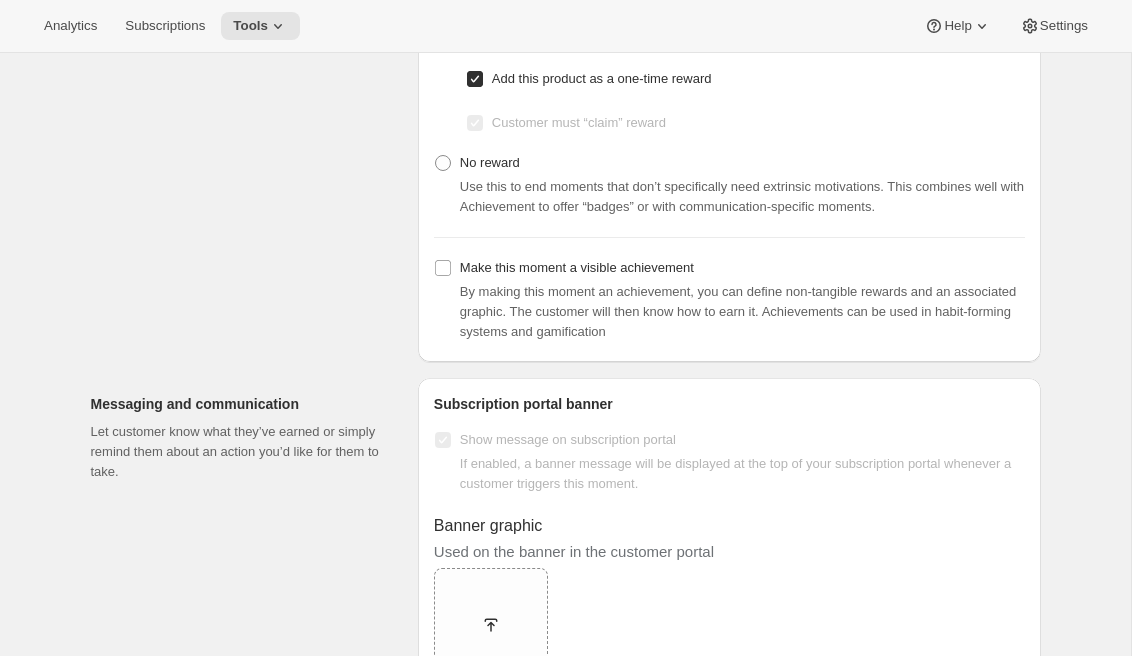 scroll, scrollTop: 1469, scrollLeft: 0, axis: vertical 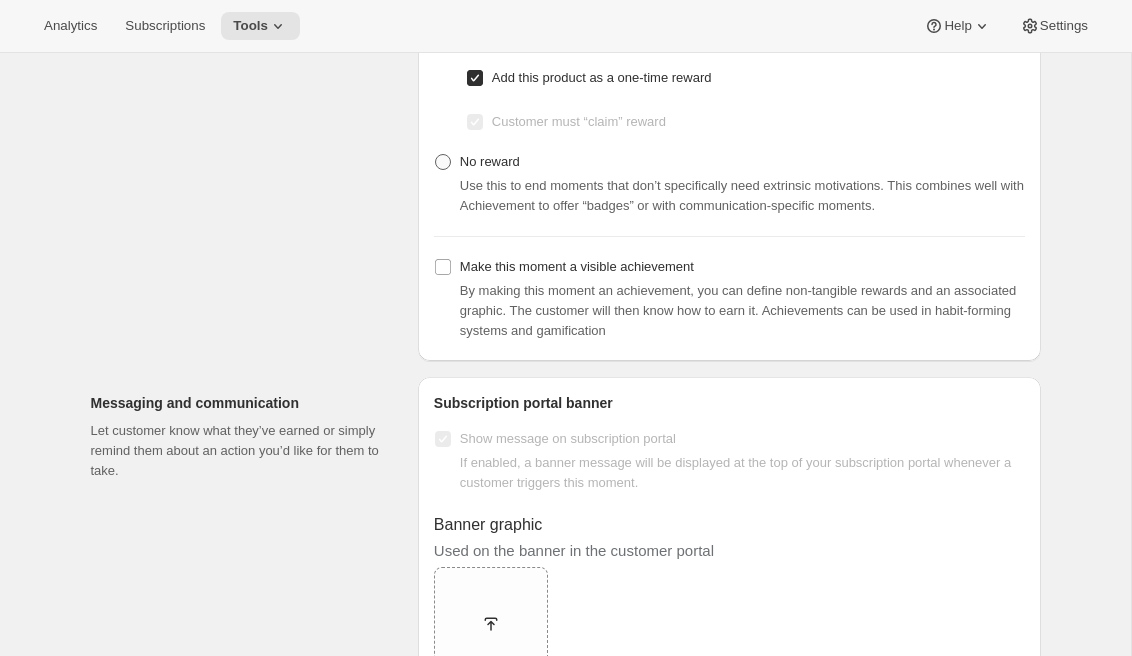 click on "No reward" at bounding box center (490, 161) 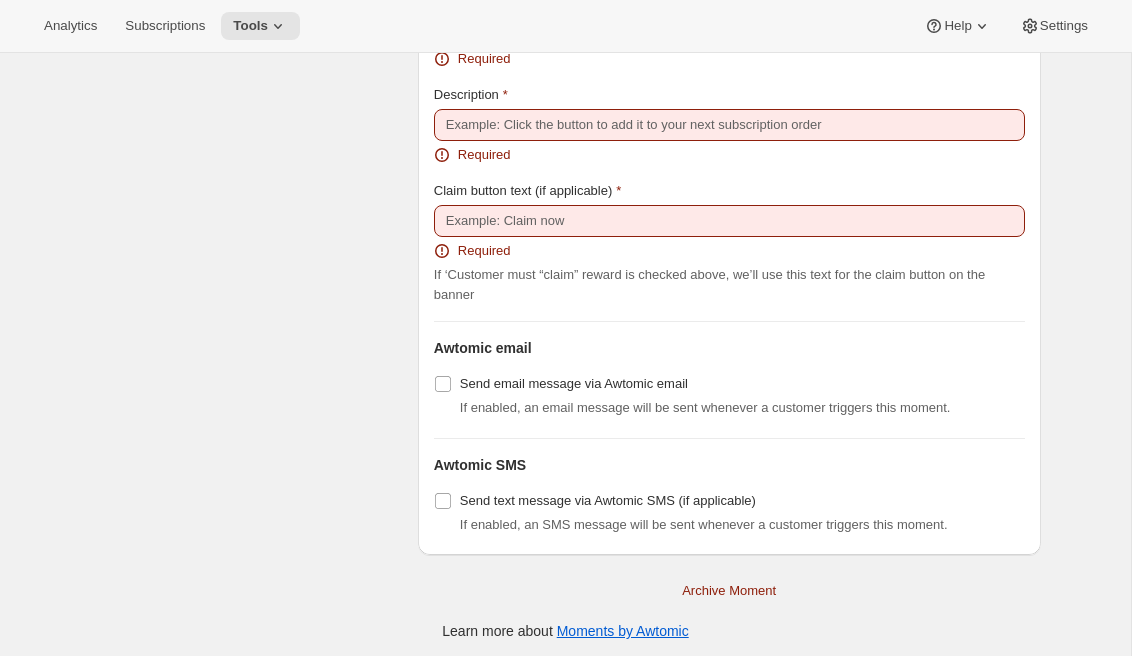 scroll, scrollTop: 1562, scrollLeft: 0, axis: vertical 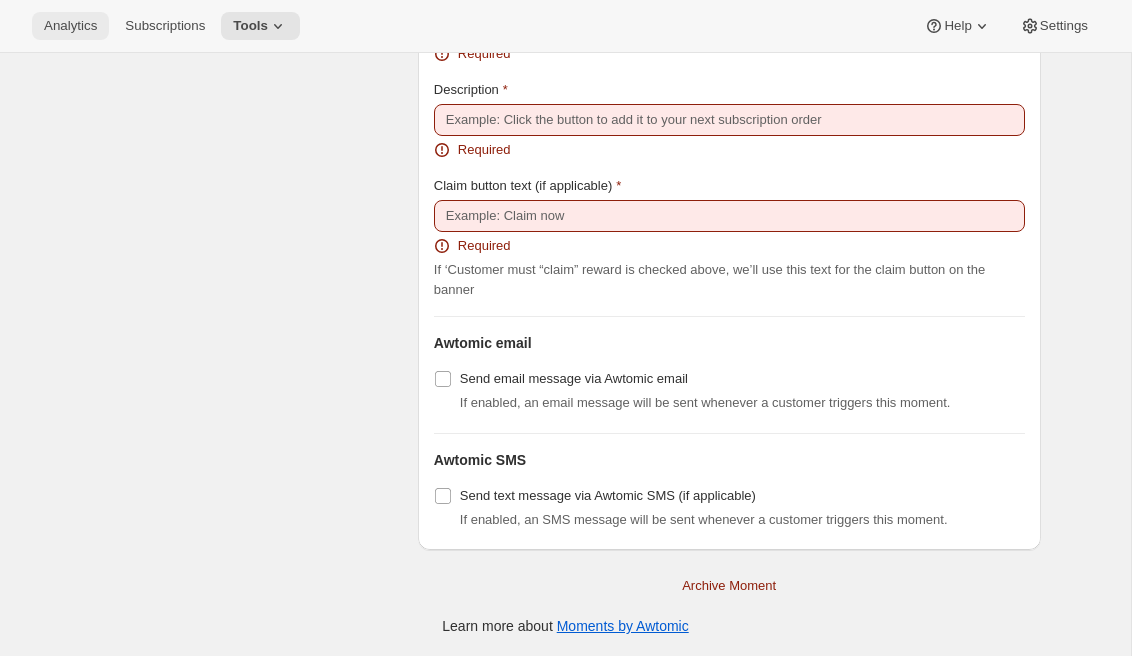 click on "Analytics" at bounding box center (70, 26) 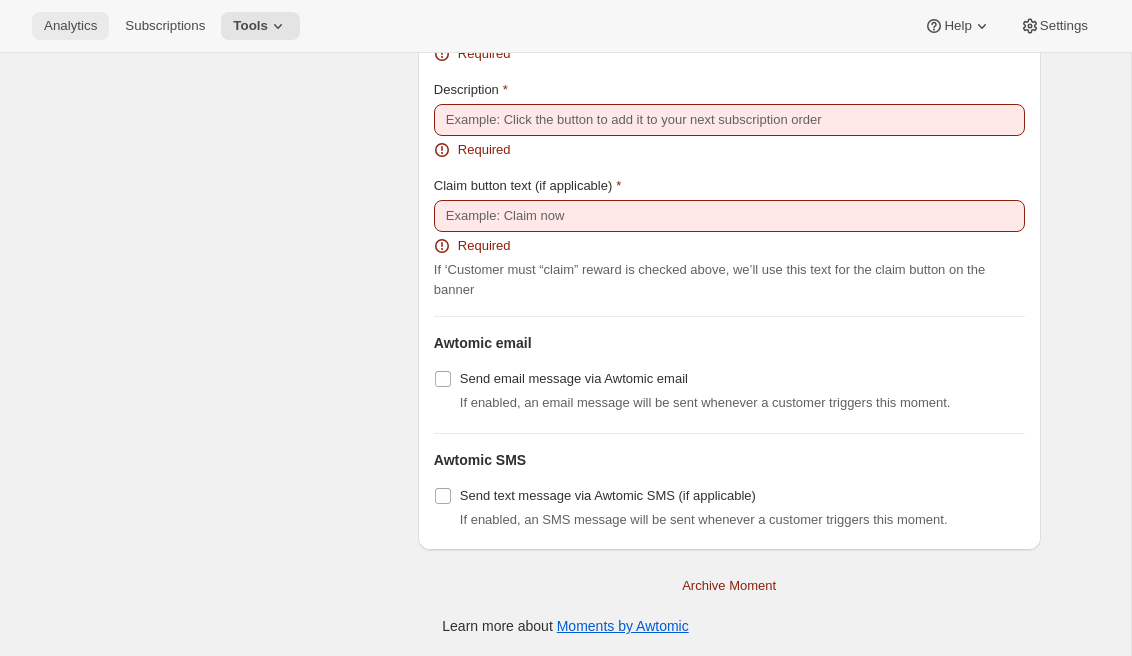 radio on "true" 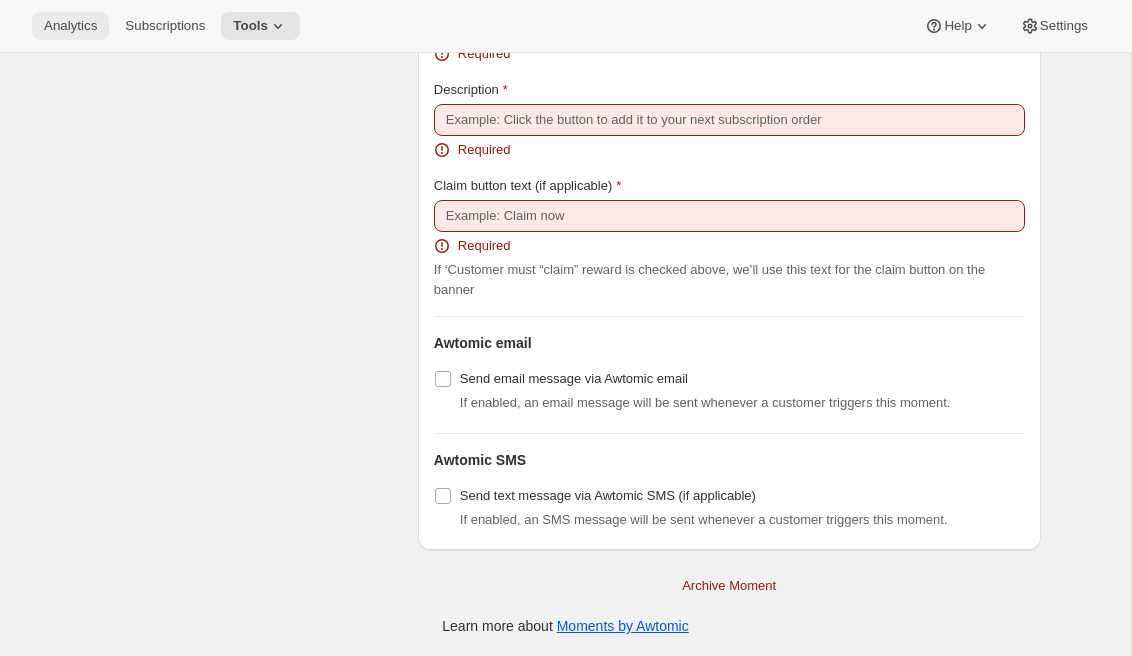 radio on "true" 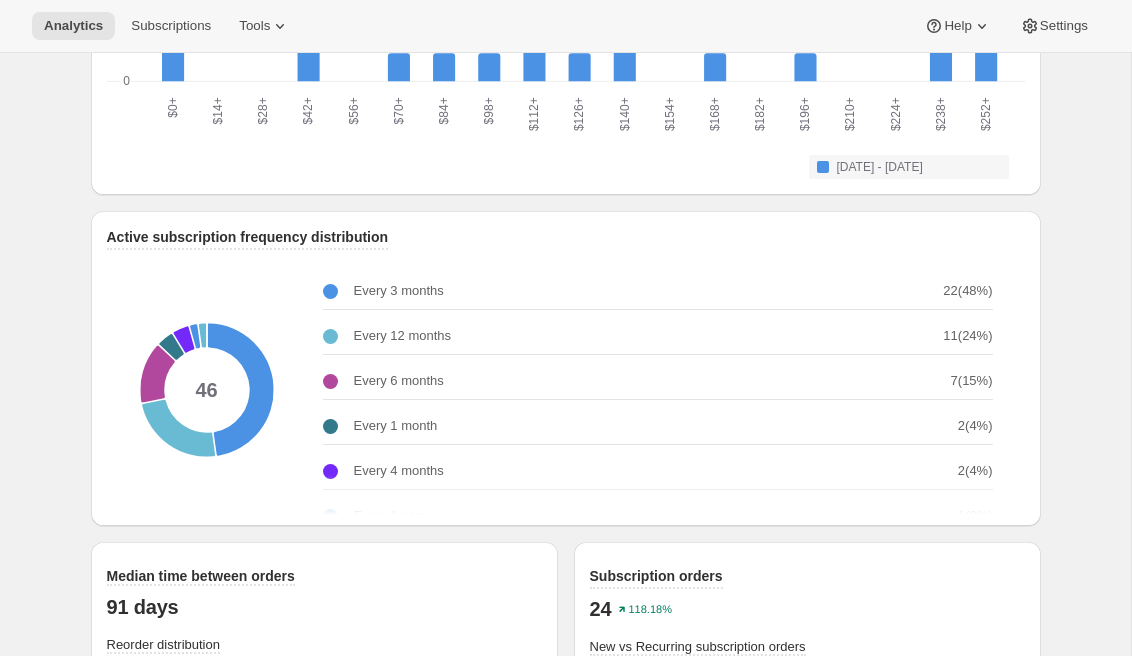 scroll, scrollTop: 2539, scrollLeft: 0, axis: vertical 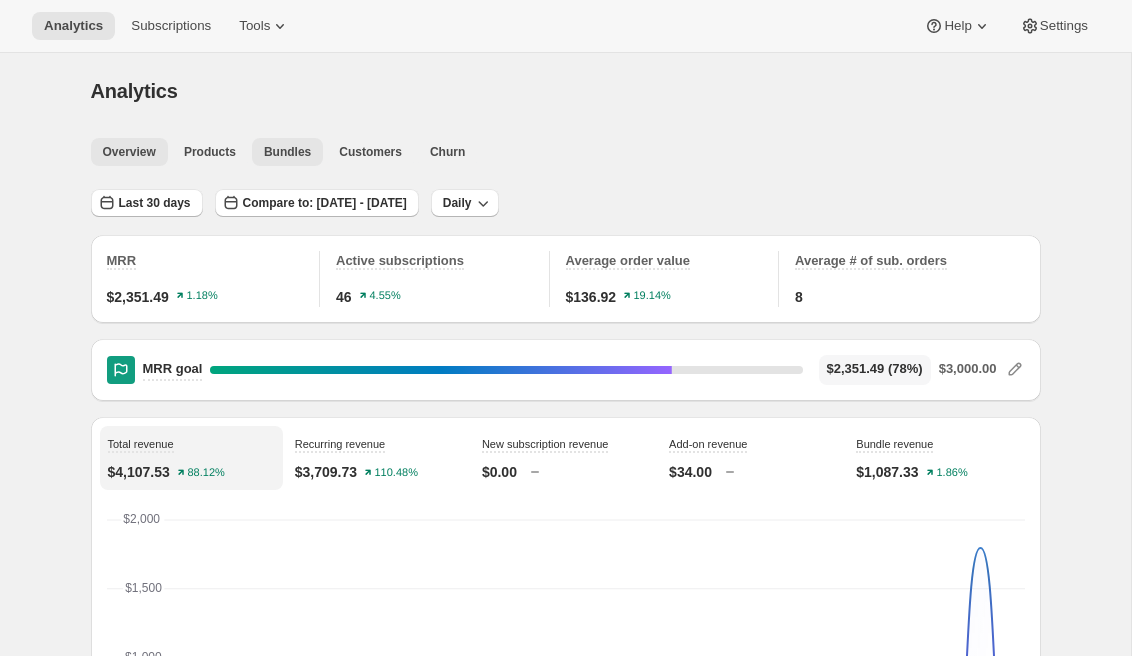 click on "Bundles" at bounding box center [287, 152] 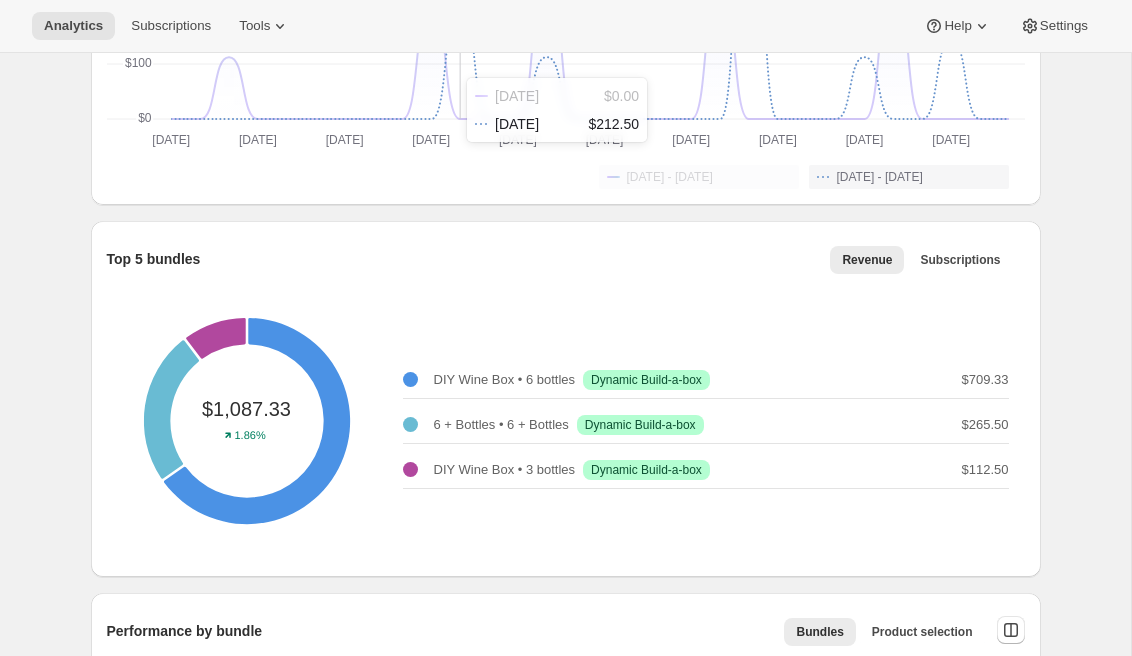 scroll, scrollTop: 605, scrollLeft: 0, axis: vertical 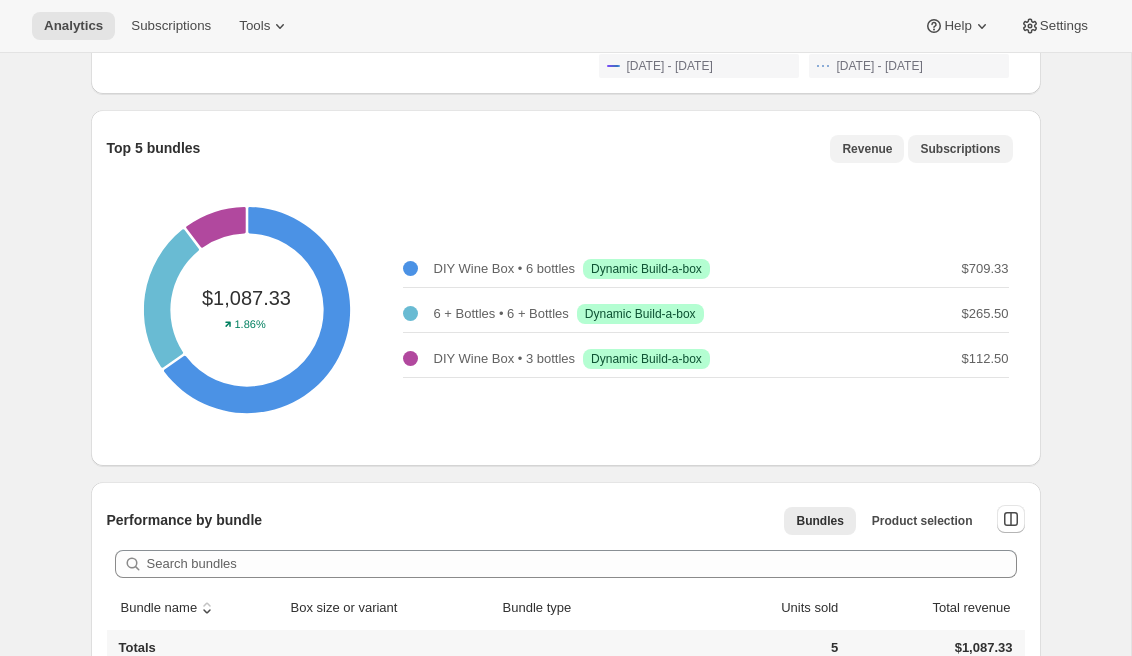 click on "Subscriptions" at bounding box center [960, 149] 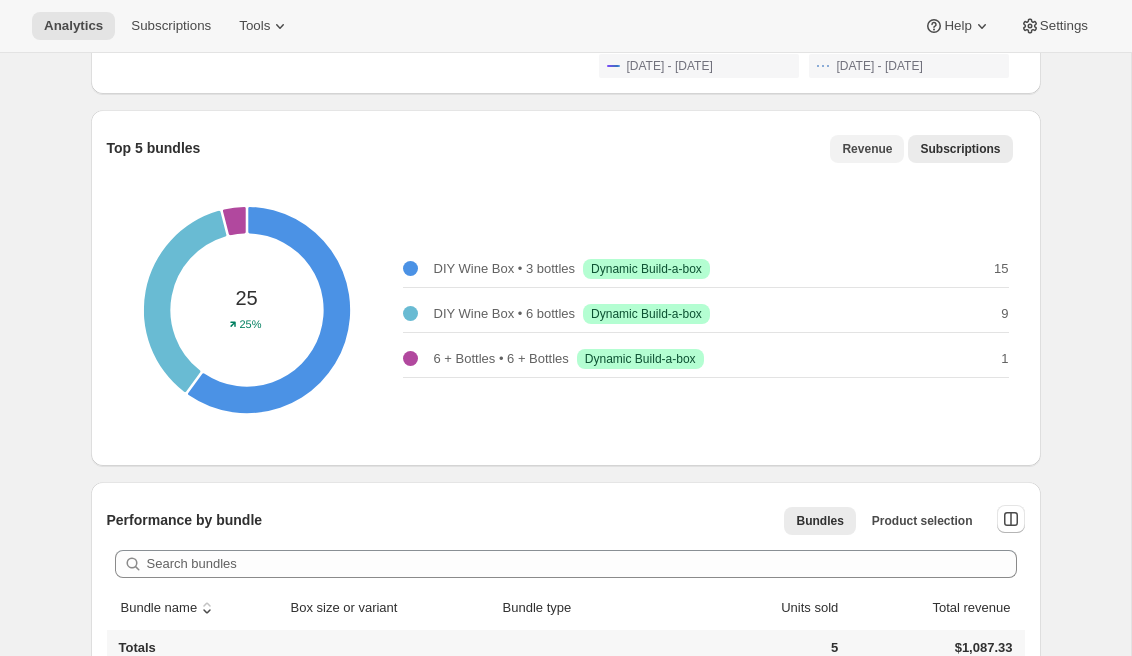 click on "Revenue" at bounding box center [867, 149] 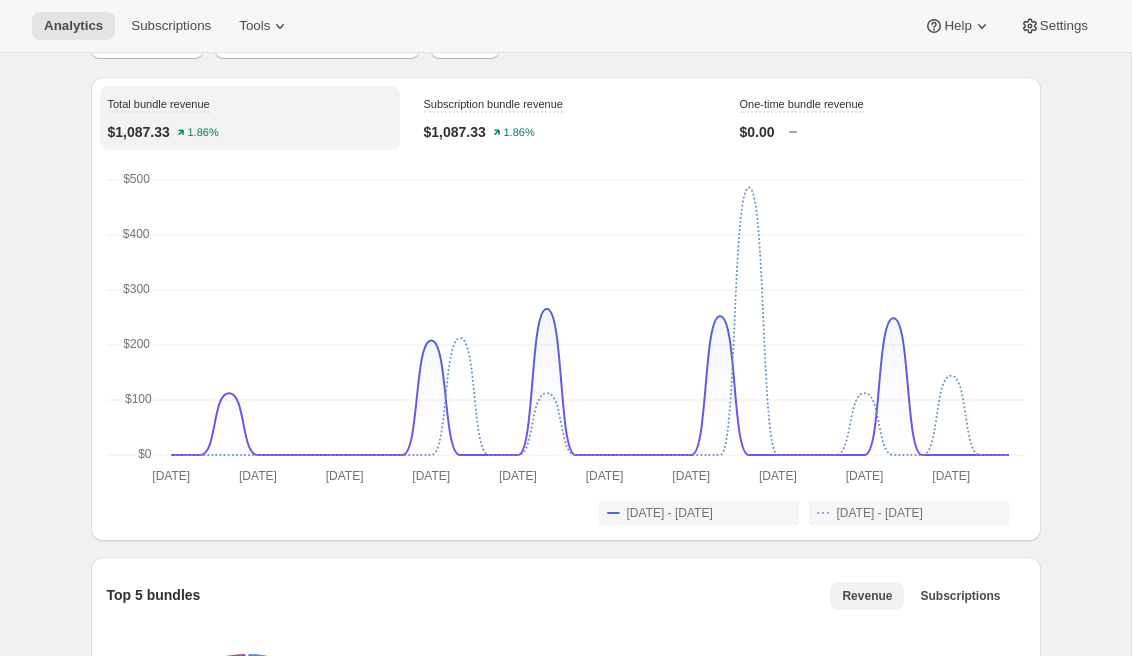 scroll, scrollTop: 0, scrollLeft: 0, axis: both 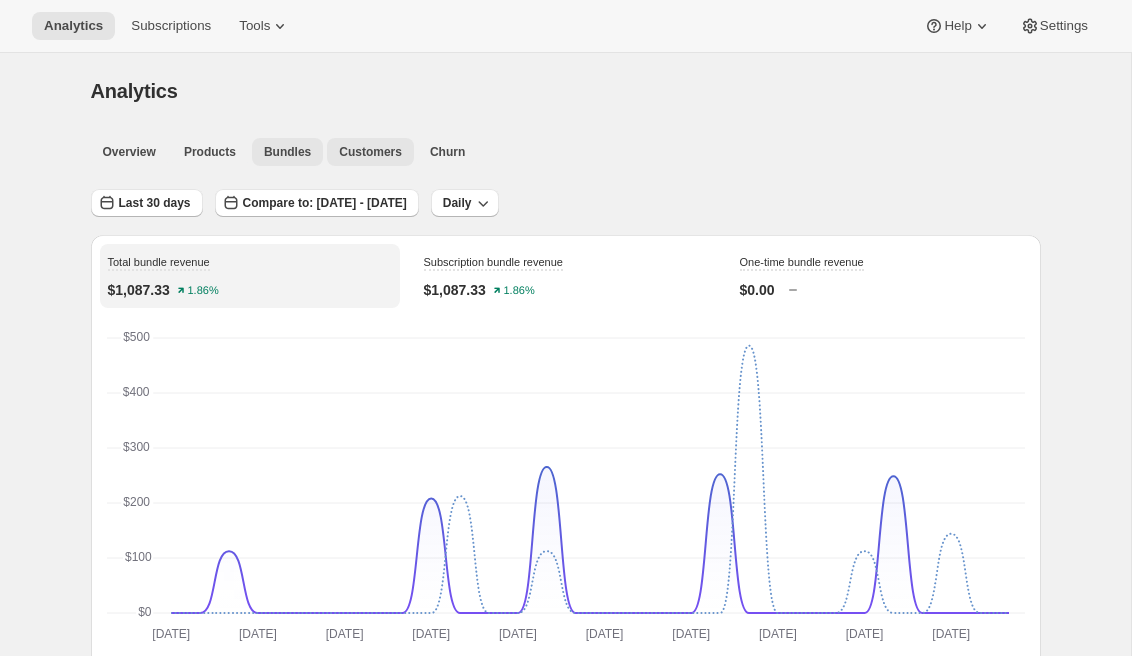 click on "Customers" at bounding box center (370, 152) 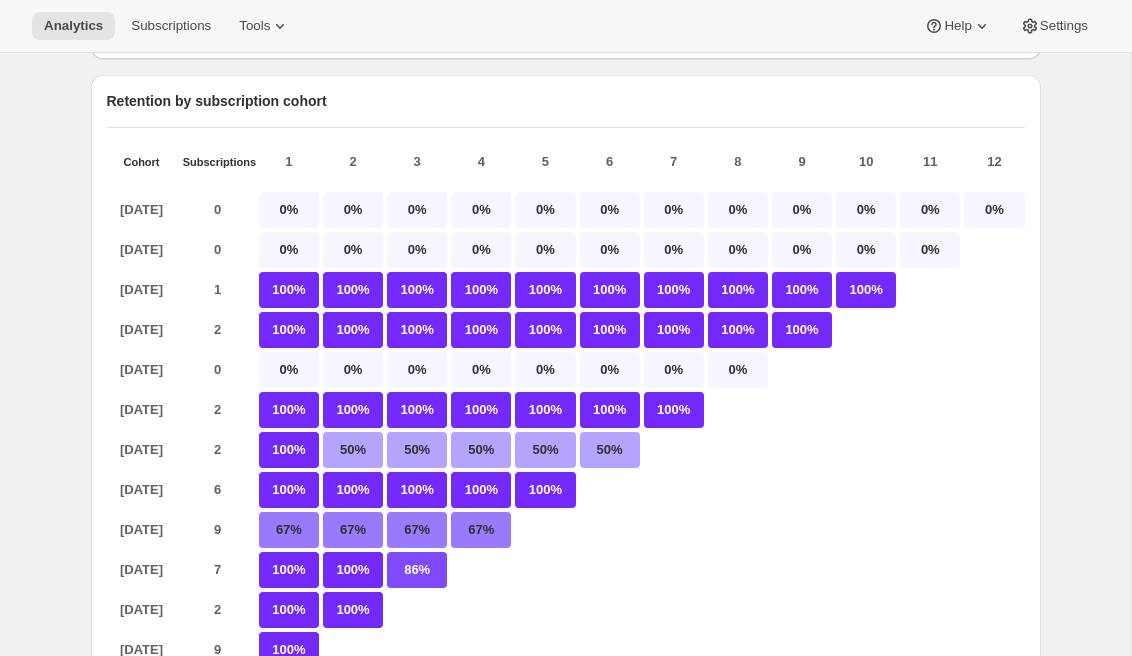 scroll, scrollTop: 0, scrollLeft: 0, axis: both 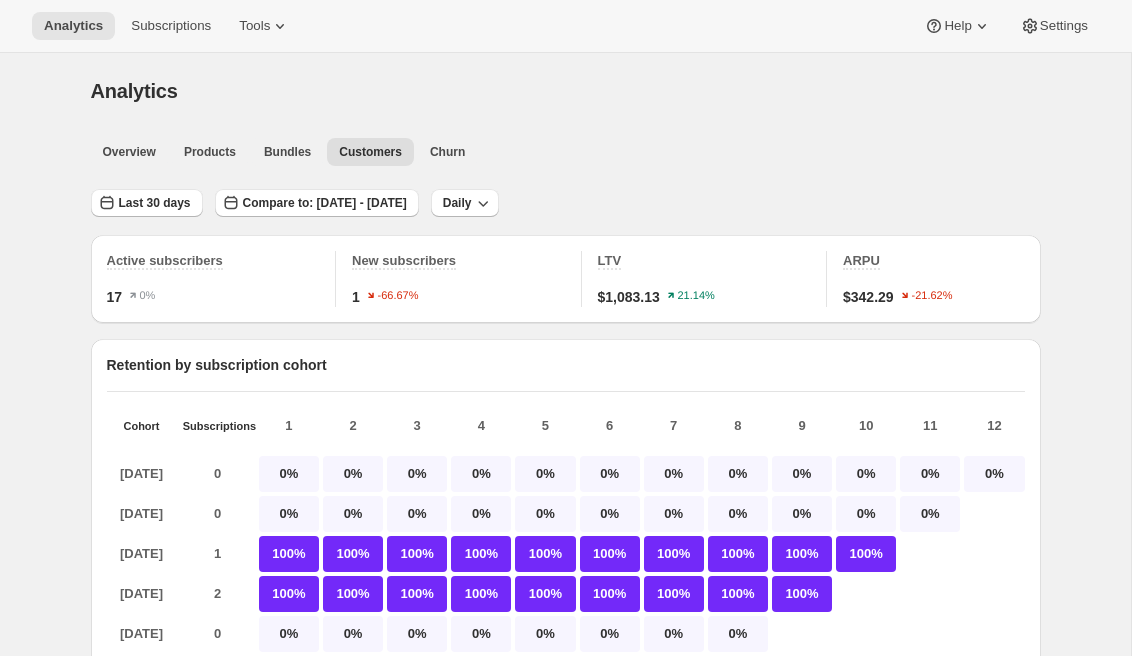 click on "Churn" at bounding box center (447, 151) 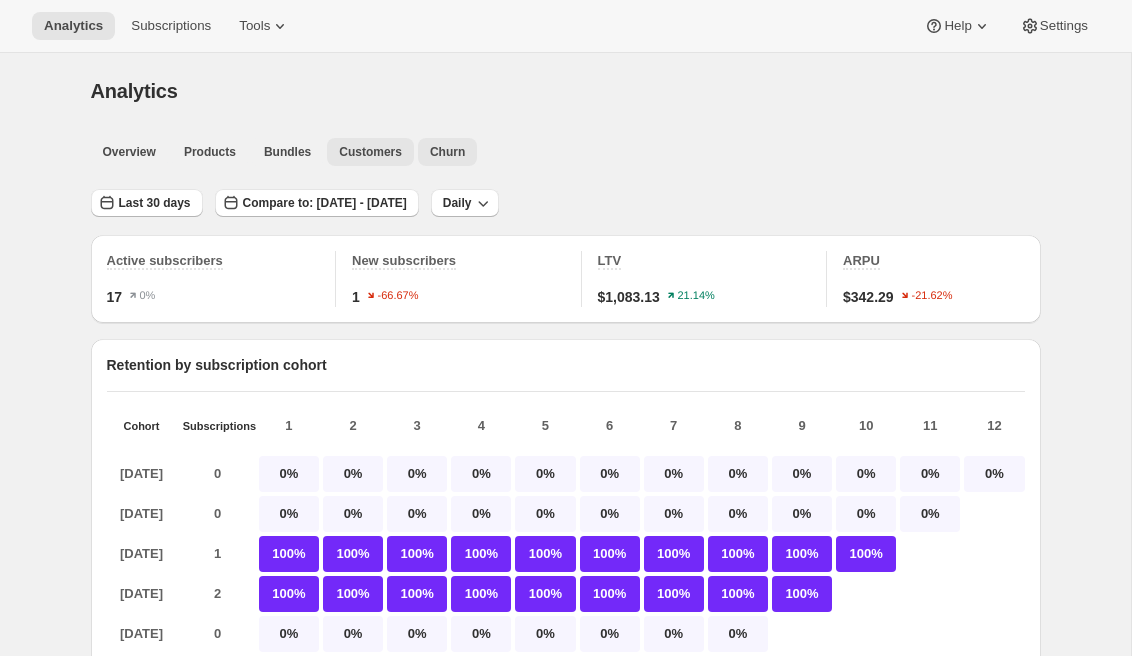 click on "Churn" at bounding box center (447, 152) 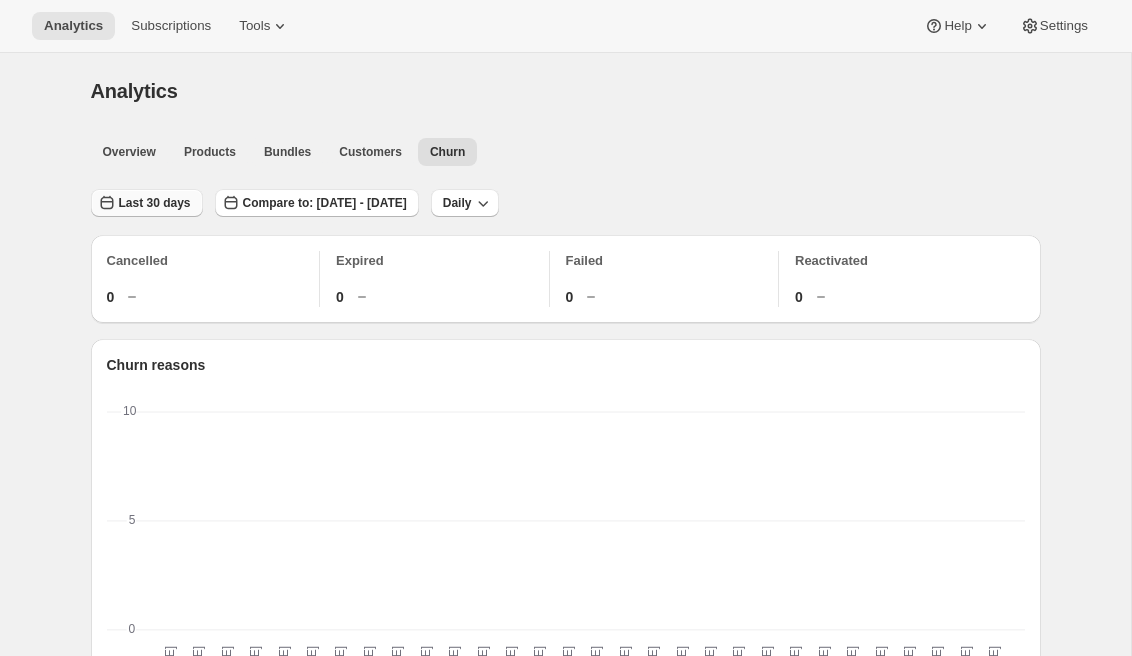 click on "Last 30 days" at bounding box center [147, 203] 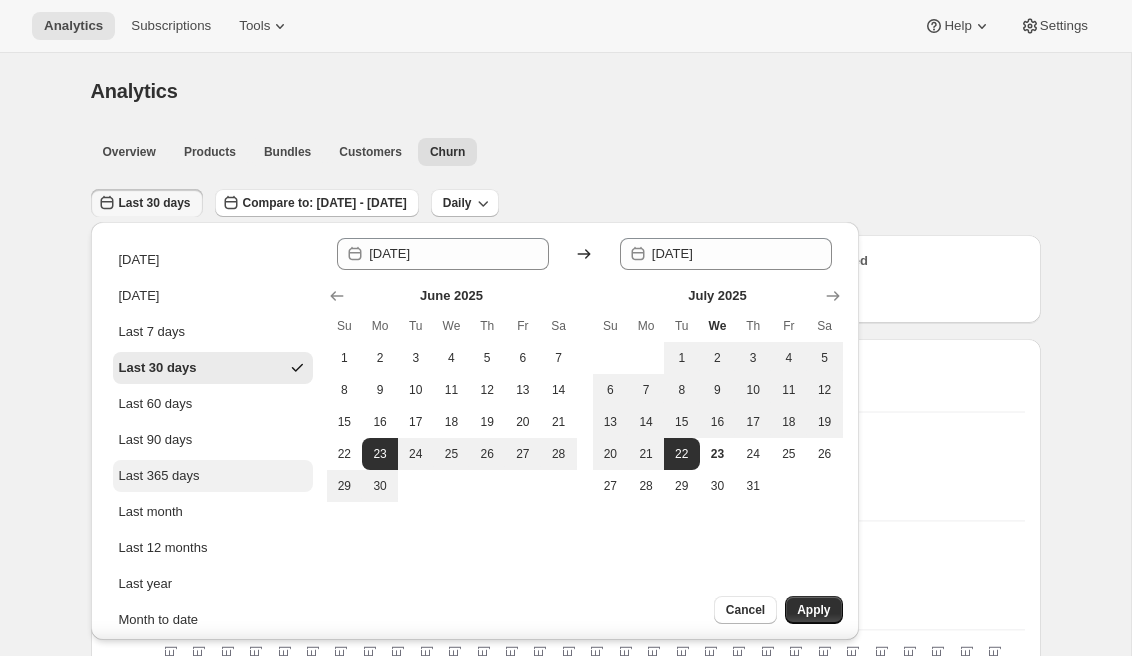 click on "Last 365 days" at bounding box center (159, 476) 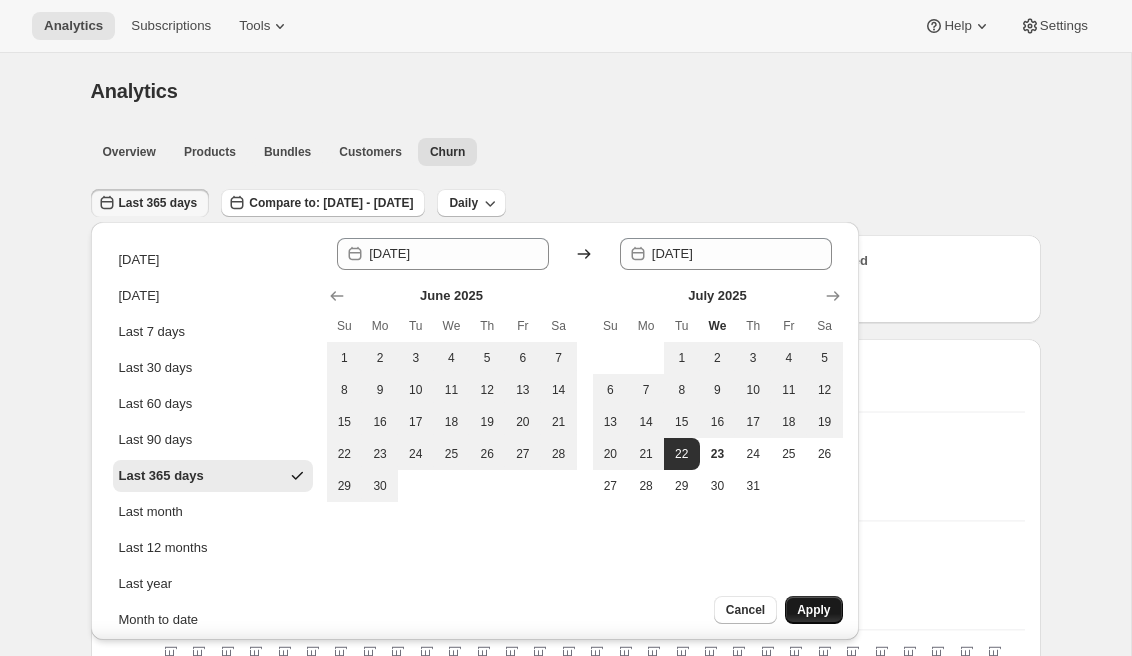 click on "Apply" at bounding box center (813, 610) 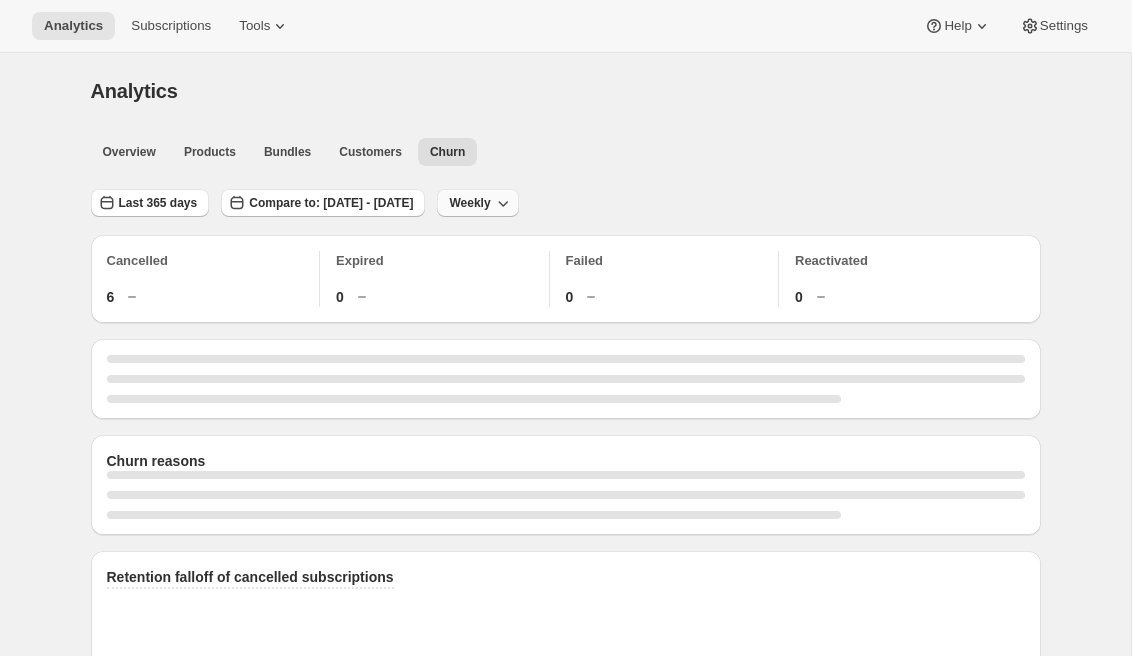 click on "Weekly" at bounding box center [469, 203] 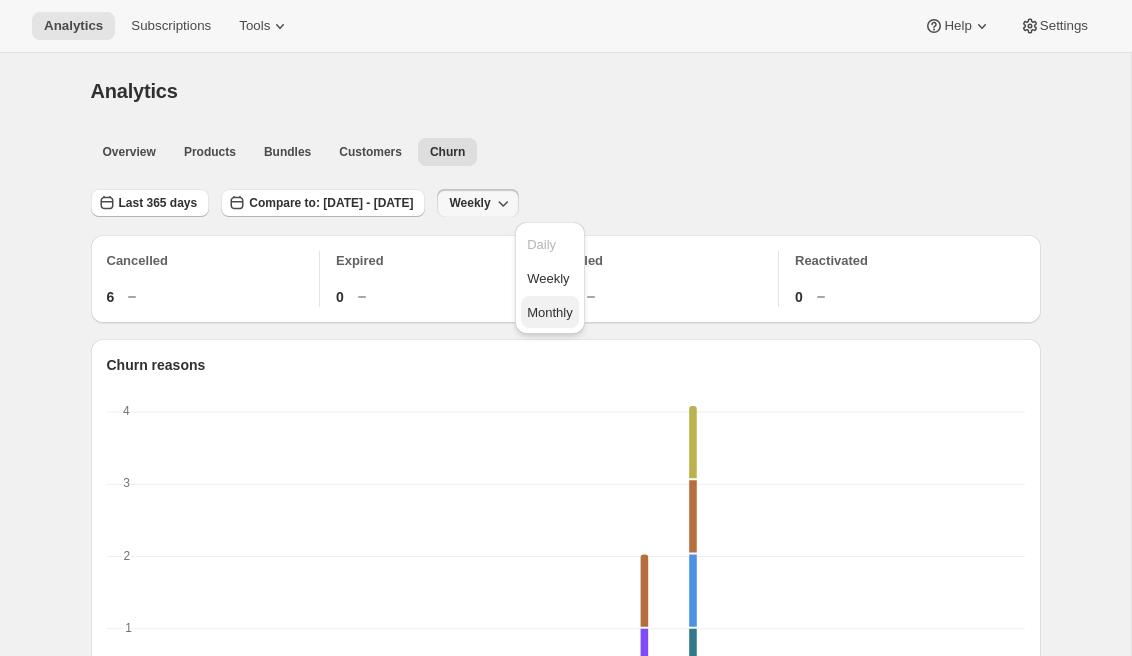 click on "Monthly" at bounding box center [550, 312] 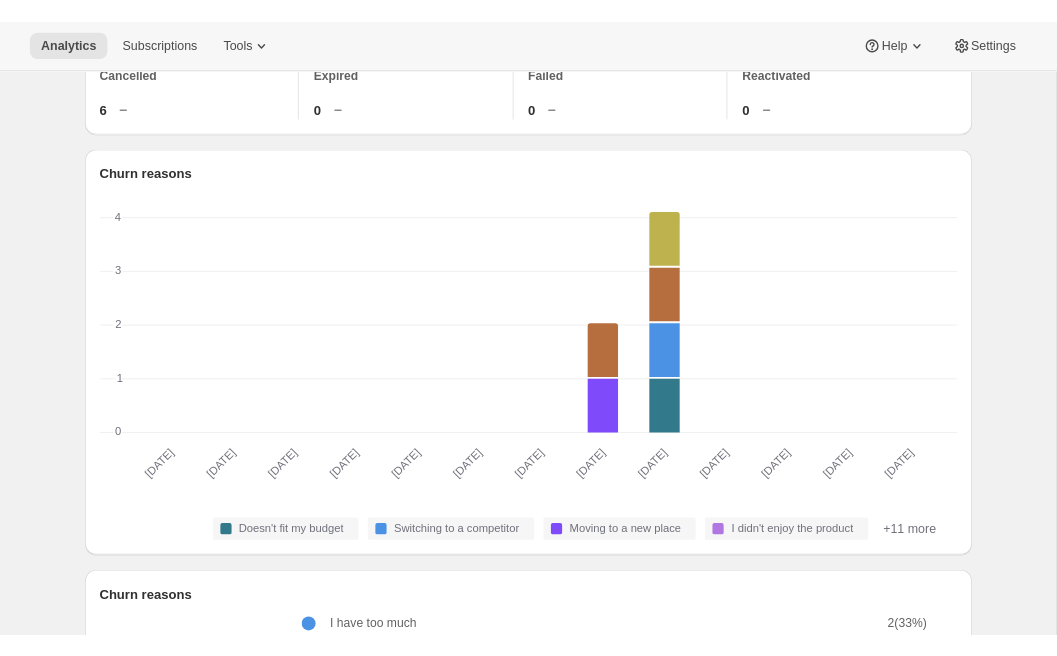 scroll, scrollTop: 0, scrollLeft: 0, axis: both 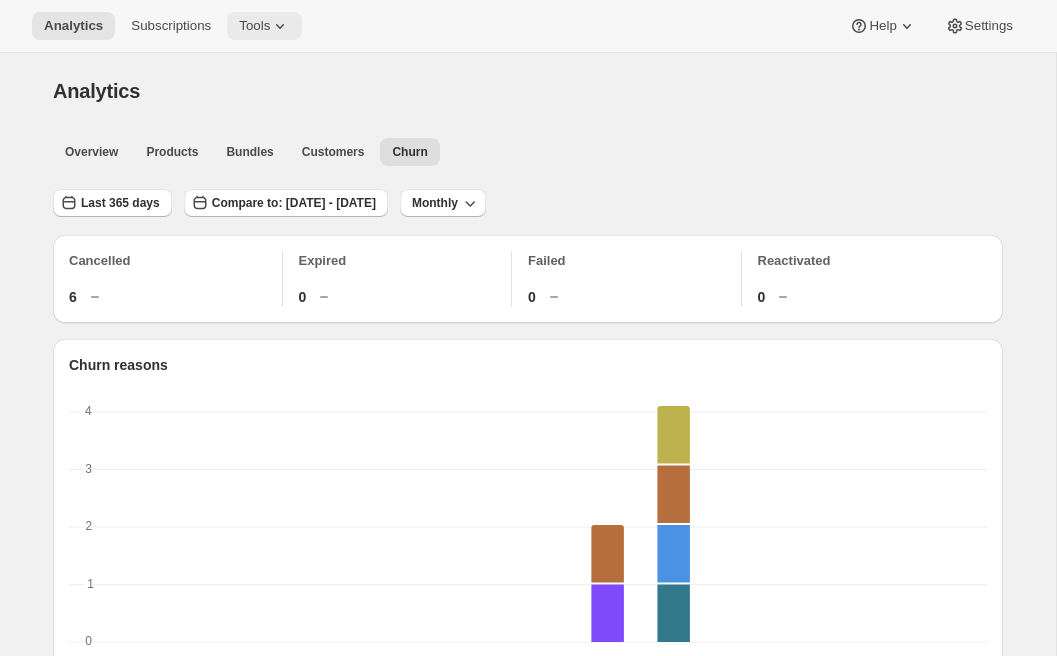 click on "Tools" at bounding box center (254, 26) 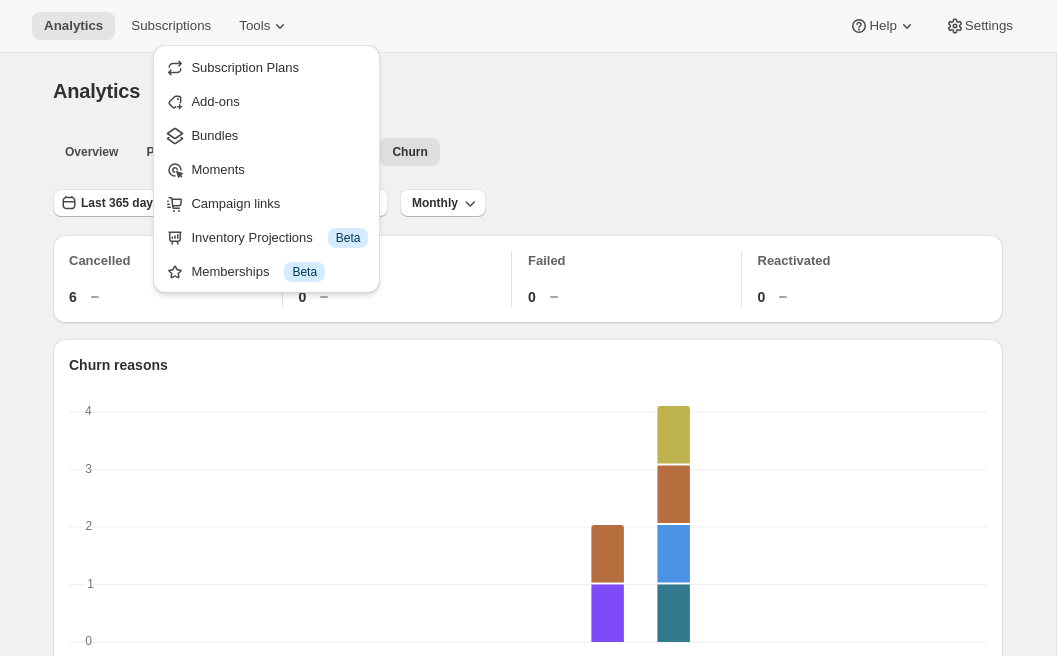 click on "Analytics. This page is ready Analytics" at bounding box center [528, 91] 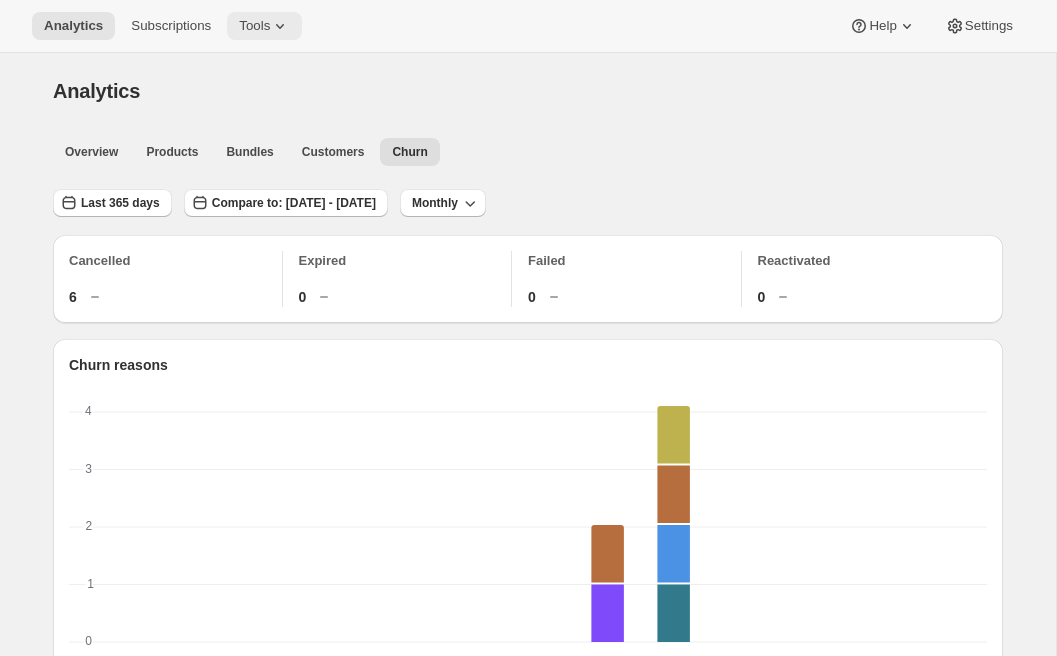 click on "Tools" at bounding box center [254, 26] 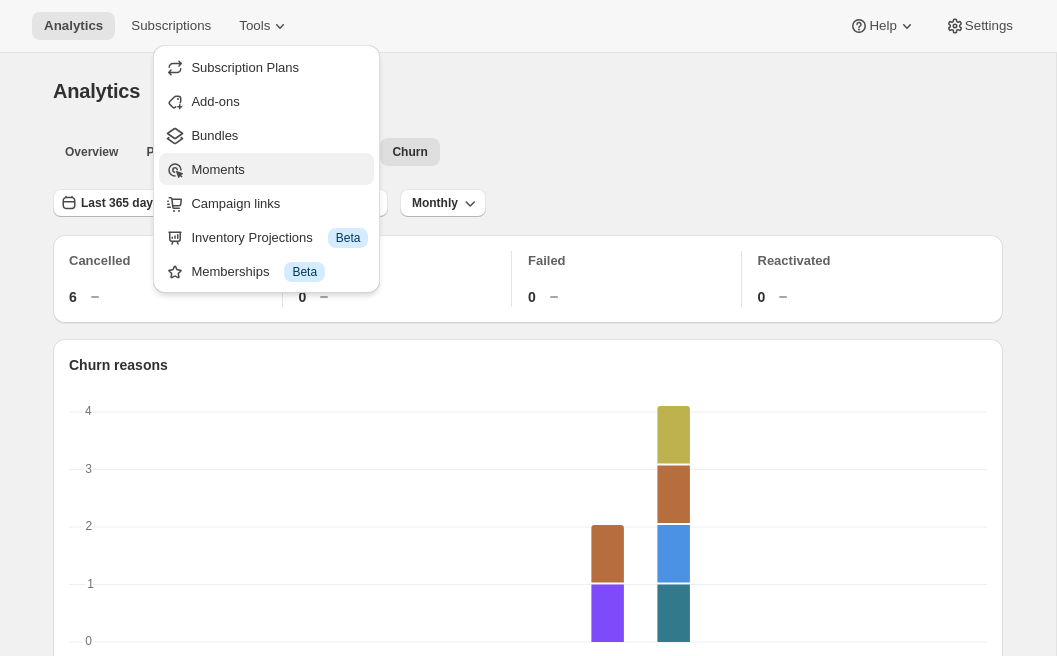 click on "Moments" at bounding box center (279, 170) 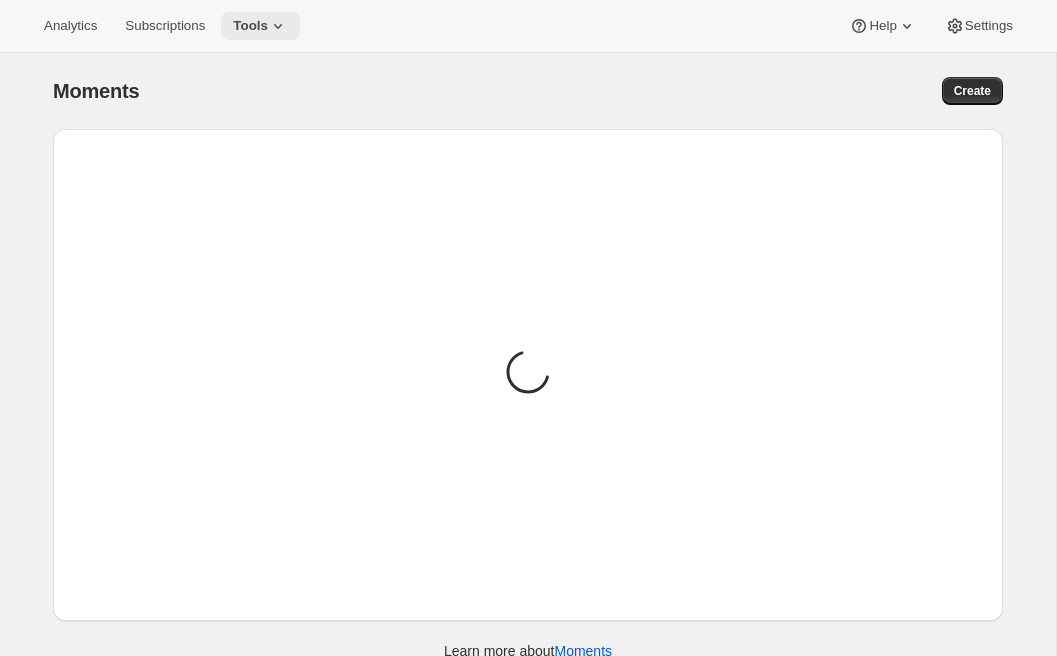 click 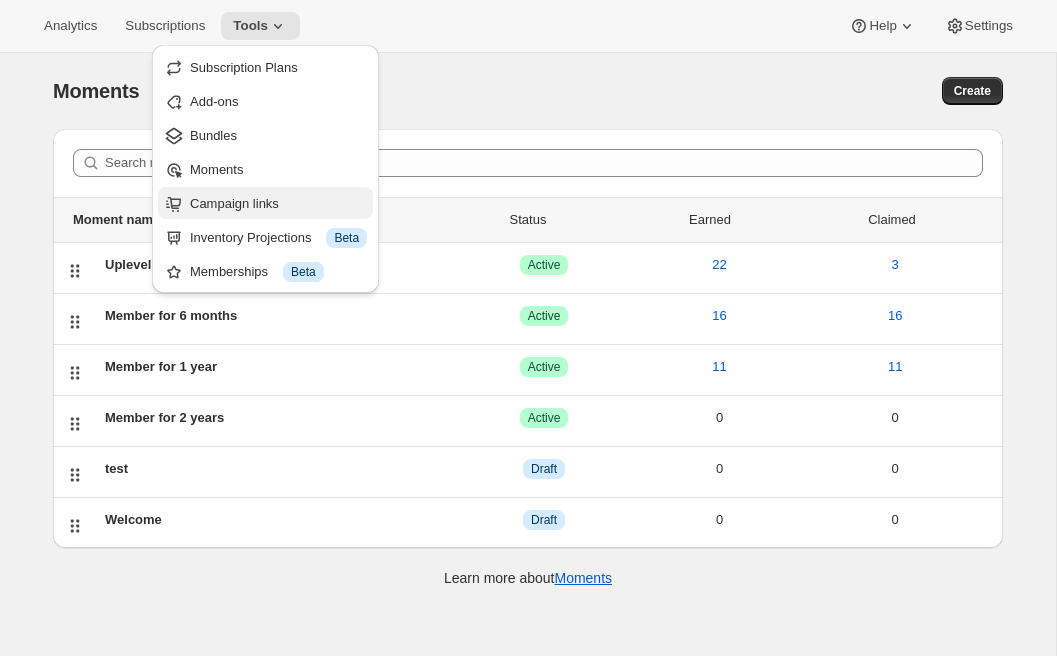 click on "Campaign links" at bounding box center (234, 203) 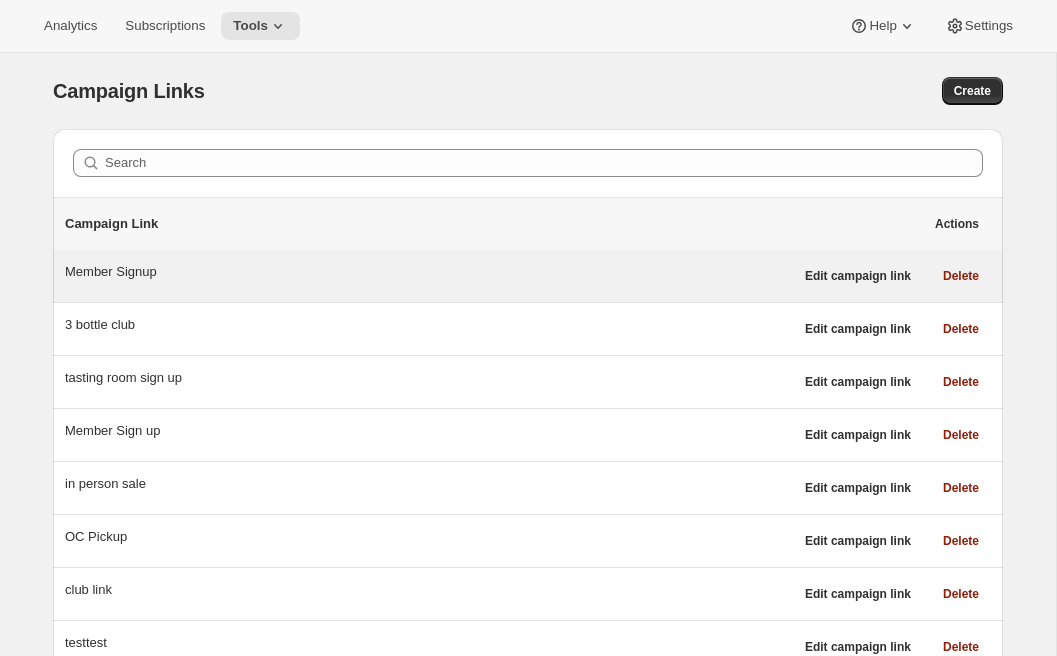 click on "Member Signup" at bounding box center [429, 272] 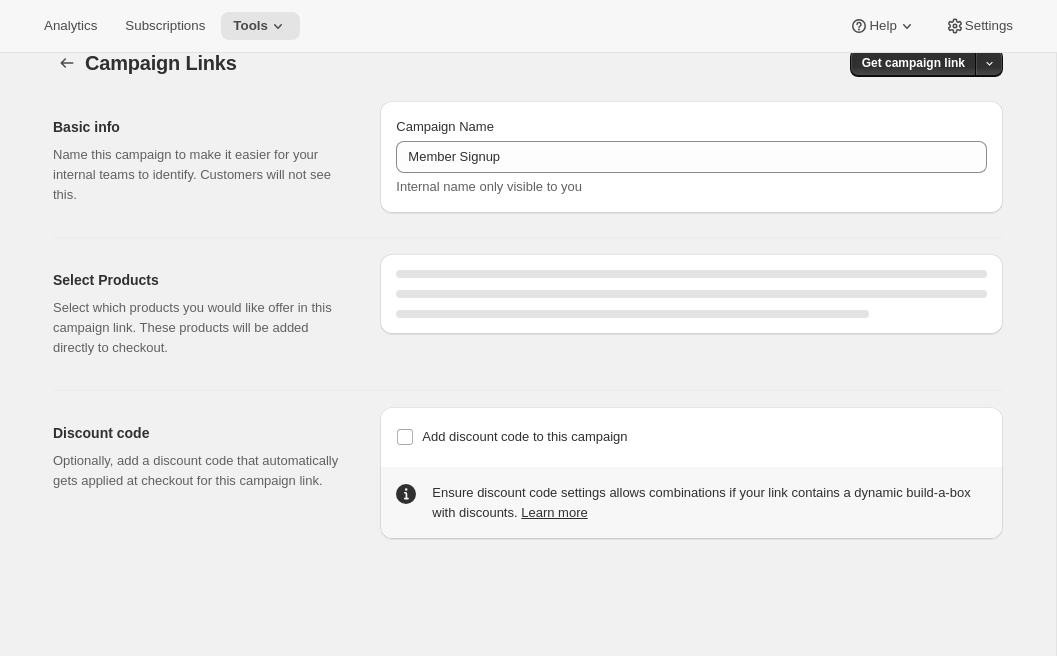 select on "gid://shopify/SellingPlan/7445479460" 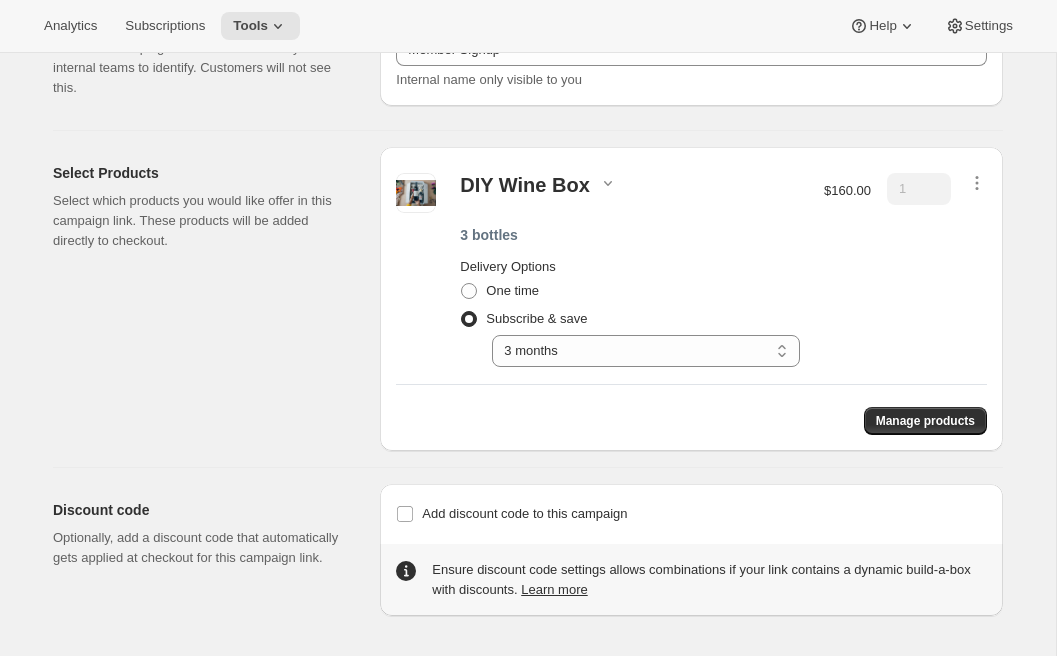 scroll, scrollTop: 129, scrollLeft: 0, axis: vertical 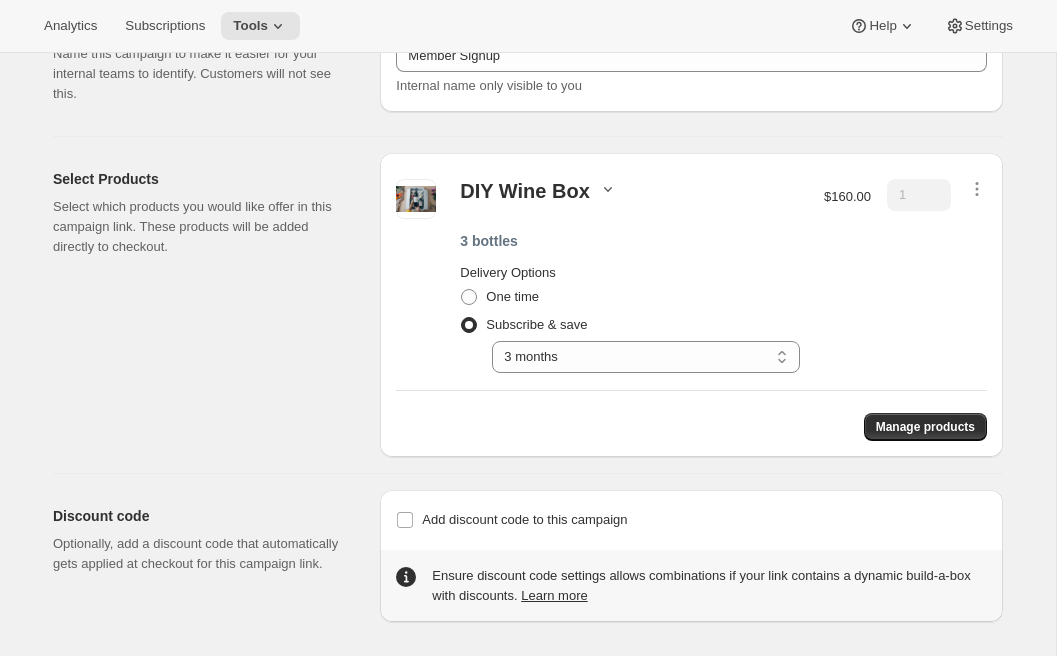 click 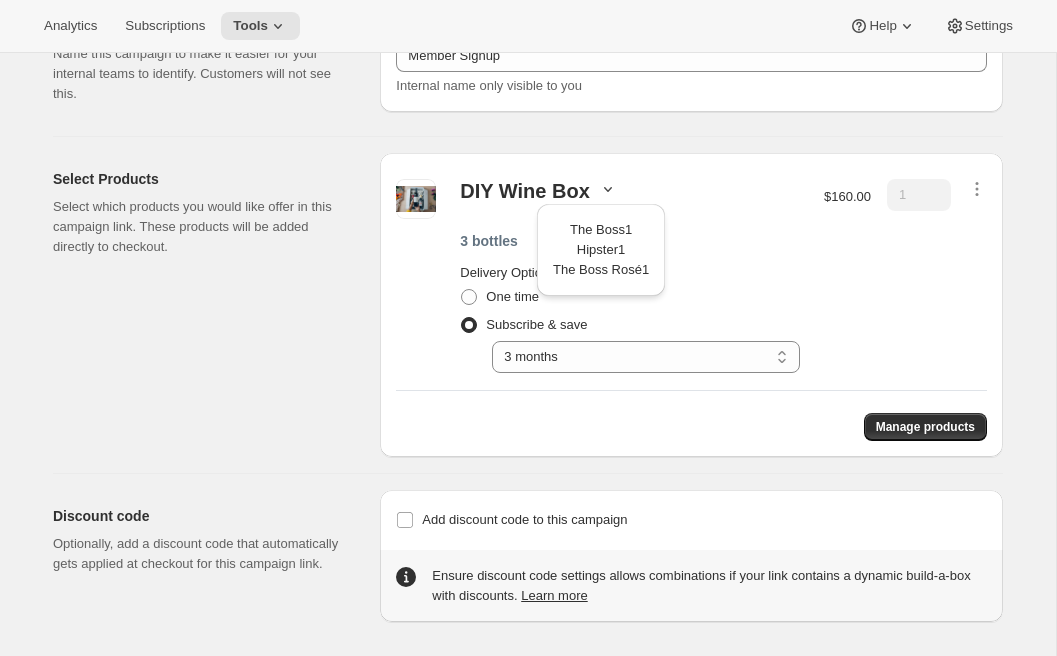 click on "Delivery Options" at bounding box center (630, 273) 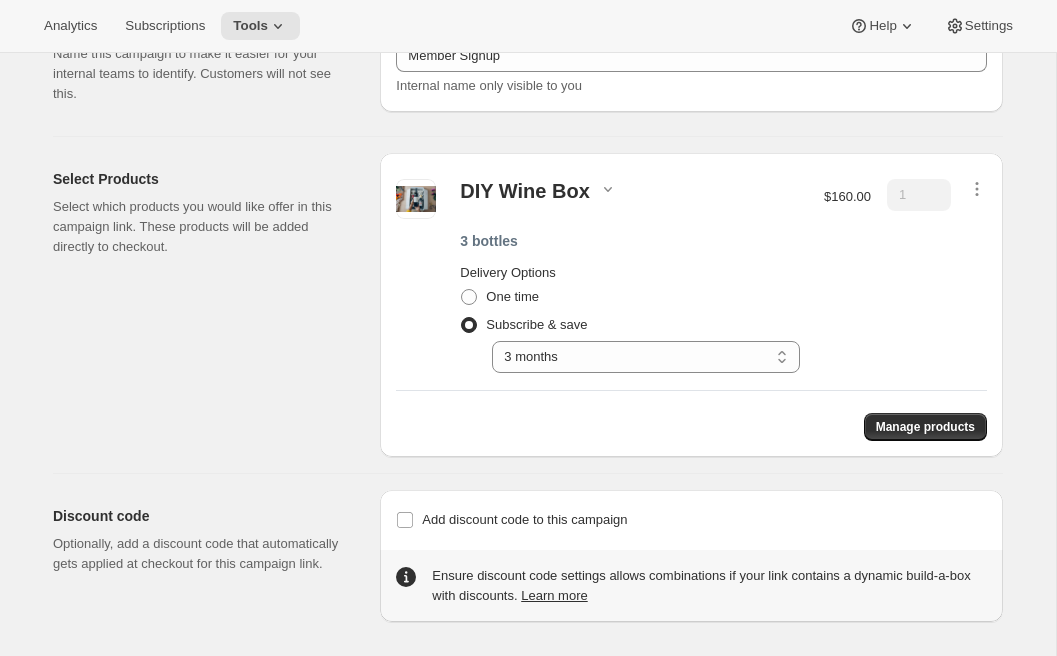 scroll, scrollTop: 0, scrollLeft: 0, axis: both 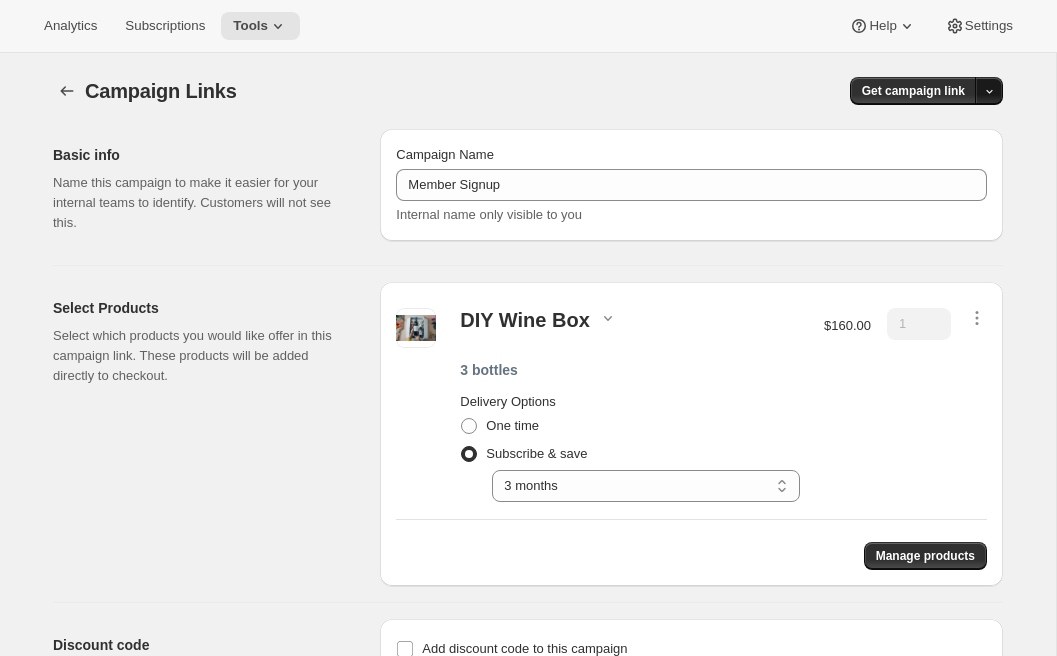 click 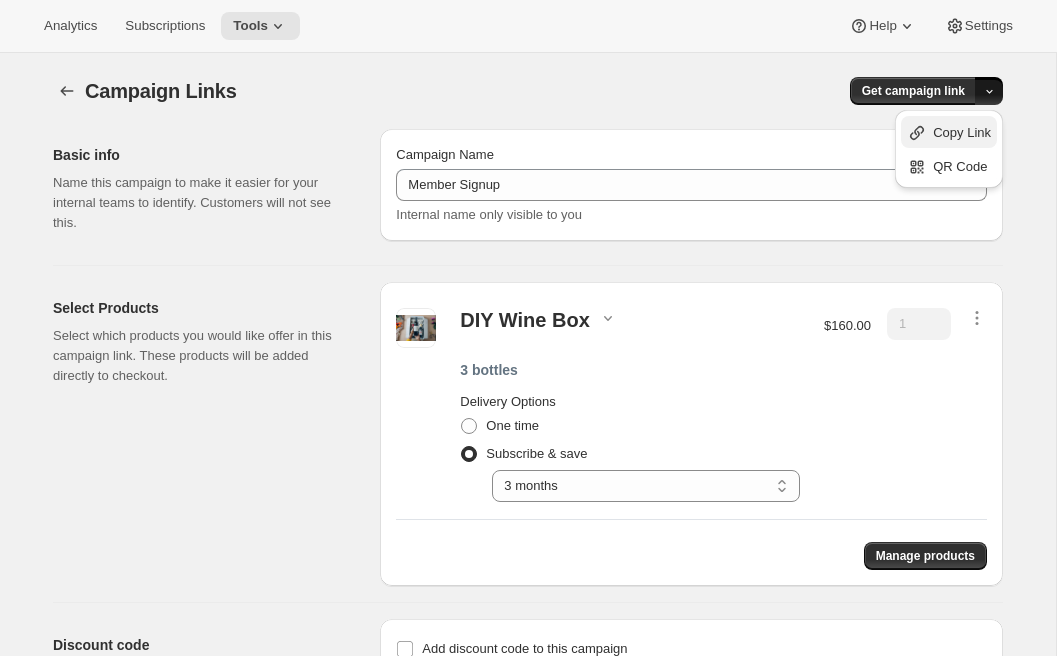 click on "Copy Link" at bounding box center (962, 132) 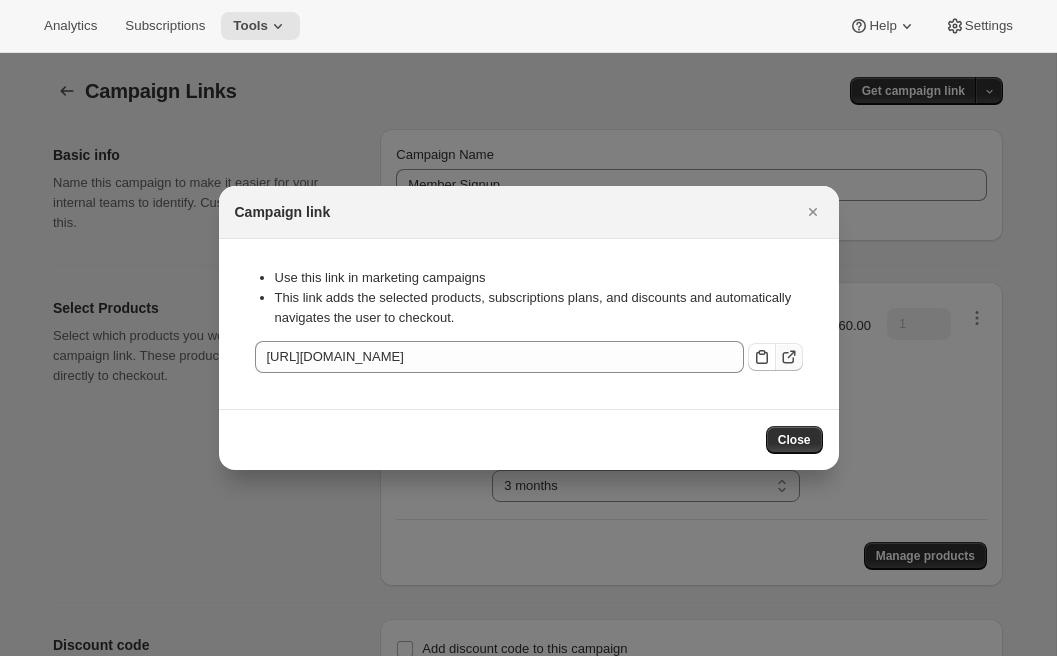 click 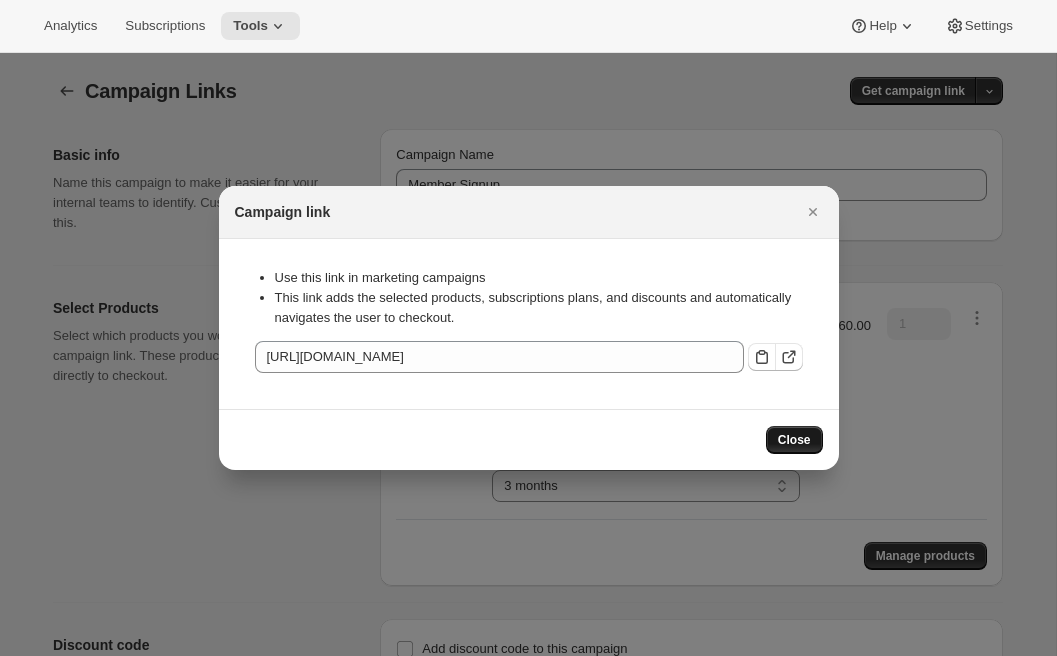 click on "Close" at bounding box center [794, 440] 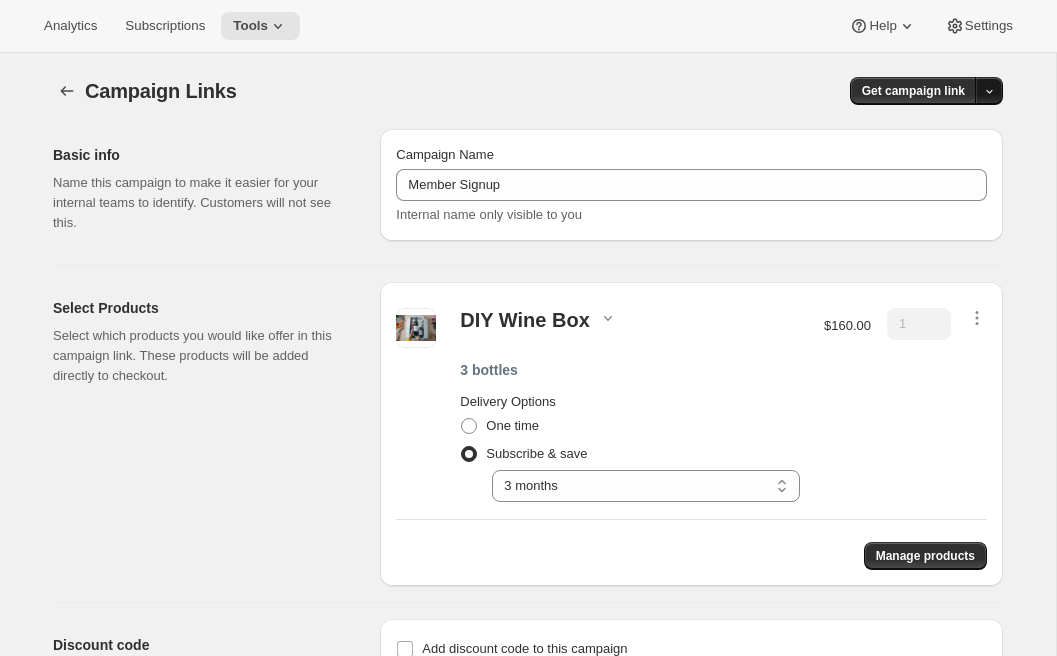 click 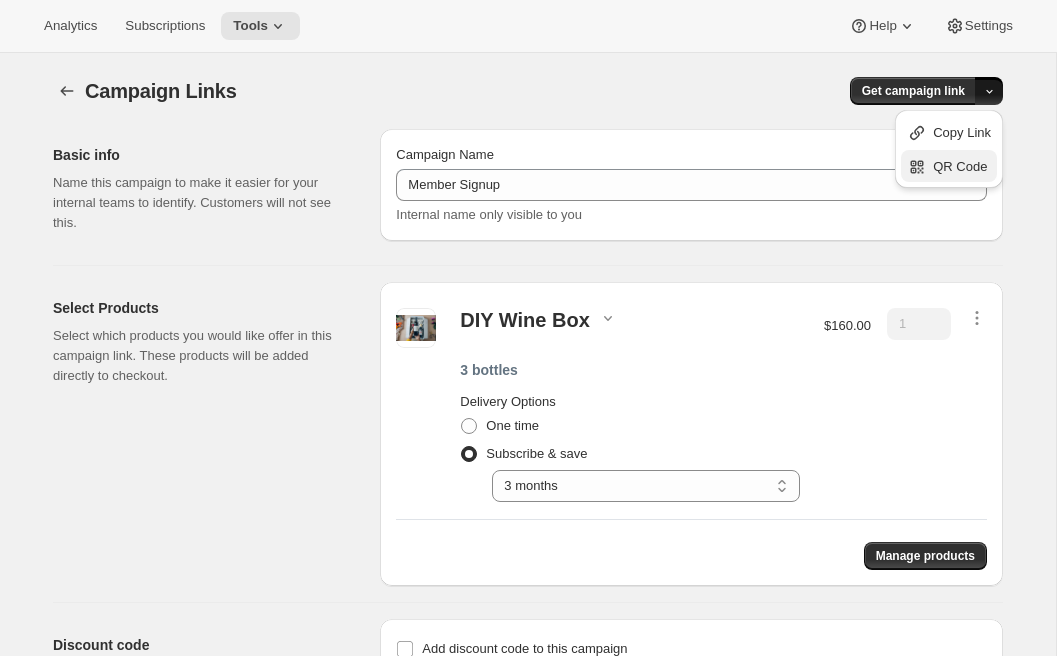 click on "QR Code" at bounding box center (949, 167) 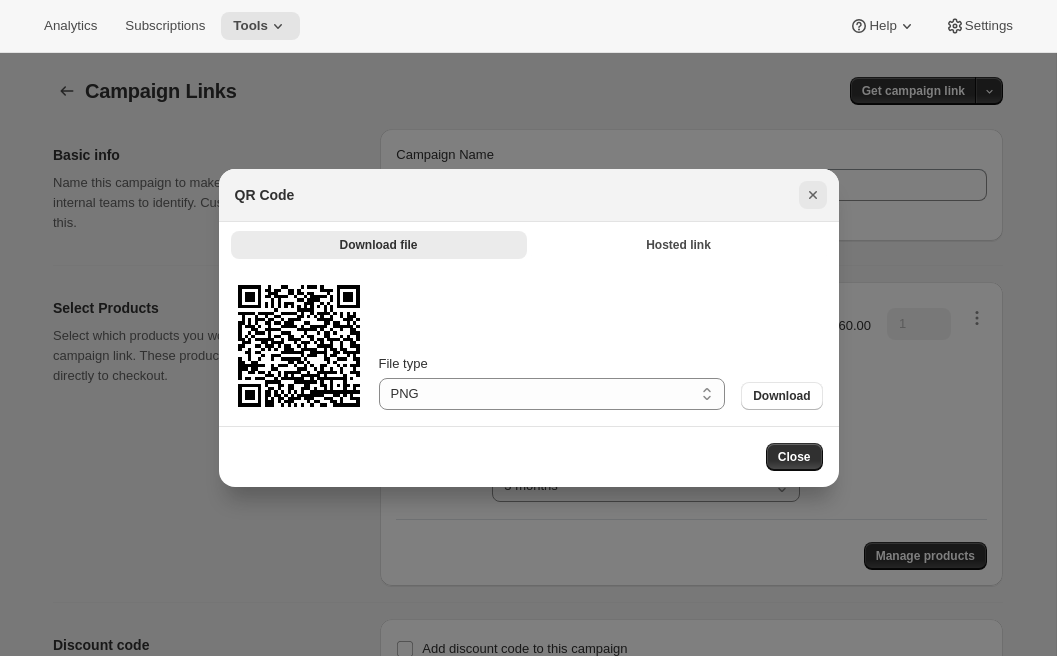 click 